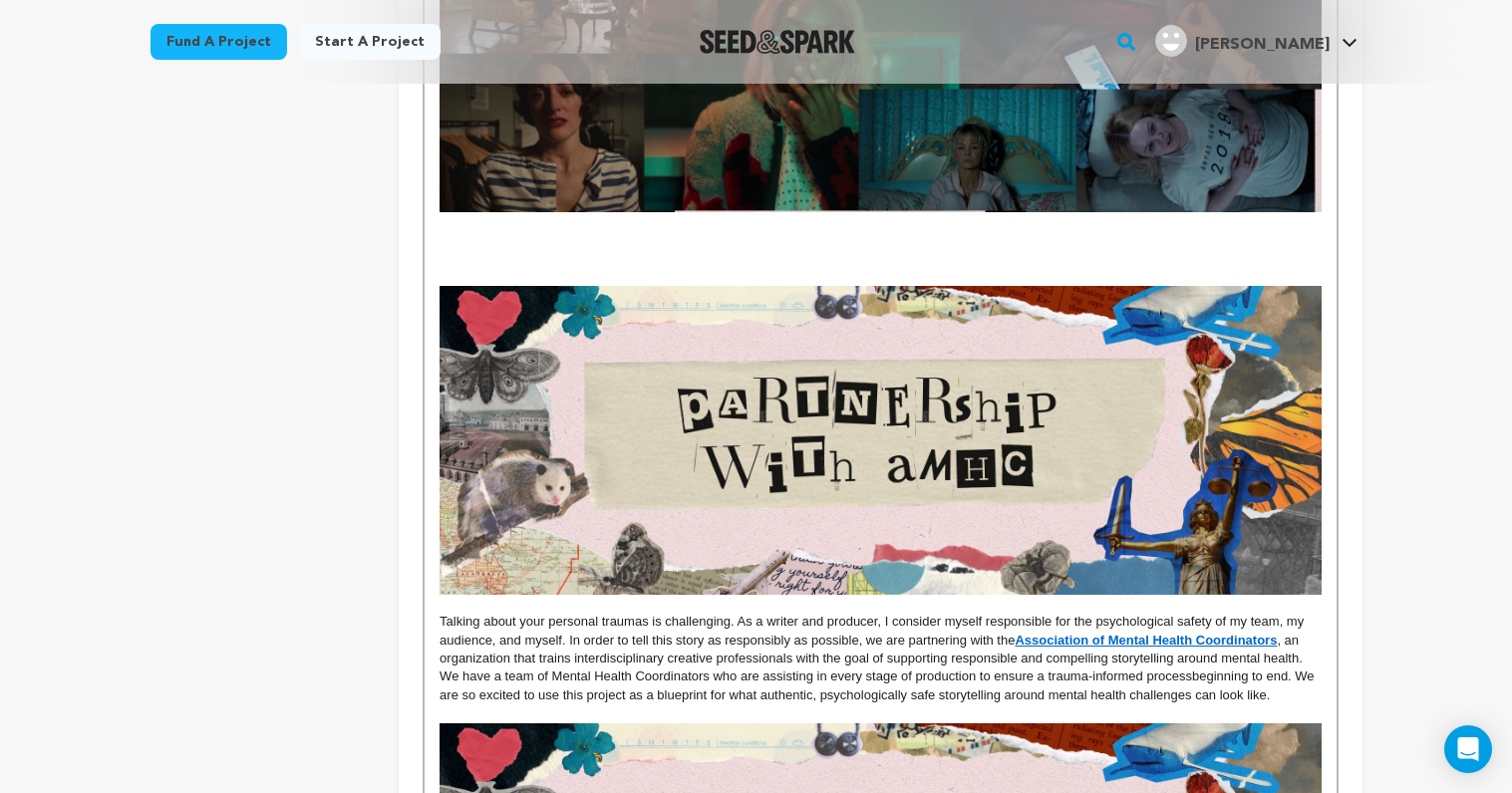 scroll, scrollTop: 2823, scrollLeft: 0, axis: vertical 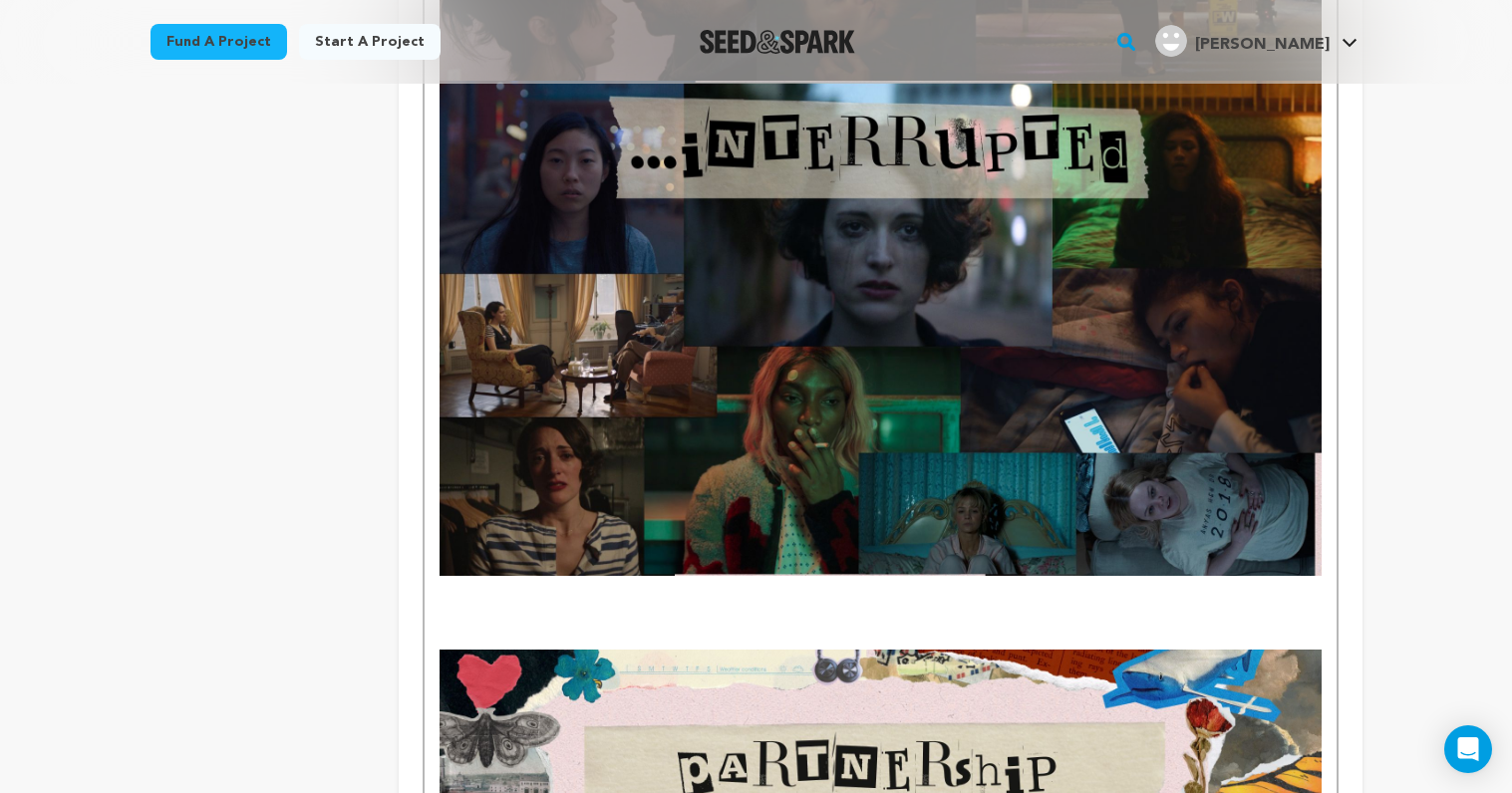 click at bounding box center [880, 328] 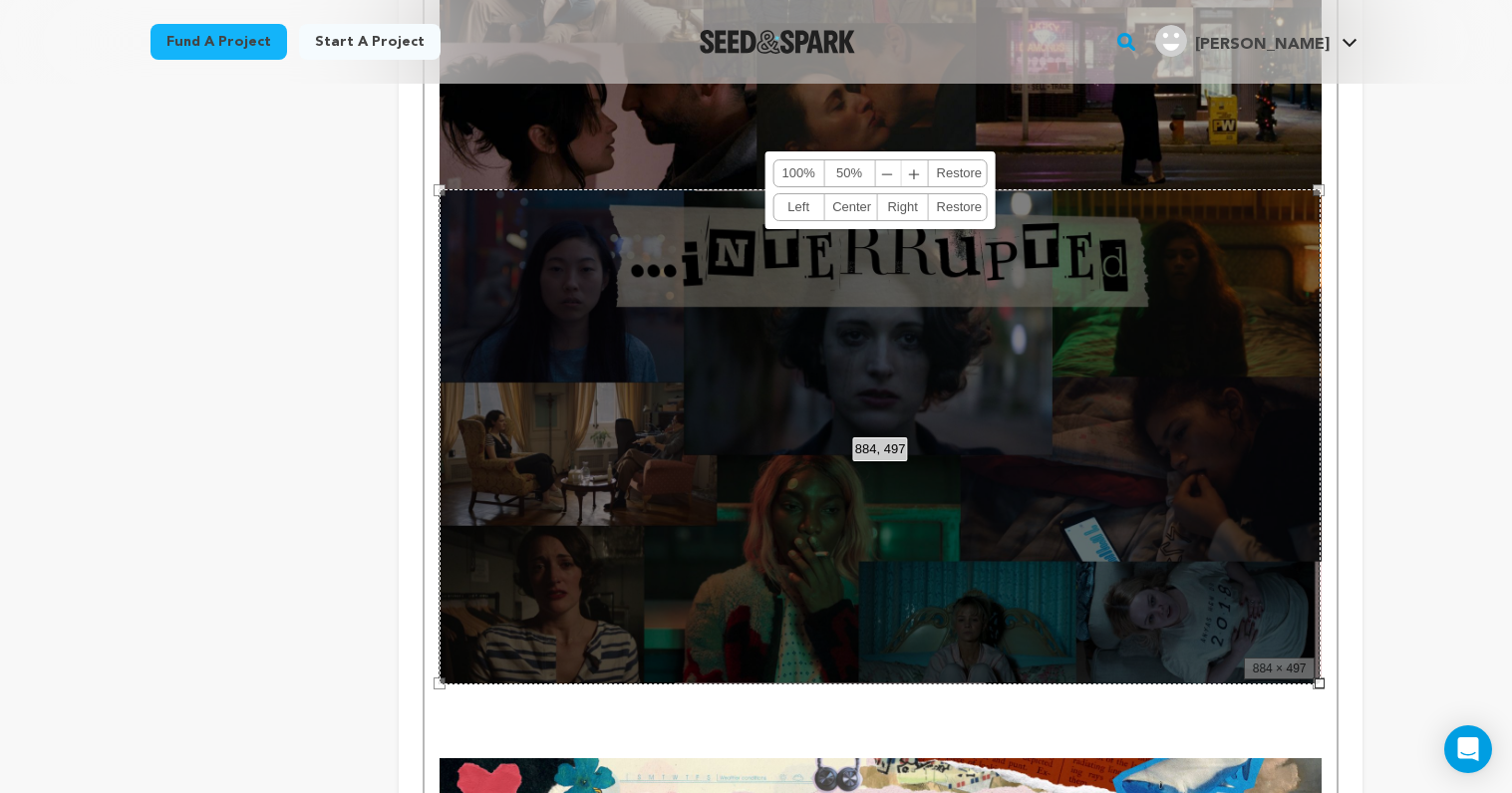 scroll, scrollTop: 2407, scrollLeft: 0, axis: vertical 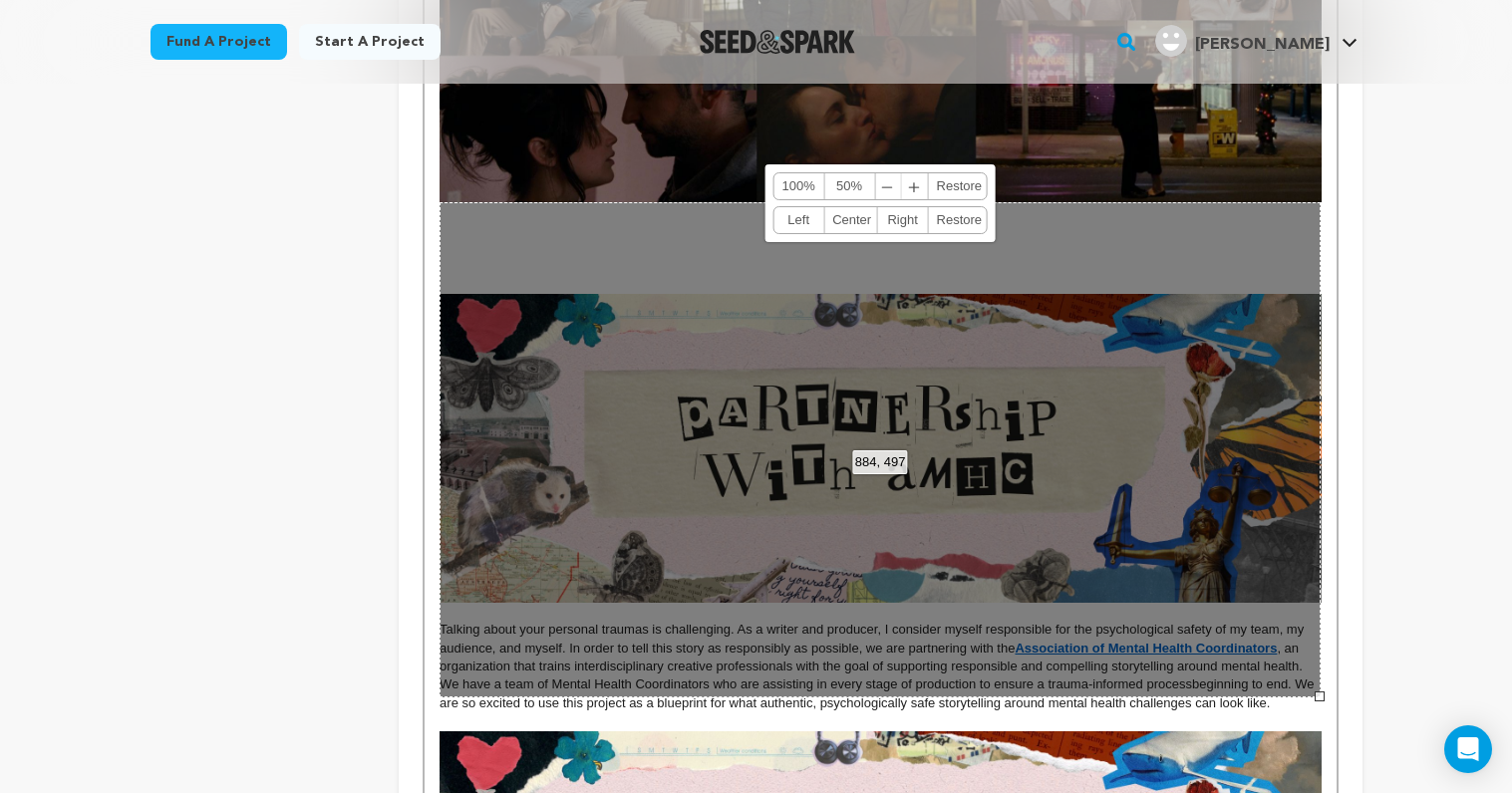 click on "884, 497
100%
50%
﹣
﹢
Restore
Left
Center
Right
Restore" at bounding box center [880, 449] 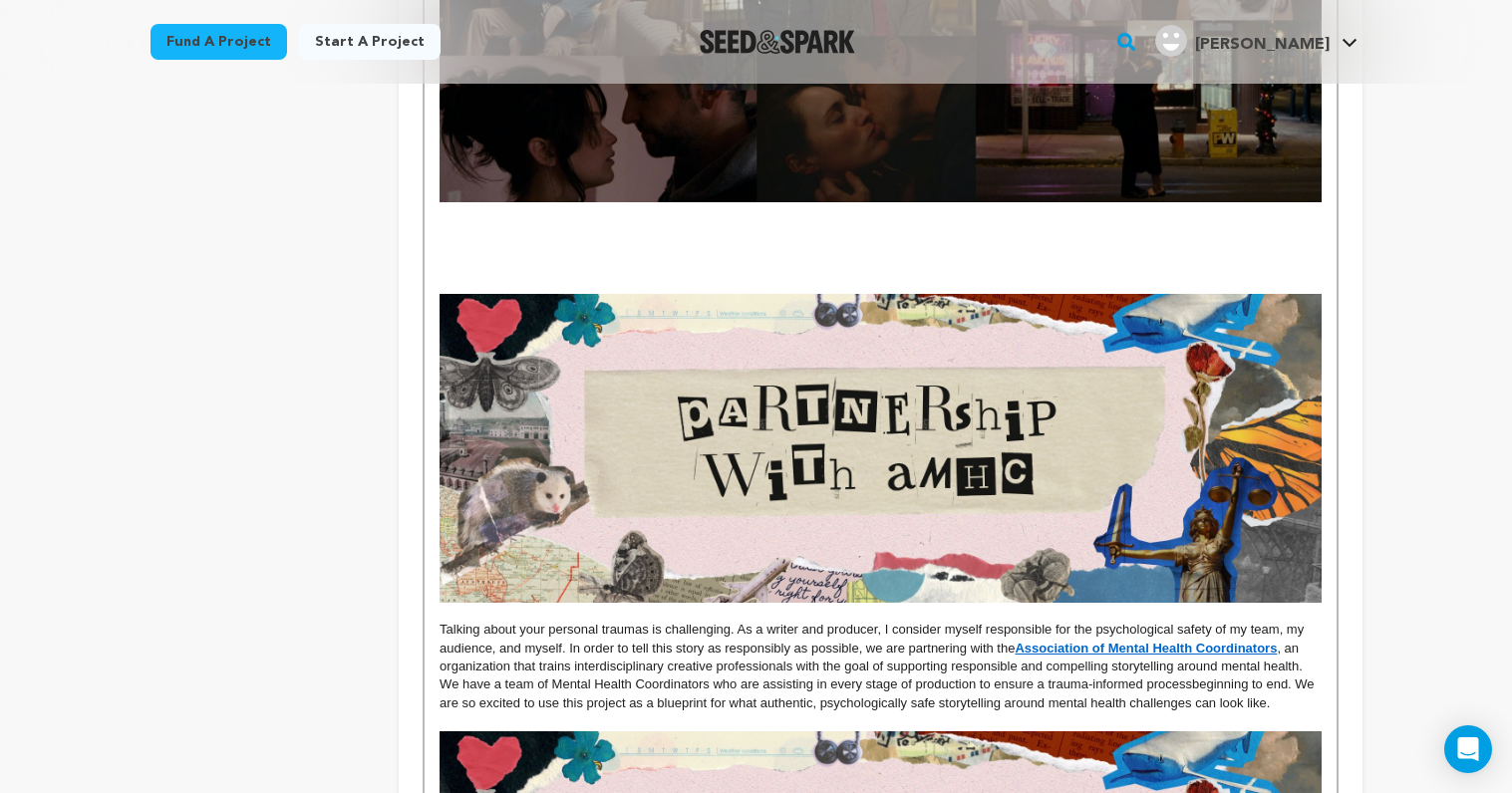 click at bounding box center [880, -47] 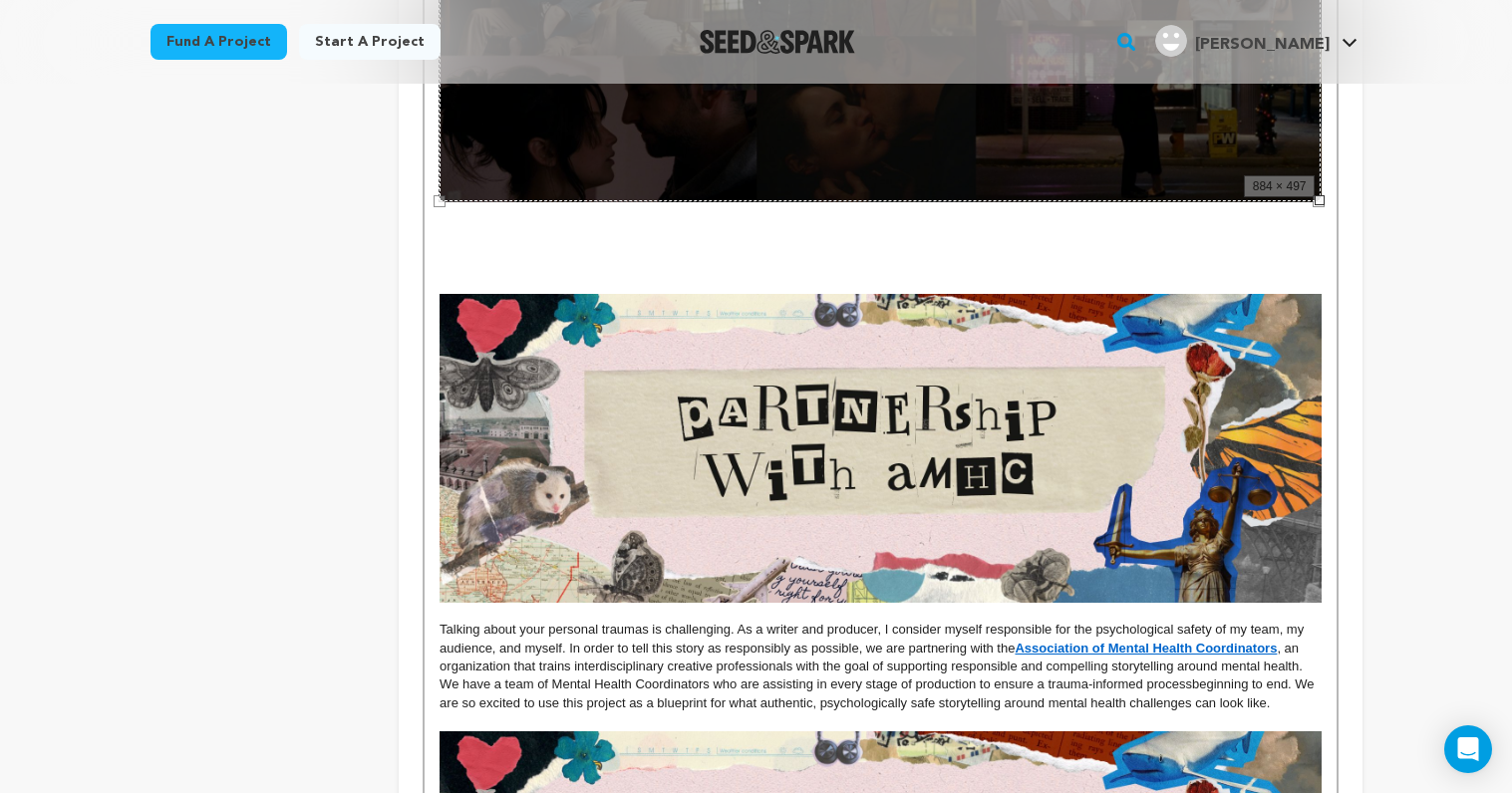 click at bounding box center (880, 229) 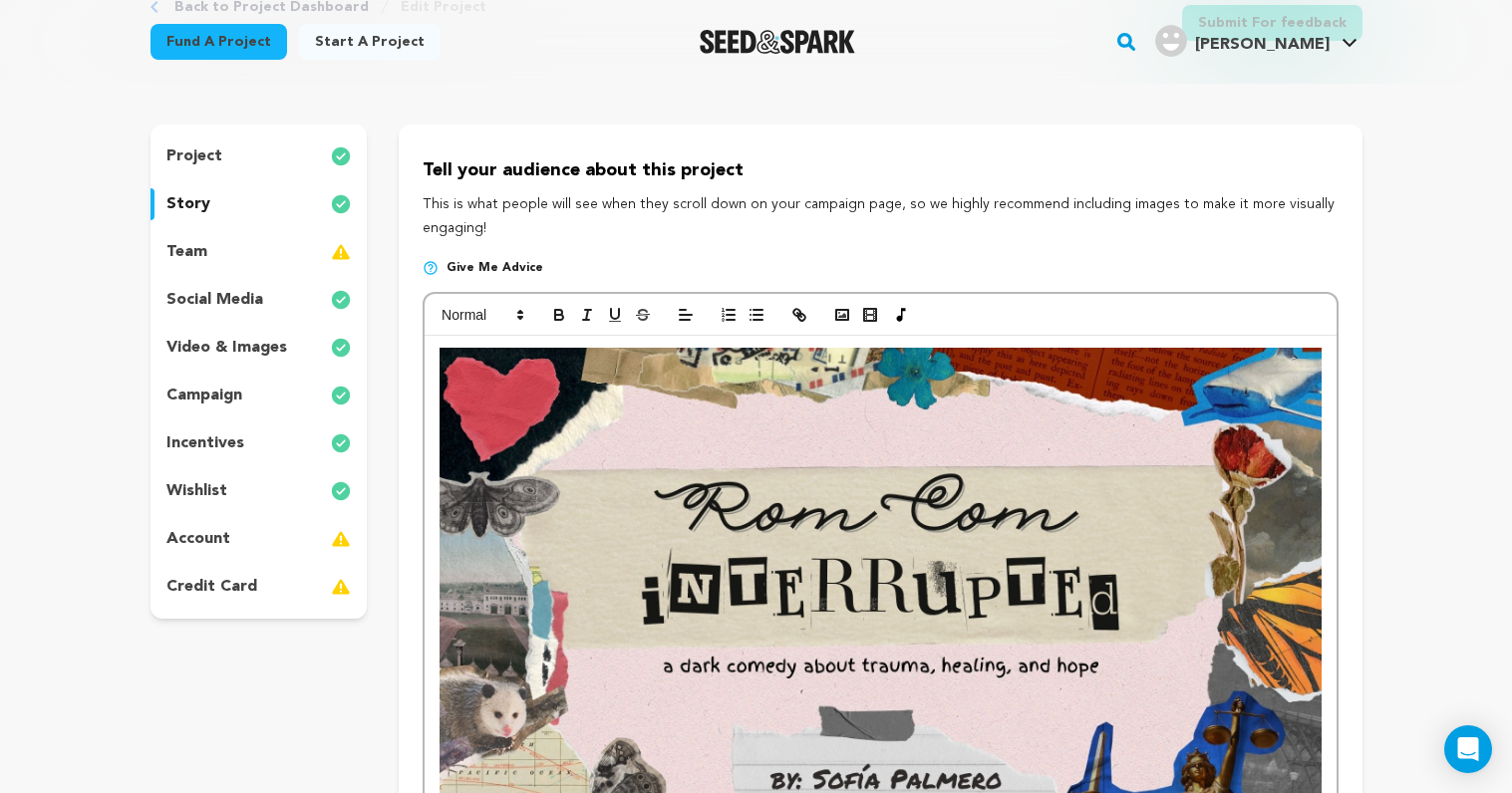 scroll, scrollTop: 0, scrollLeft: 0, axis: both 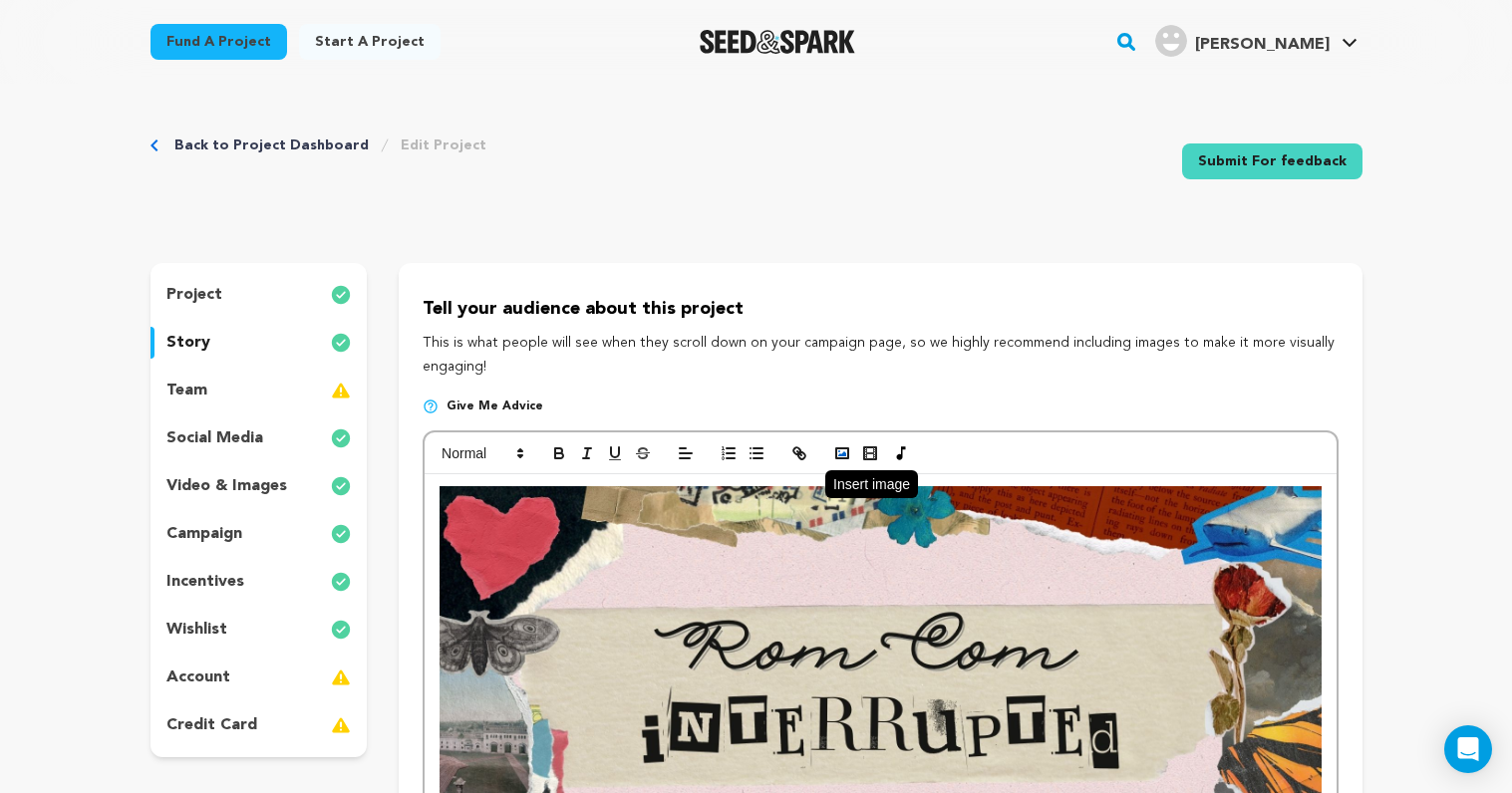 click 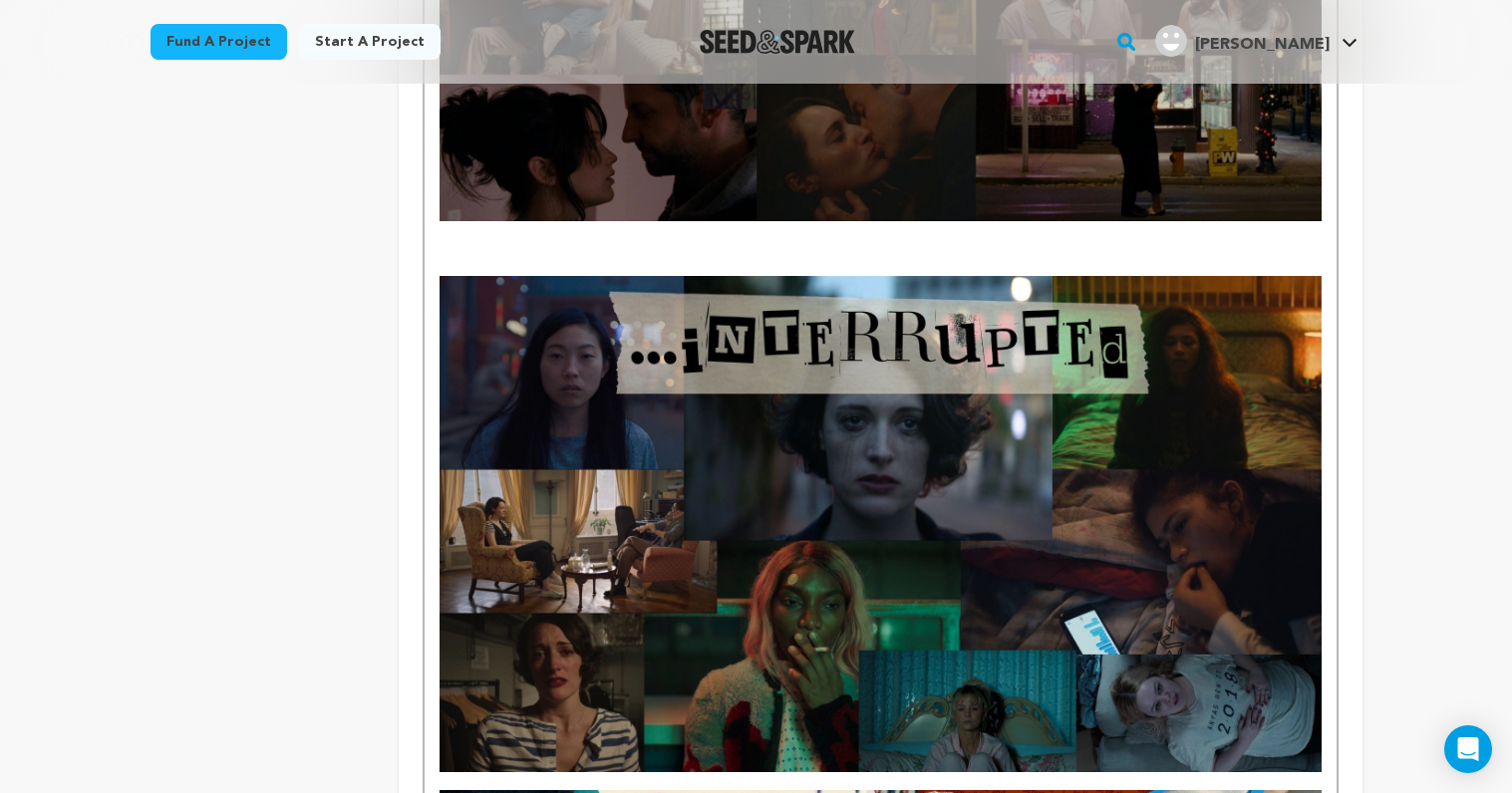 scroll, scrollTop: 2284, scrollLeft: 0, axis: vertical 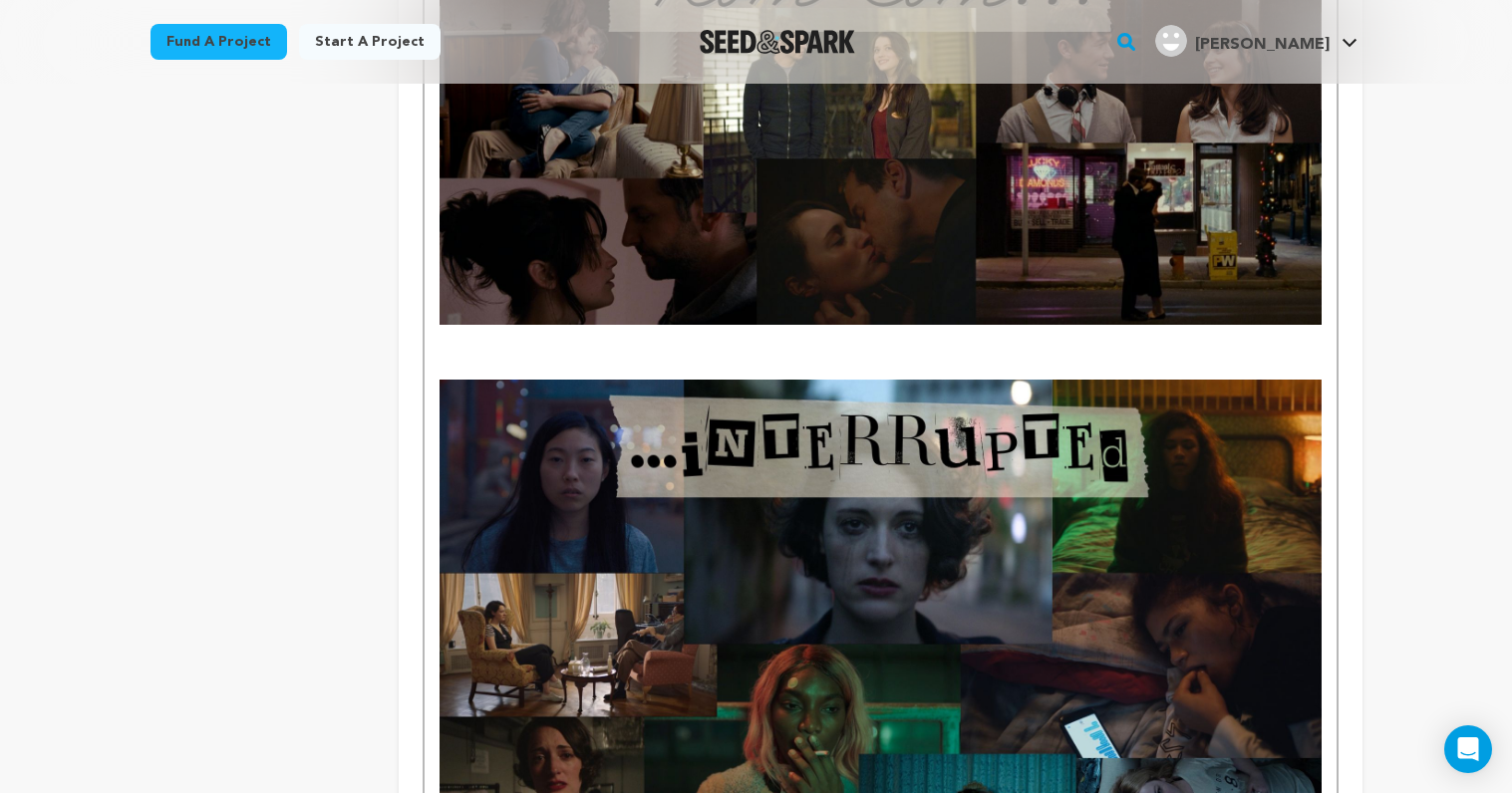 click at bounding box center [880, 352] 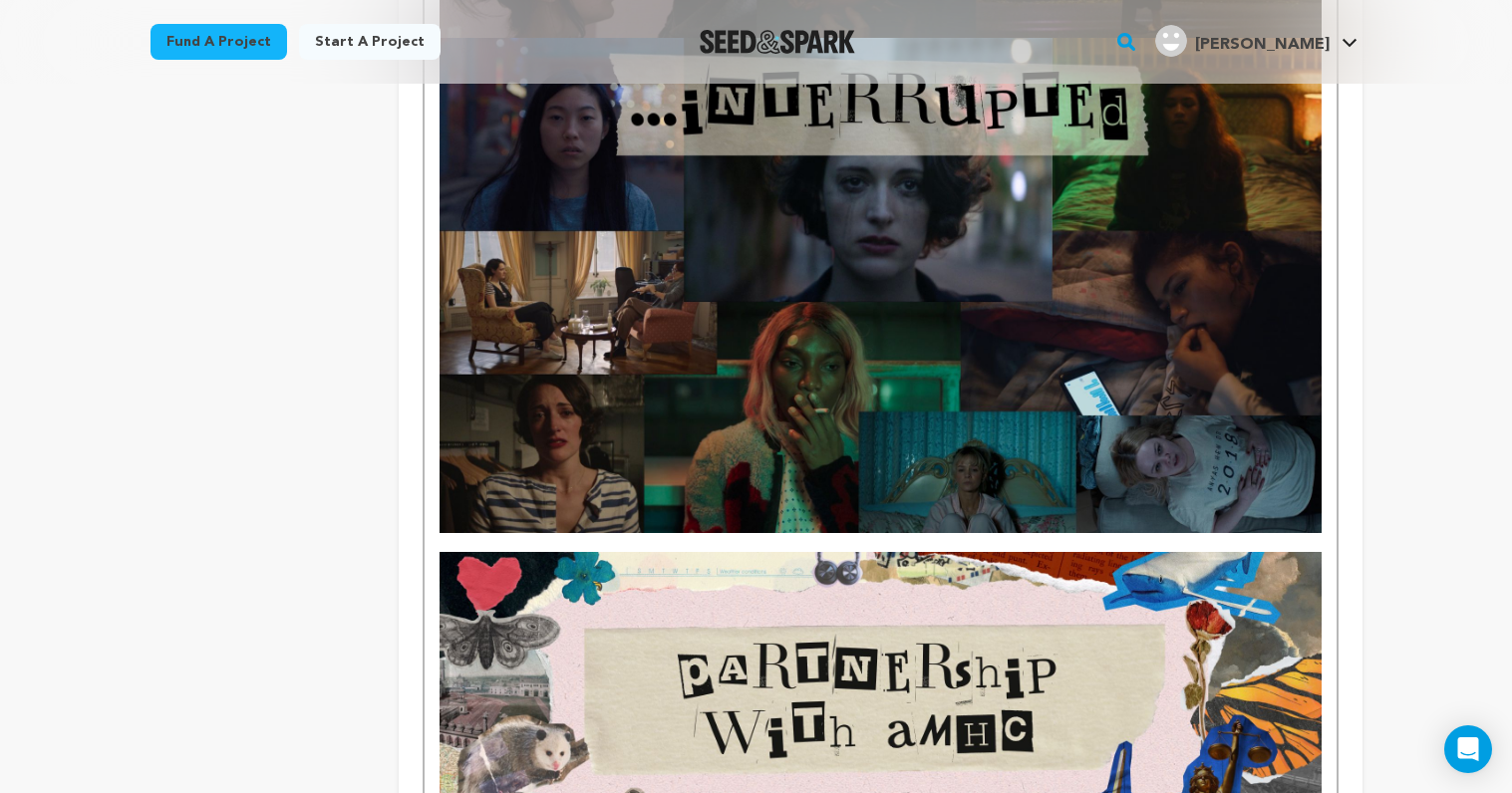 scroll, scrollTop: 2572, scrollLeft: 0, axis: vertical 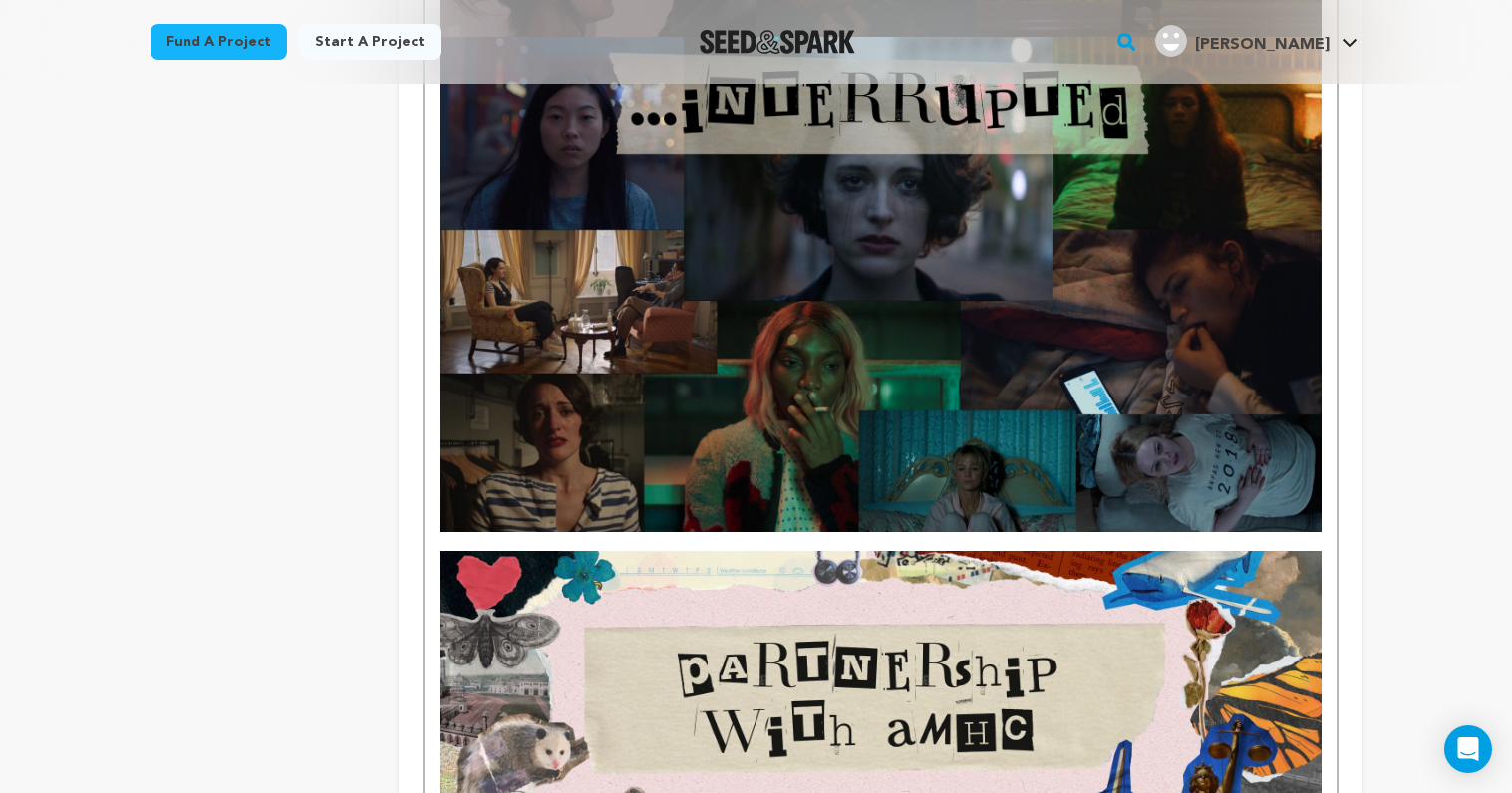click at bounding box center [880, 541] 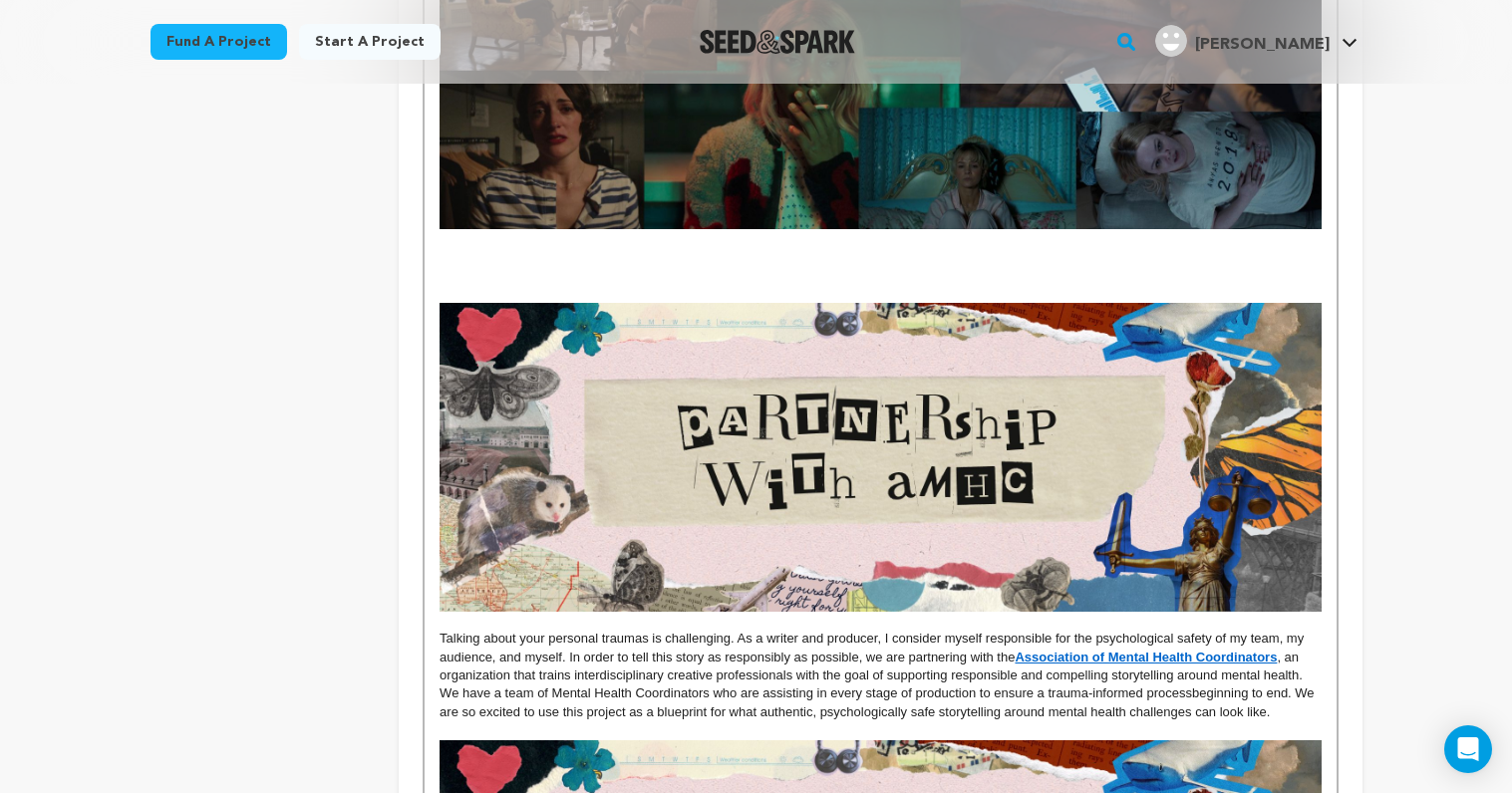 scroll, scrollTop: 2887, scrollLeft: 0, axis: vertical 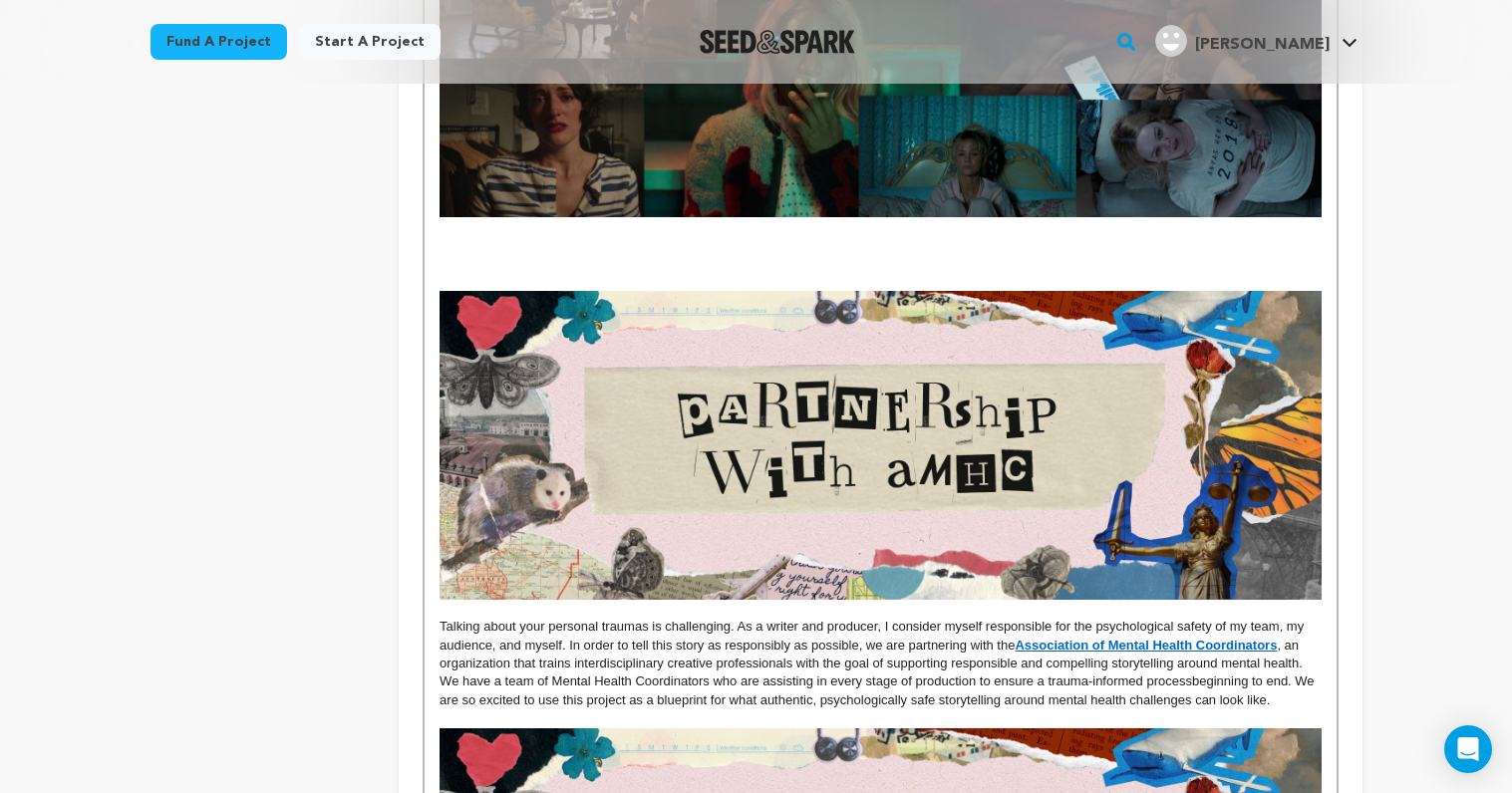 click at bounding box center [880, 245] 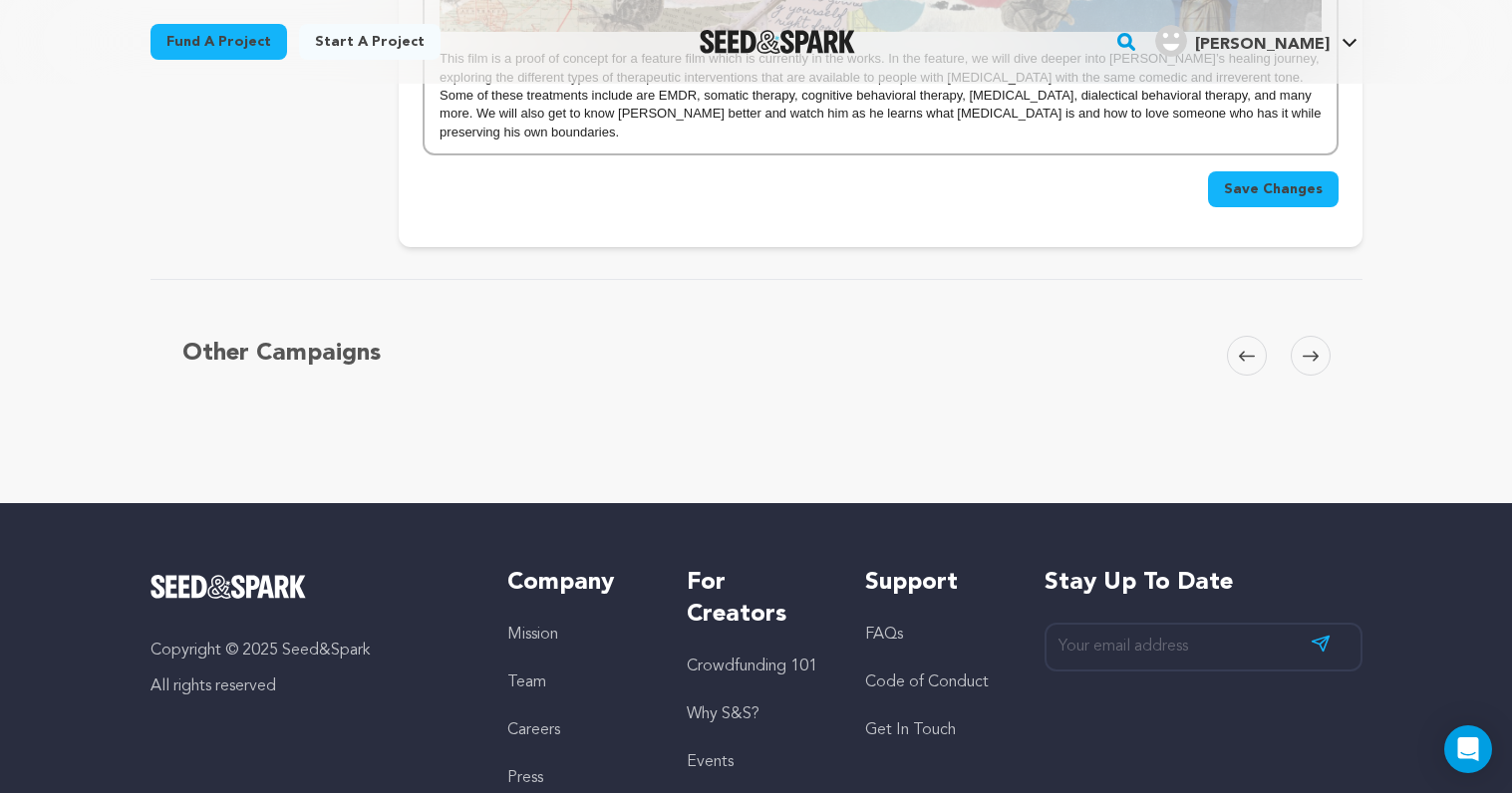 scroll, scrollTop: 3955, scrollLeft: 0, axis: vertical 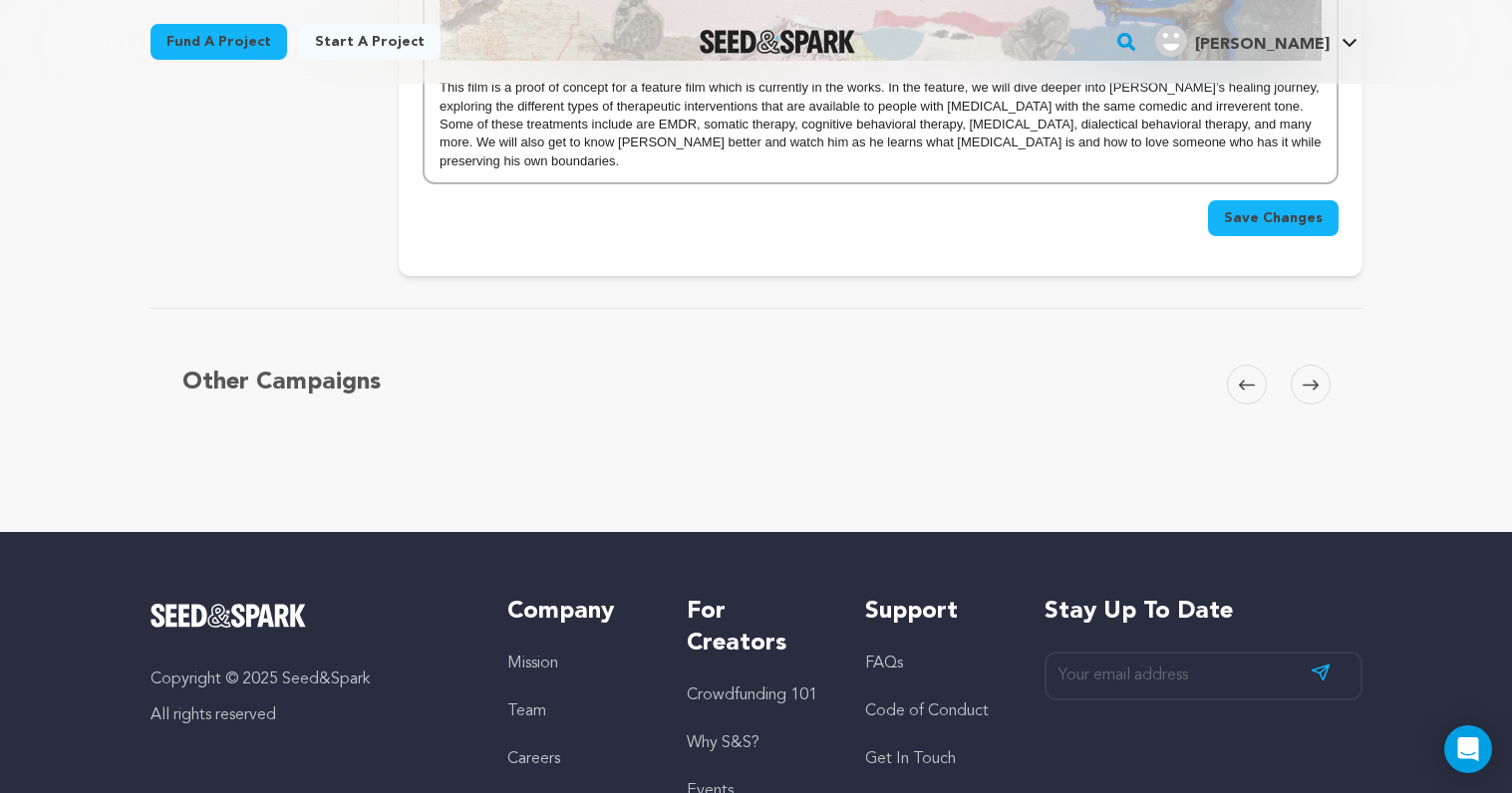 click on "Save Changes" at bounding box center (1273, 218) 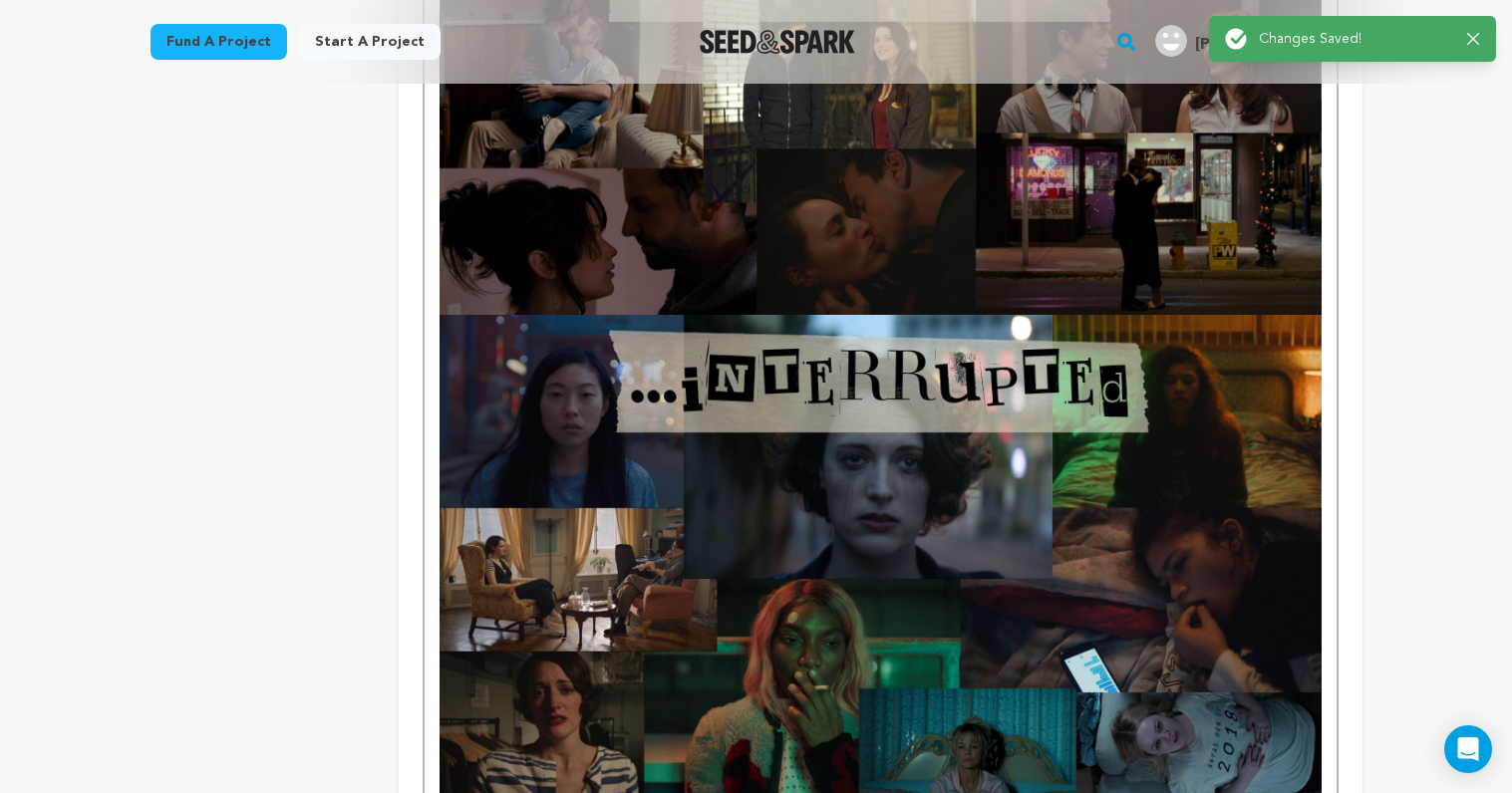 scroll, scrollTop: 2553, scrollLeft: 0, axis: vertical 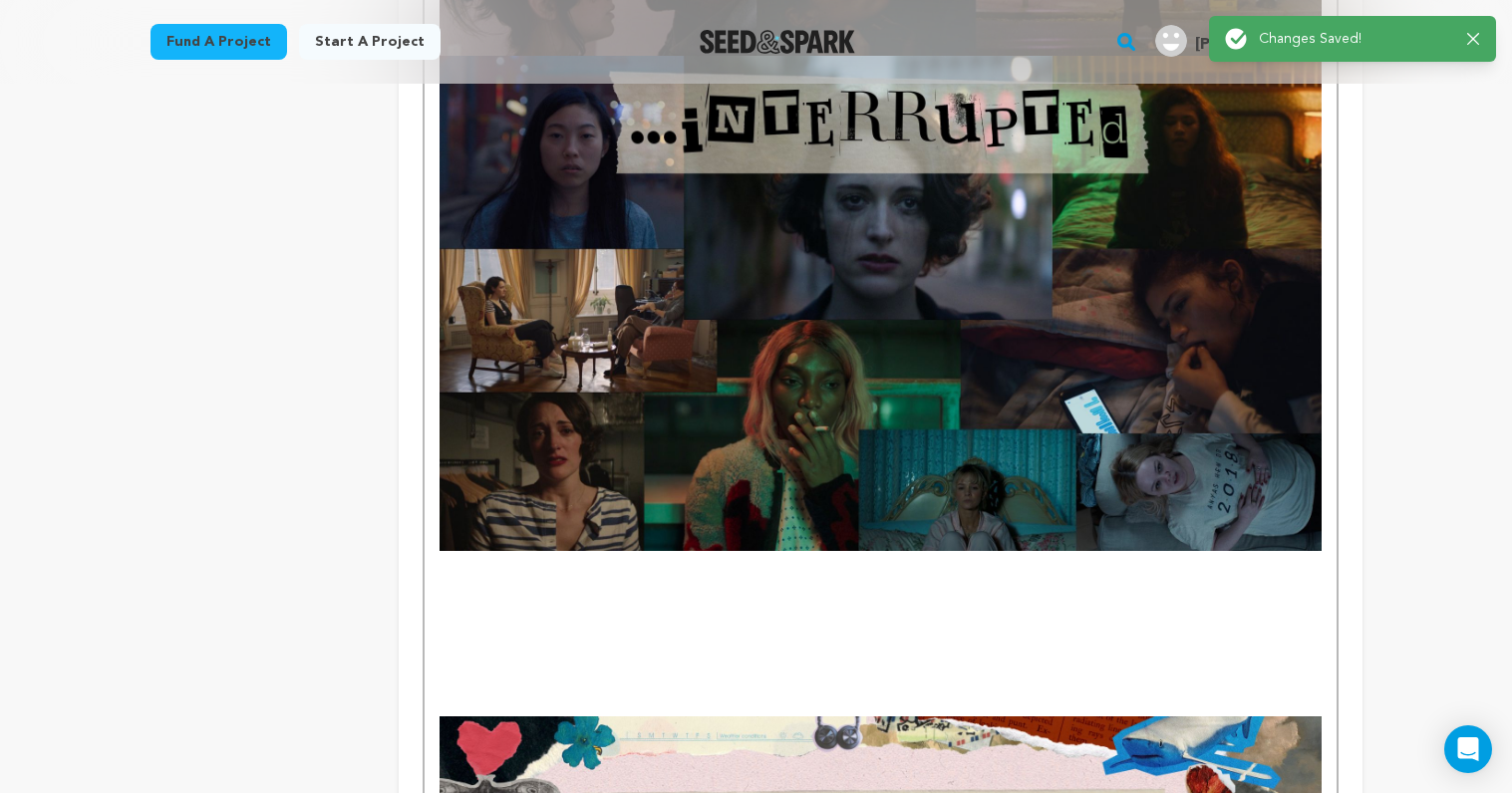 click at bounding box center (880, 634) 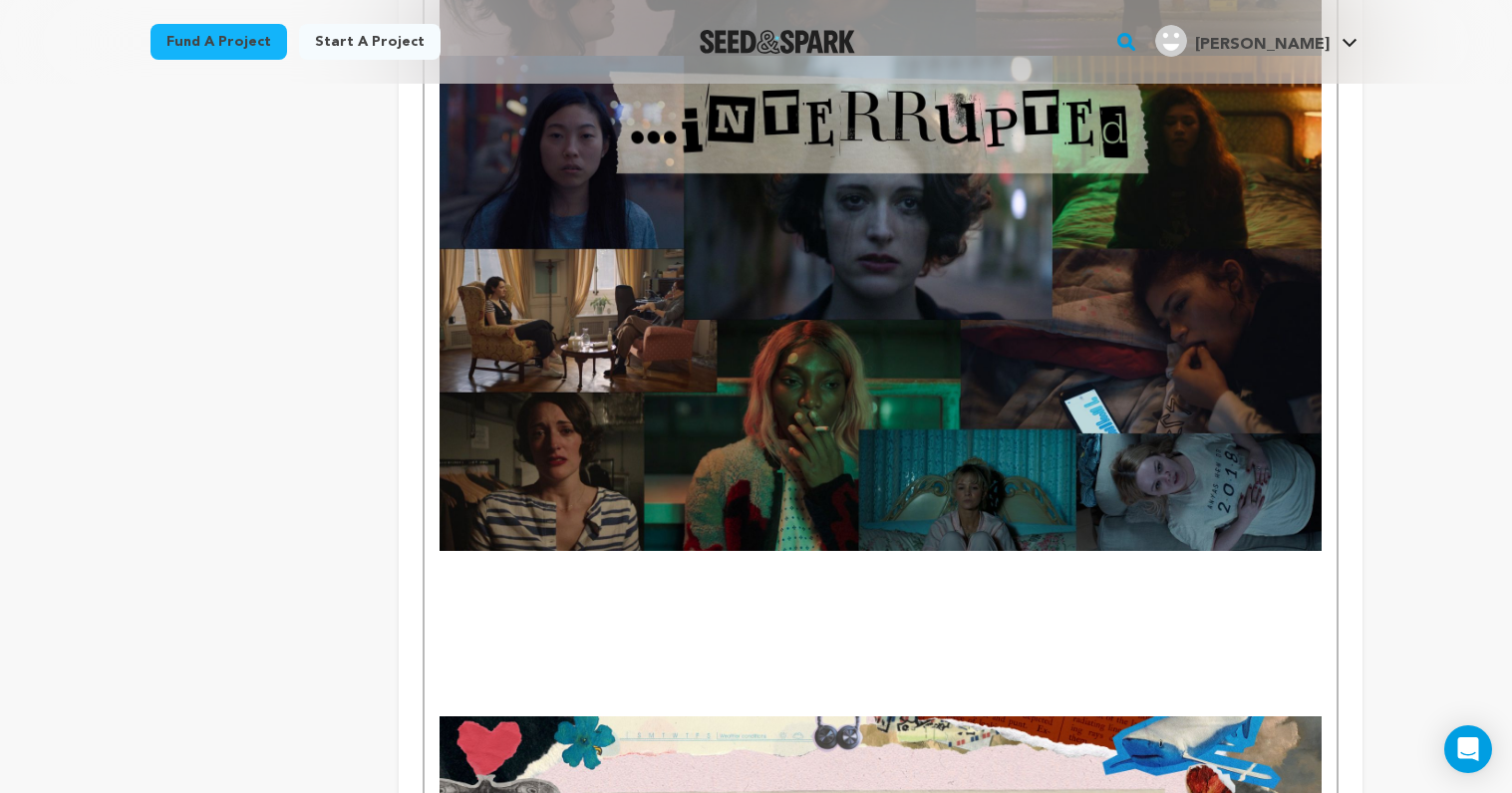 click at bounding box center [880, 616] 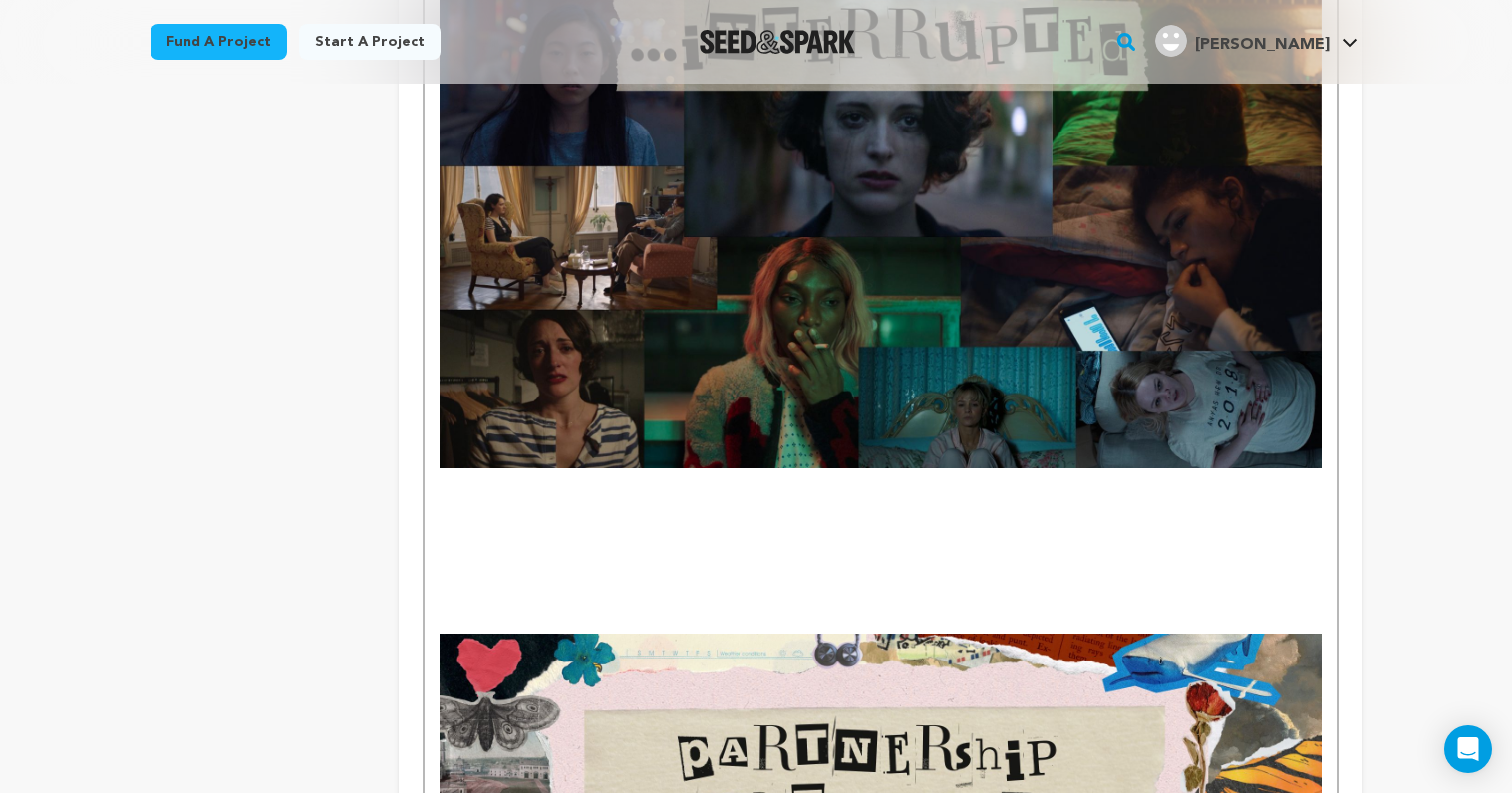 scroll, scrollTop: 2637, scrollLeft: 0, axis: vertical 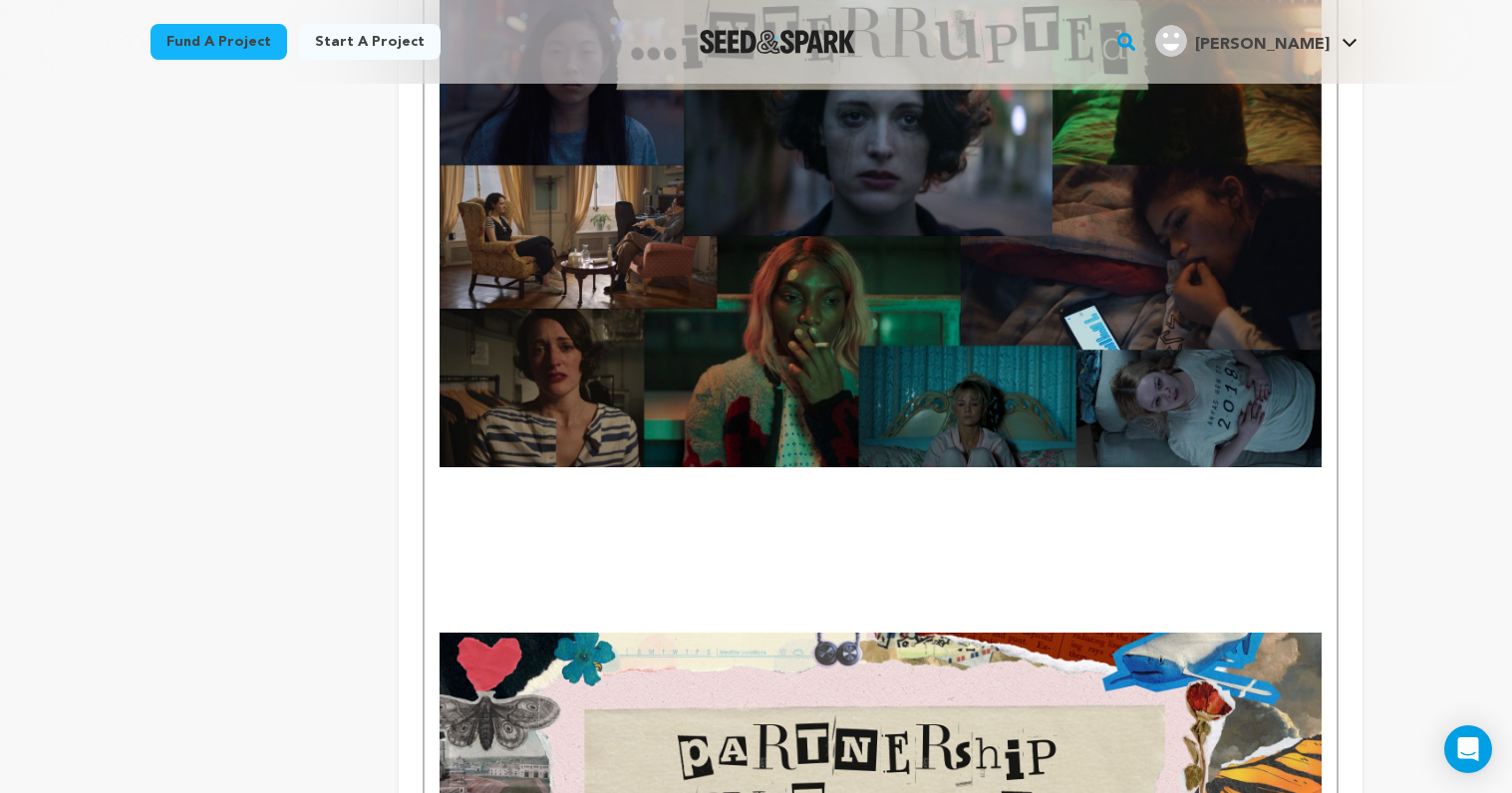 click at bounding box center [880, 550] 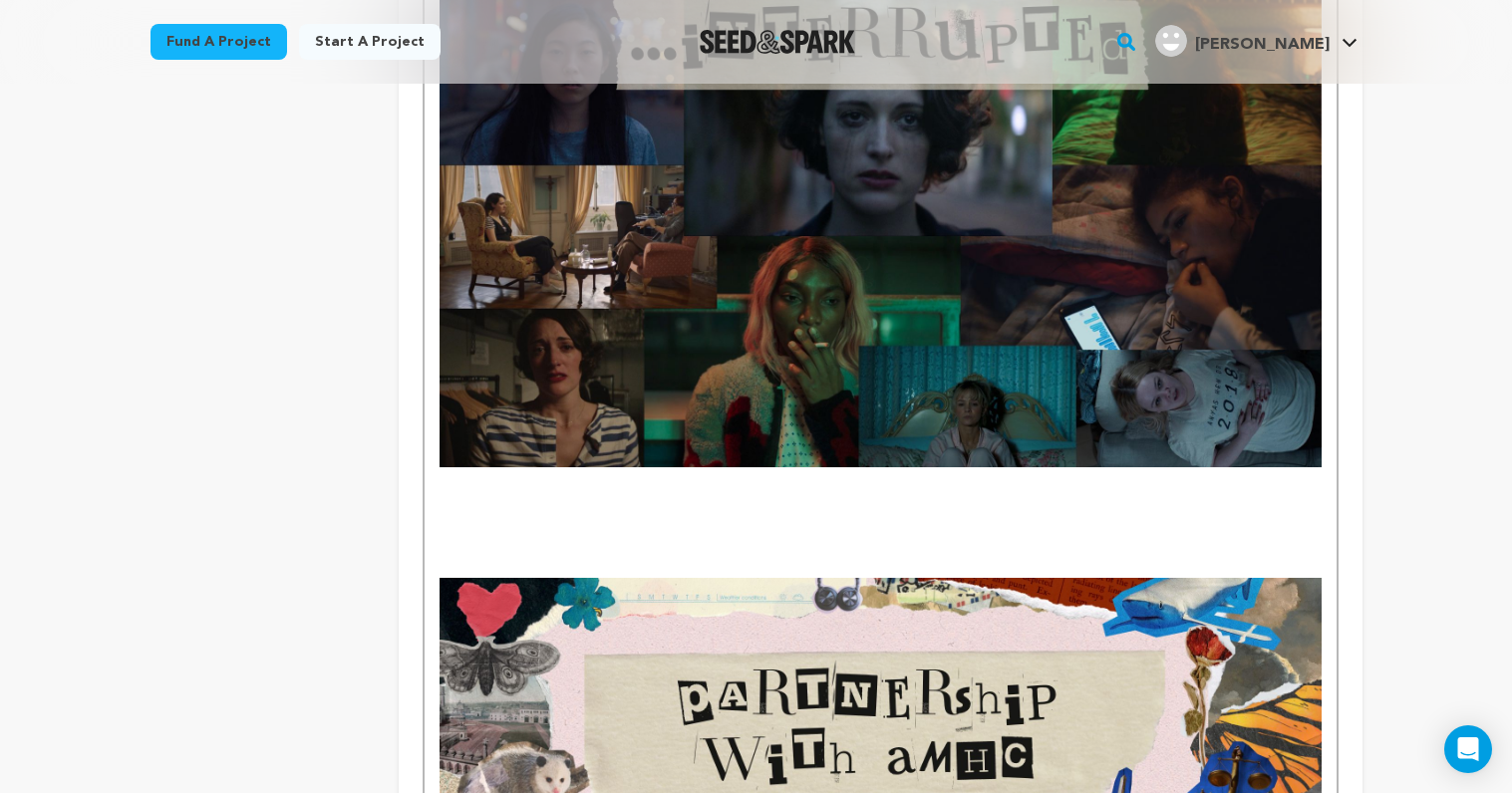 click at bounding box center [880, 513] 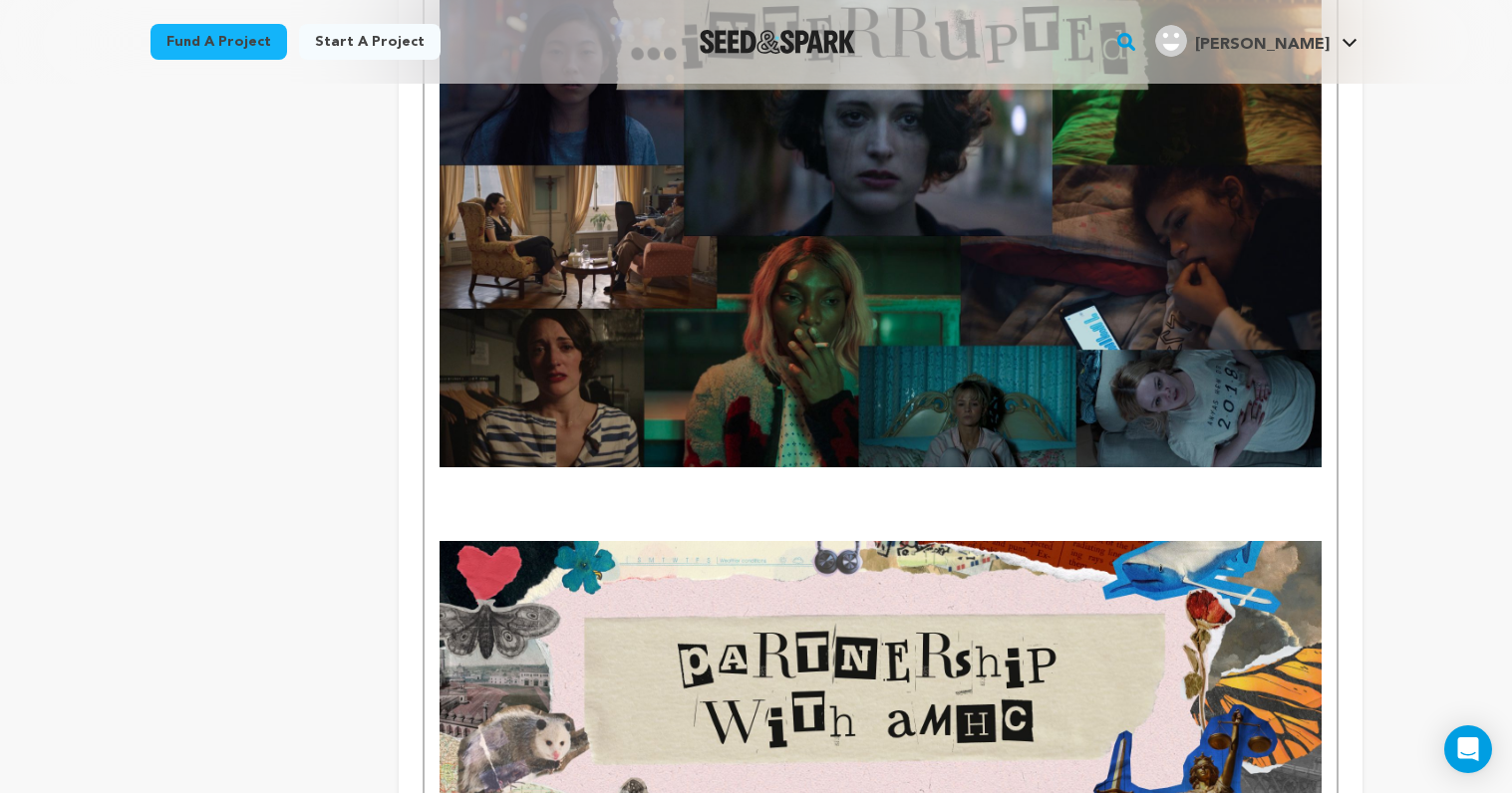 click at bounding box center (880, 495) 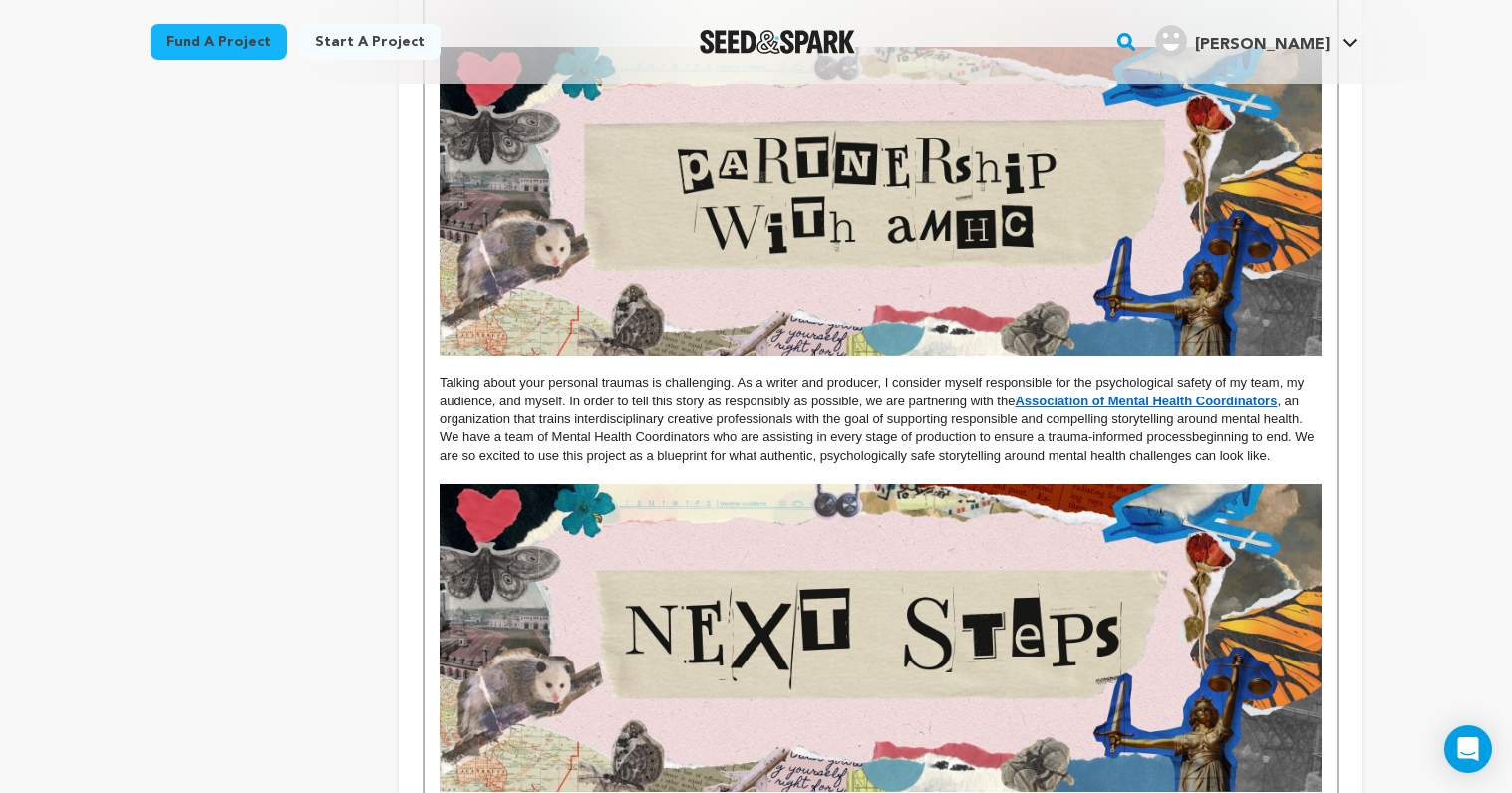 scroll, scrollTop: 3154, scrollLeft: 0, axis: vertical 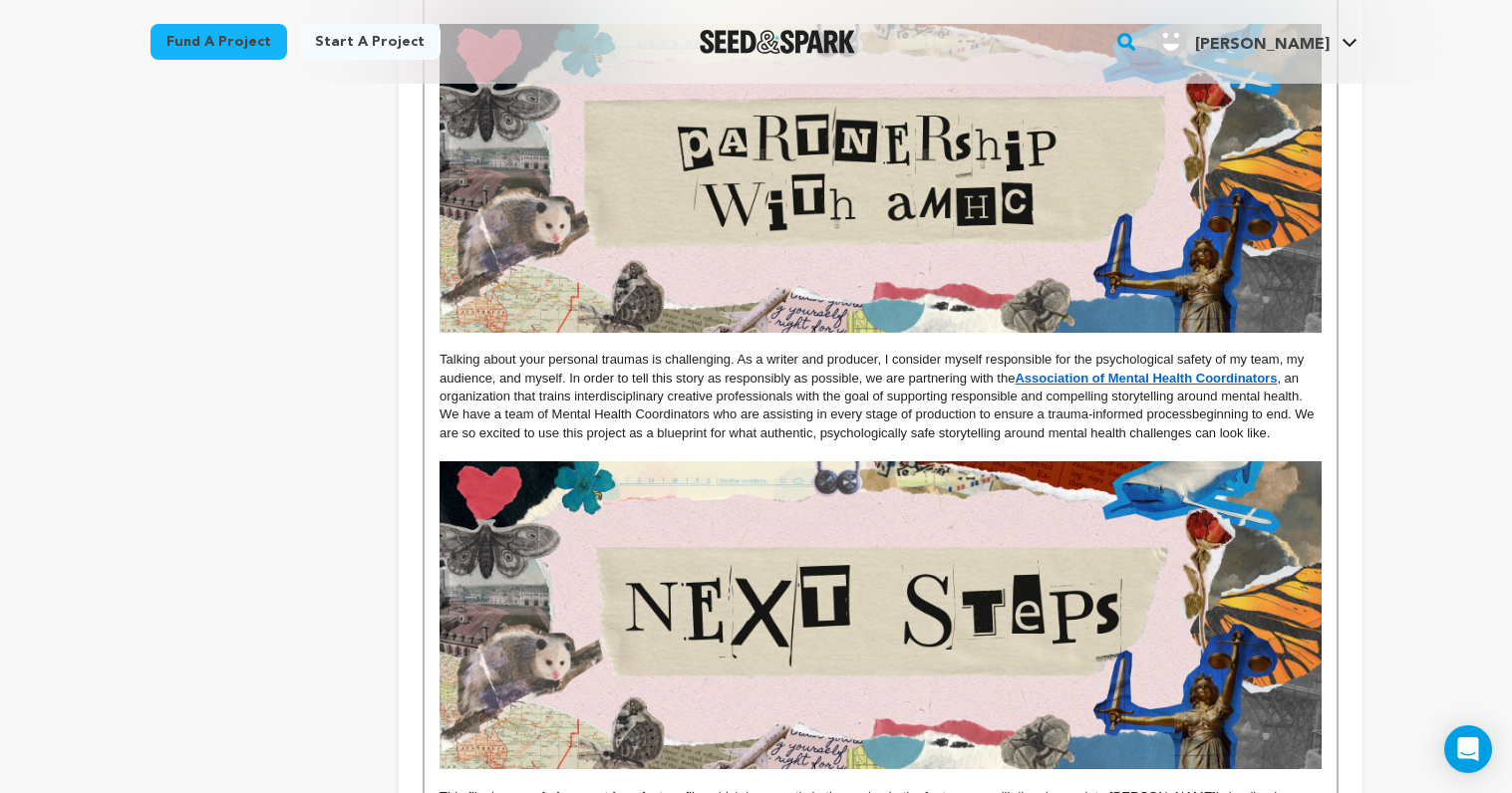click at bounding box center (880, 451) 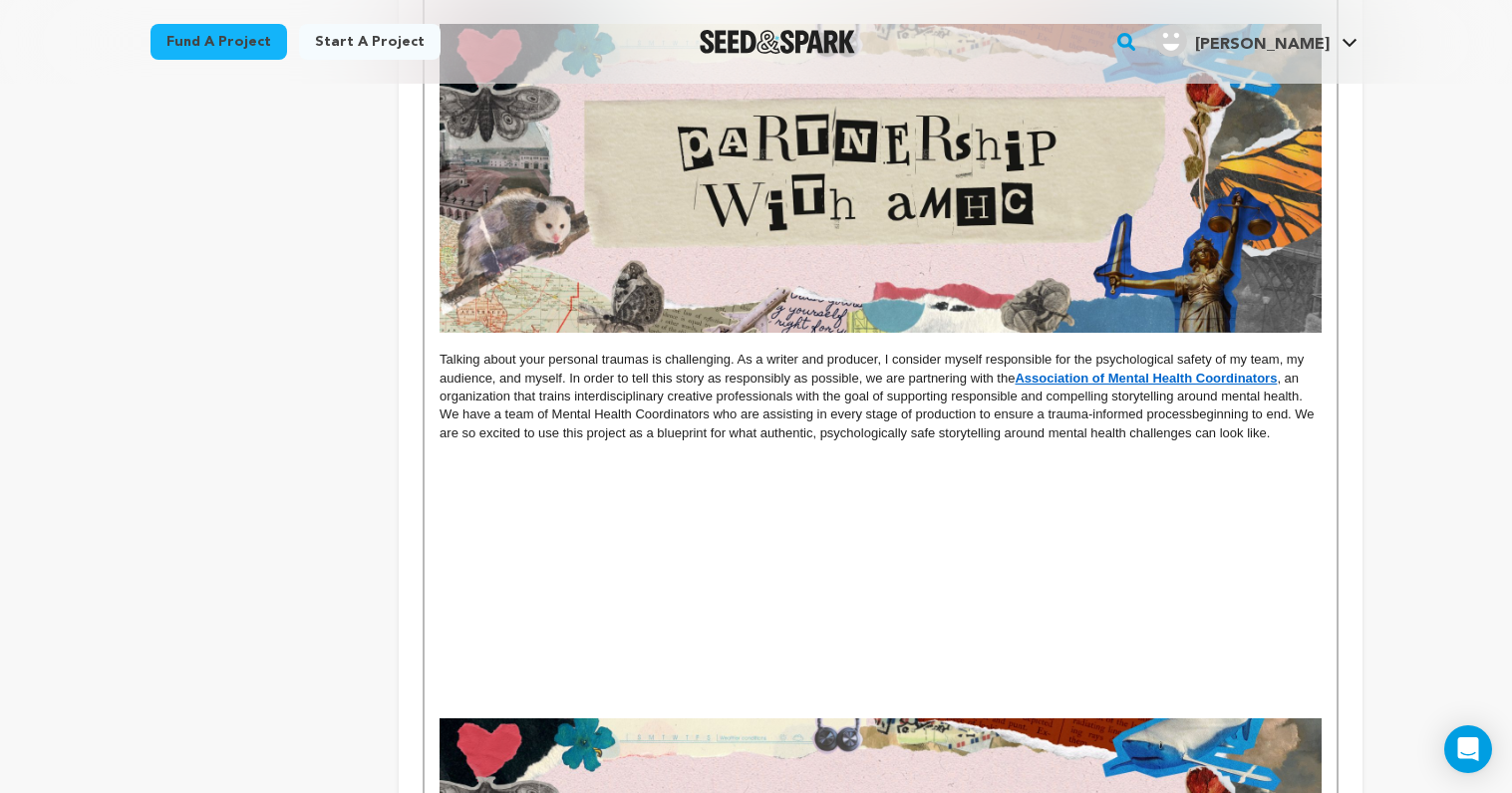 scroll, scrollTop: 3388, scrollLeft: 0, axis: vertical 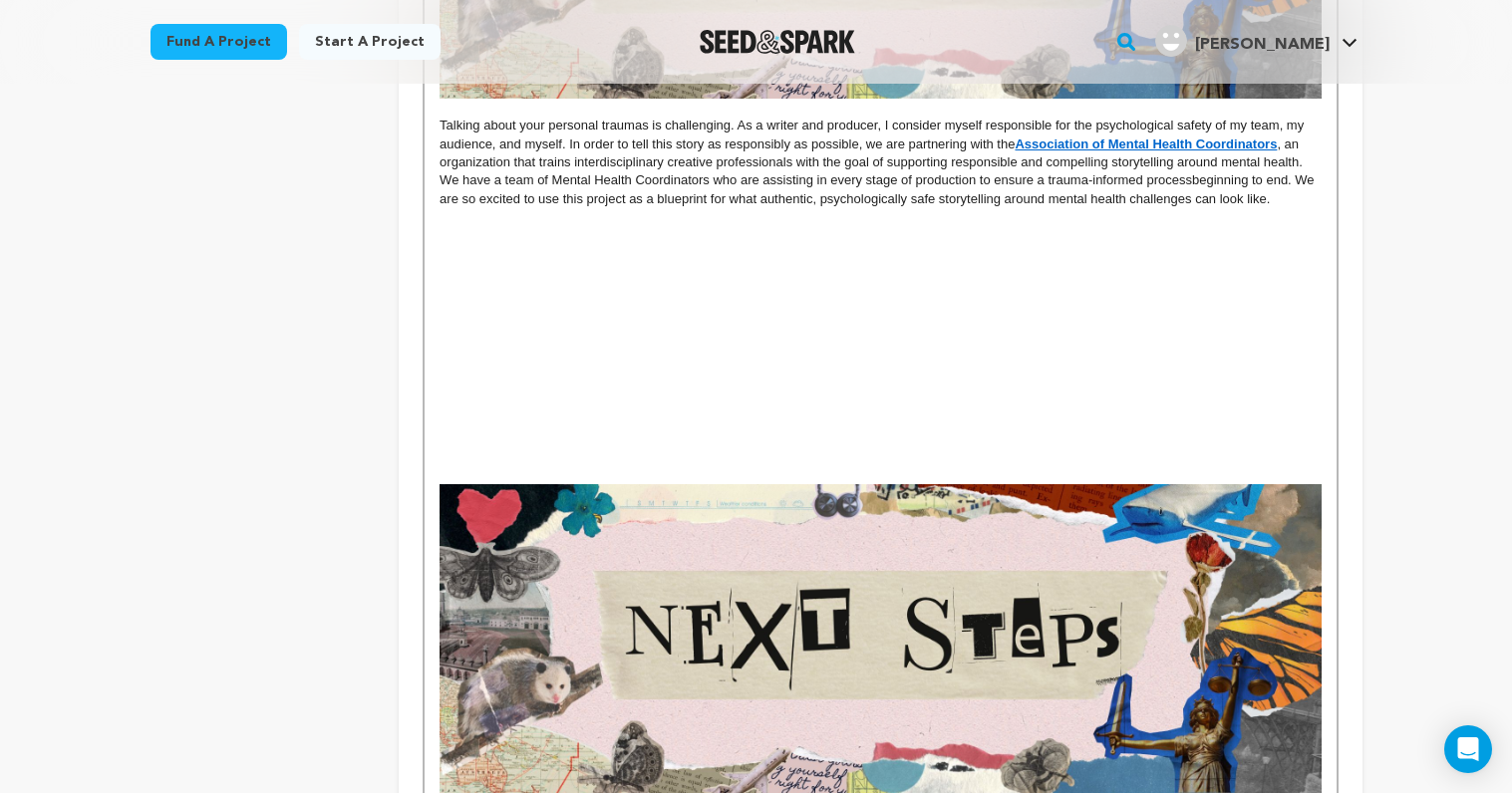 click at bounding box center (880, 310) 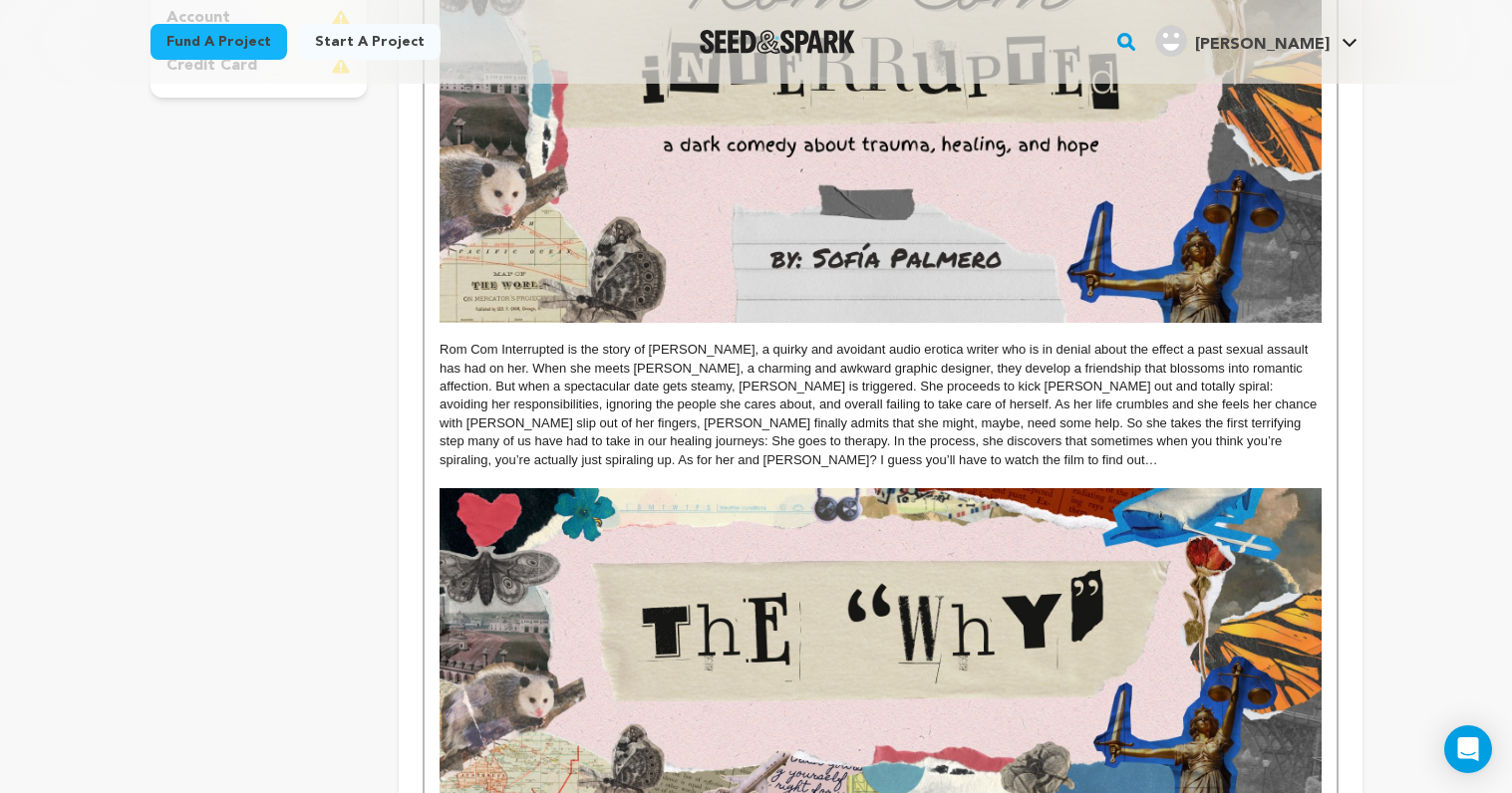 scroll, scrollTop: 0, scrollLeft: 0, axis: both 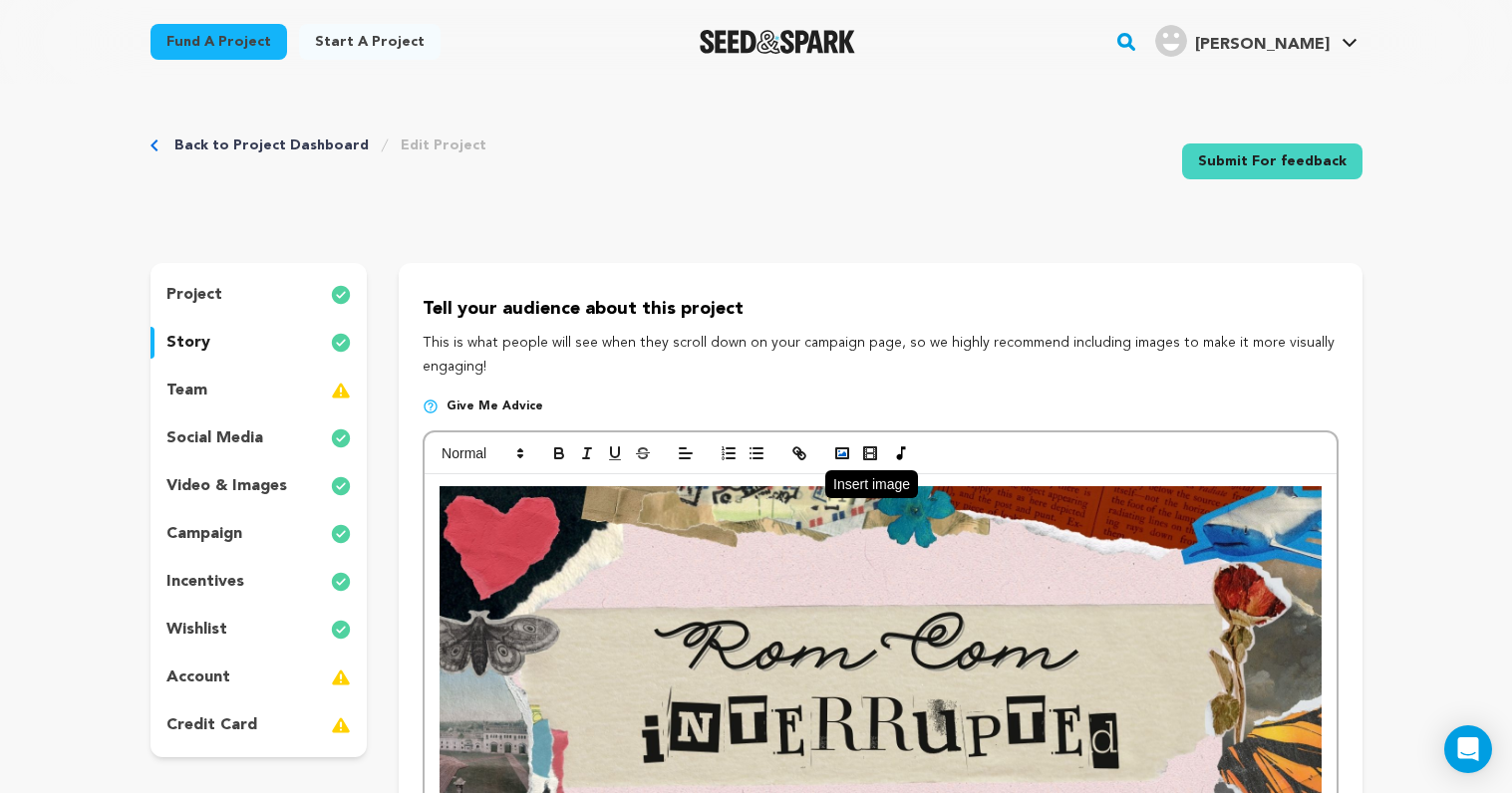 click 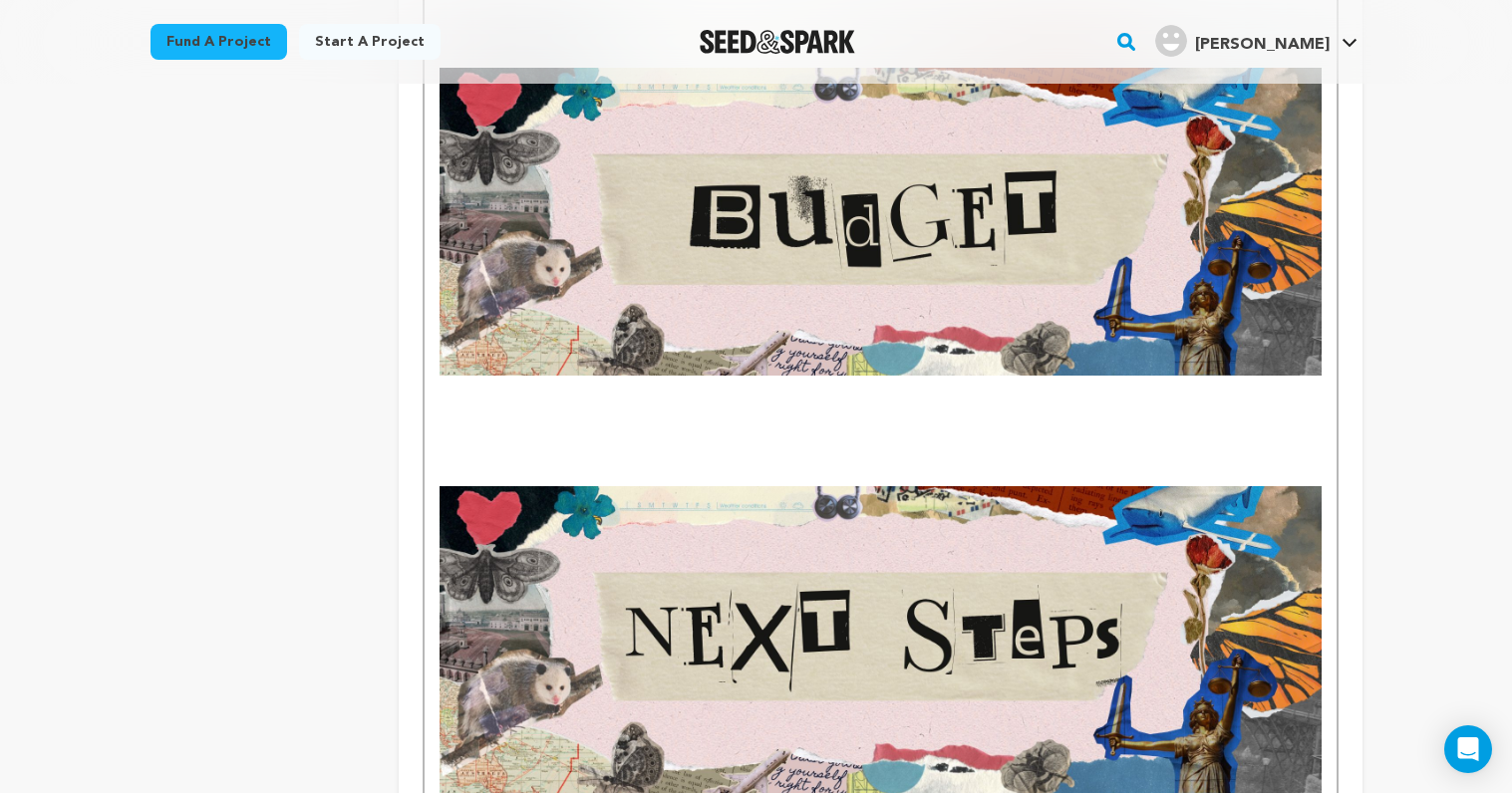 scroll, scrollTop: 3661, scrollLeft: 0, axis: vertical 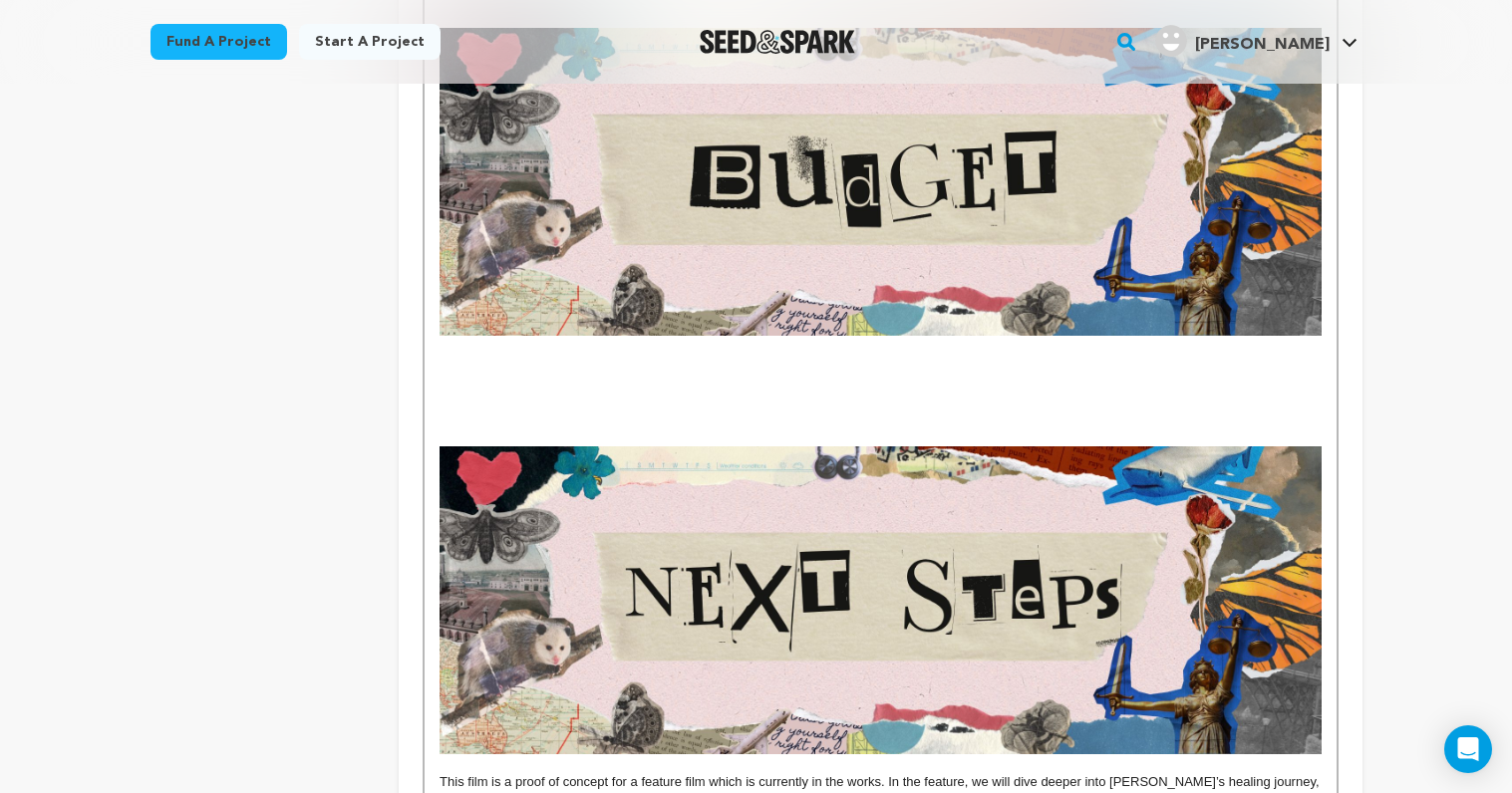 click at bounding box center (880, 382) 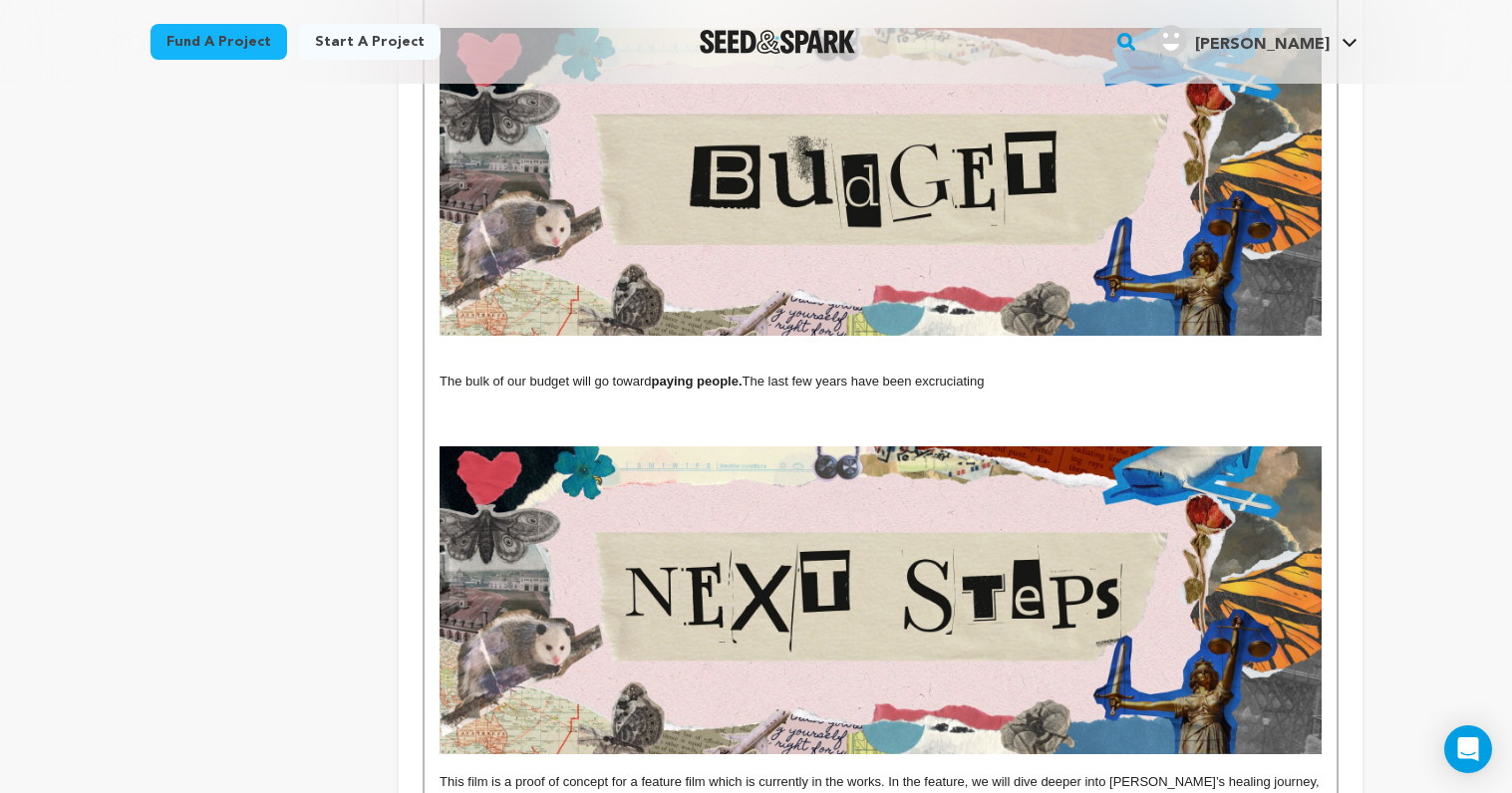click on "The bulk of our budget will go toward  paying people.  The last few years have been excruciating" at bounding box center [880, 382] 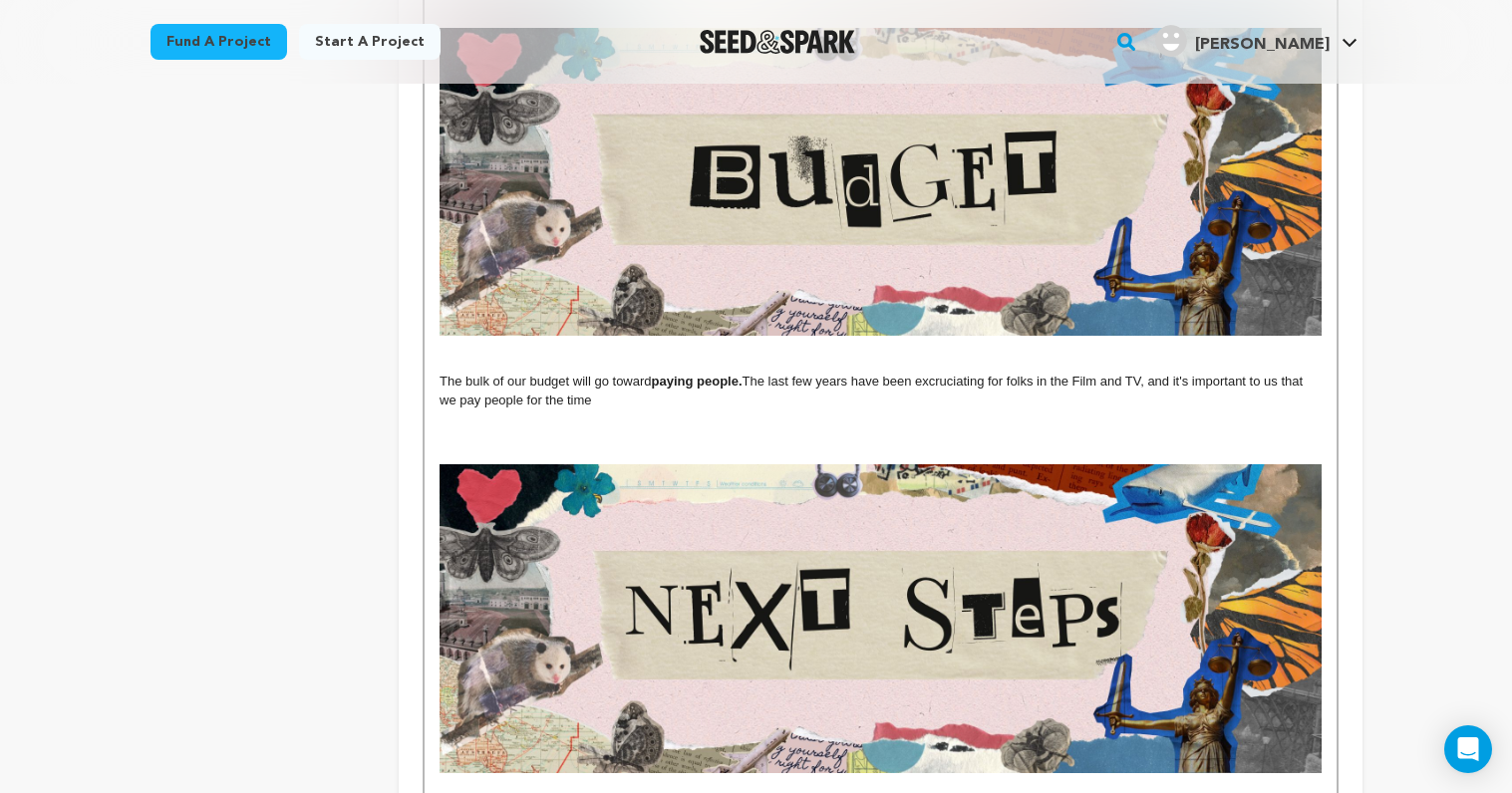 click on "The bulk of our budget will go toward  paying people.  The last few years have been excruciating for folks in the Film and TV, and it's important to us that we pay people for the time" at bounding box center (880, 391) 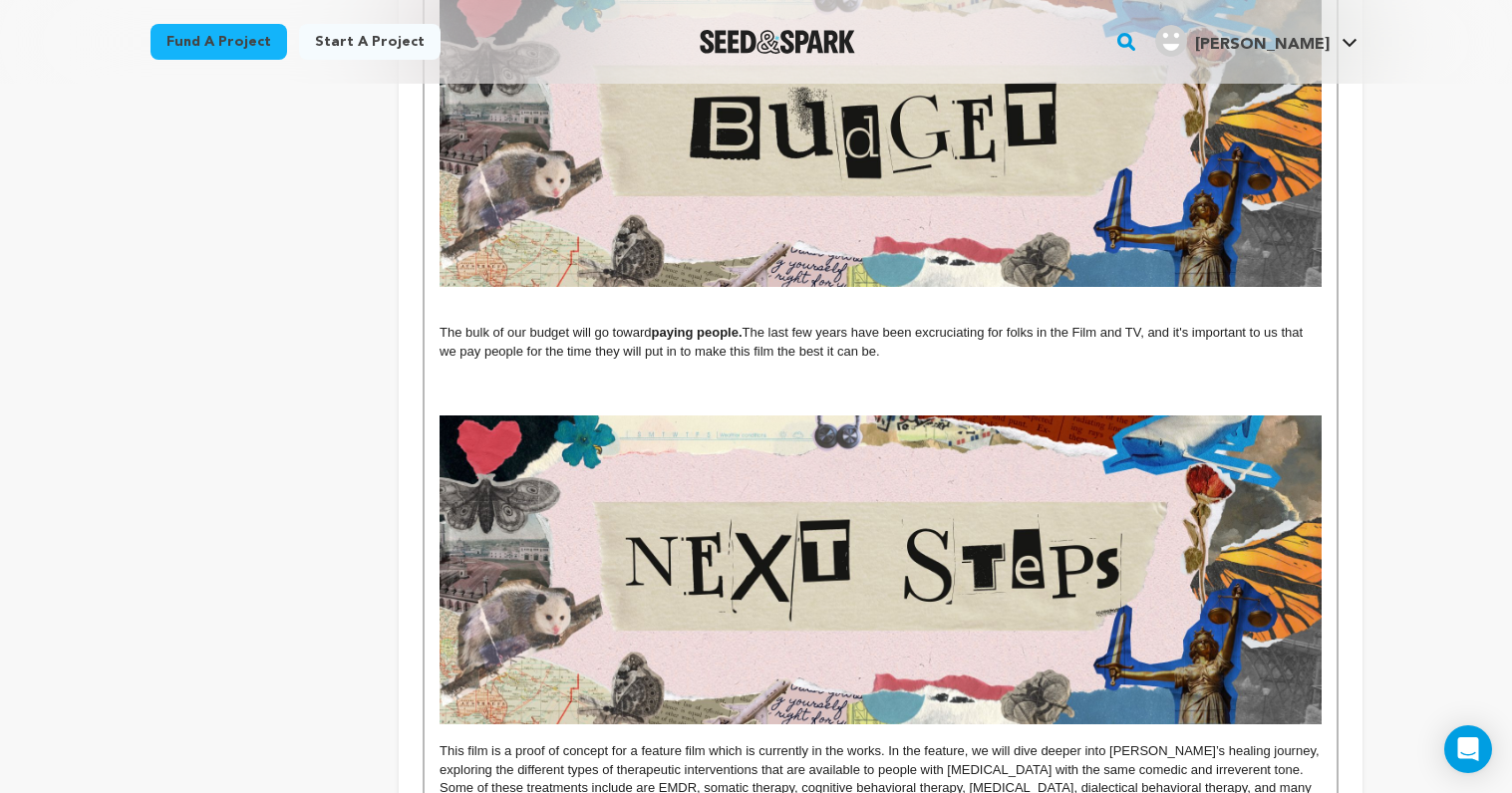 scroll, scrollTop: 3718, scrollLeft: 0, axis: vertical 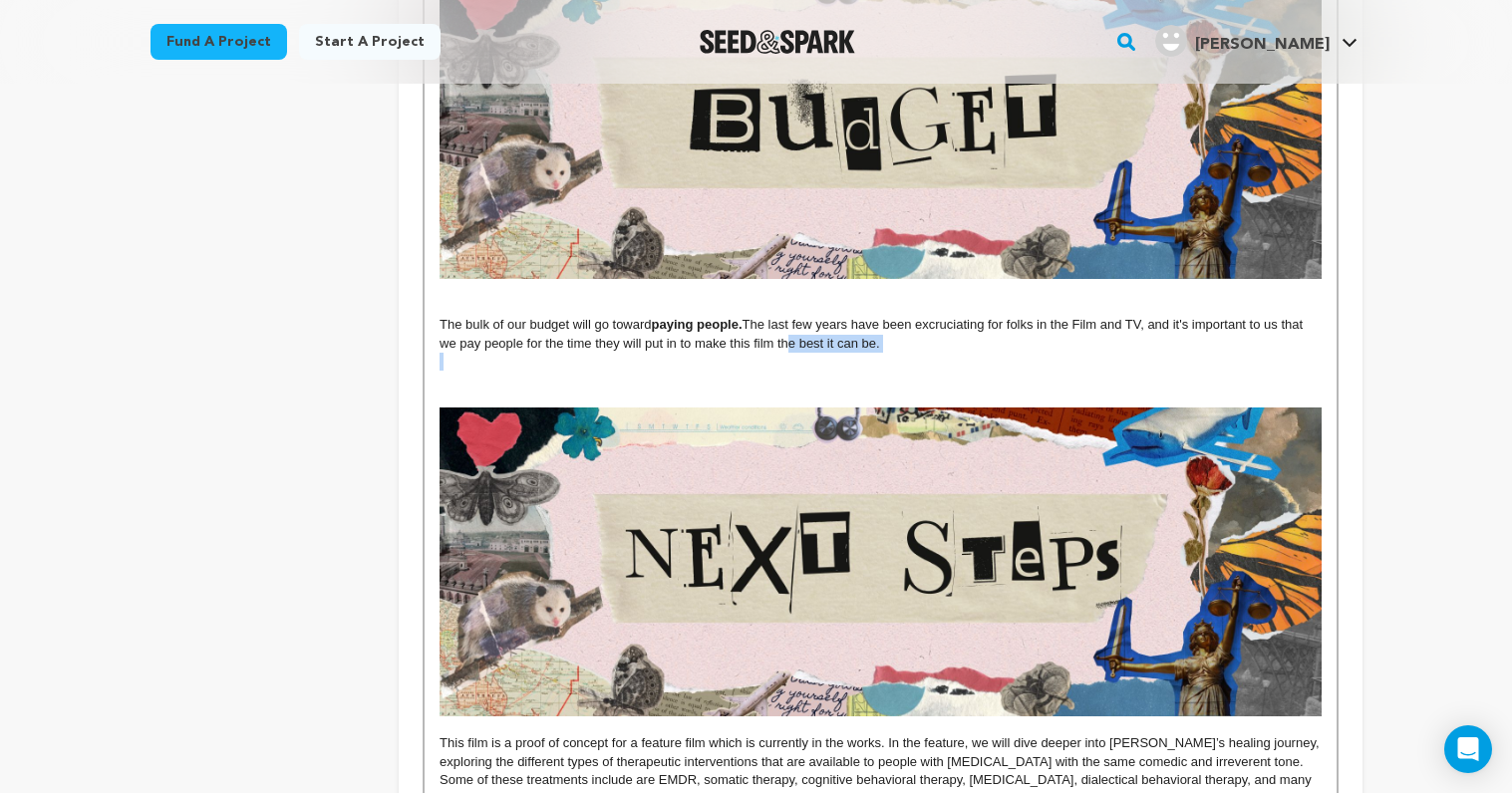drag, startPoint x: 892, startPoint y: 353, endPoint x: 786, endPoint y: 342, distance: 106.56923 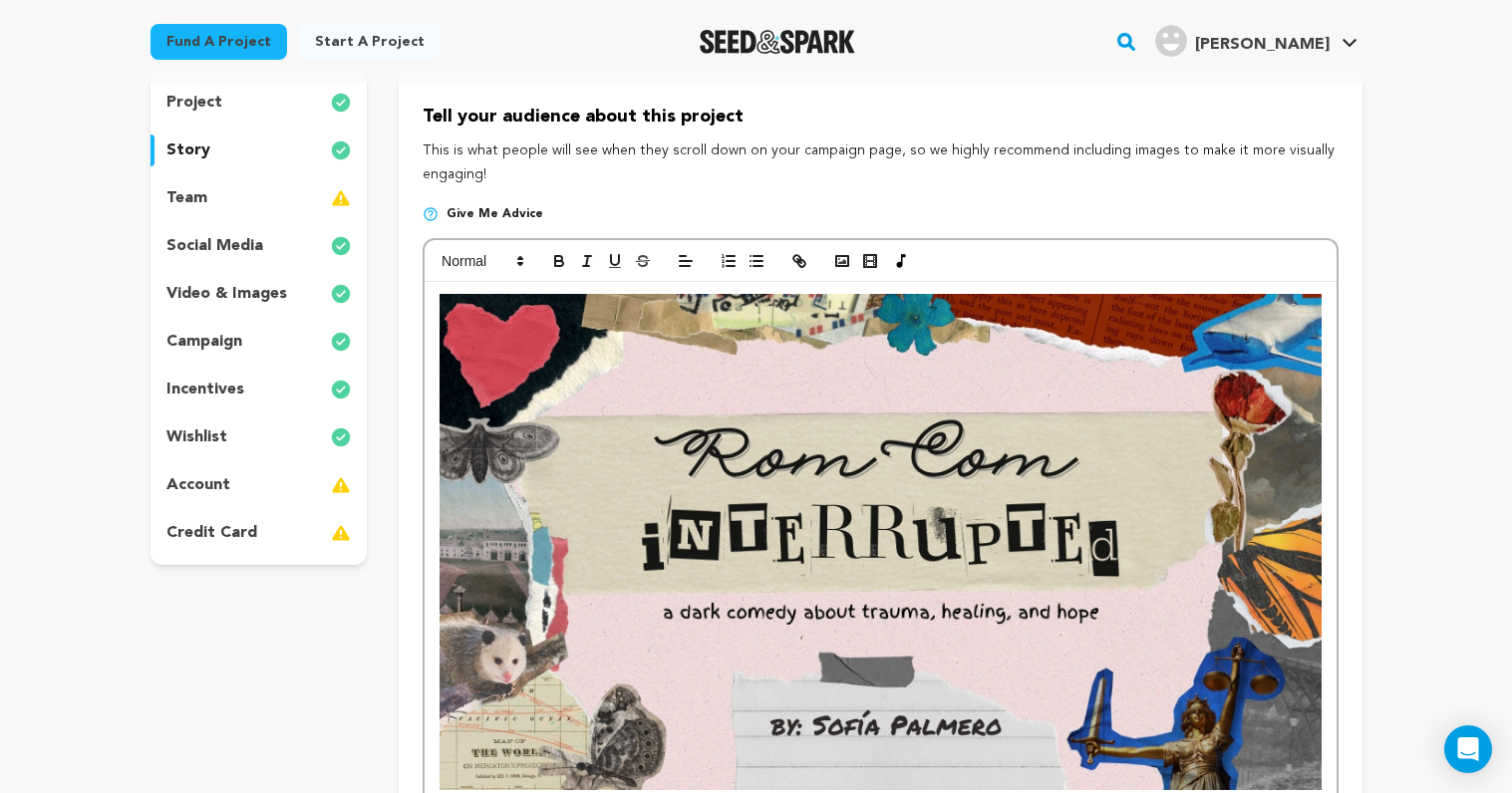scroll, scrollTop: 0, scrollLeft: 0, axis: both 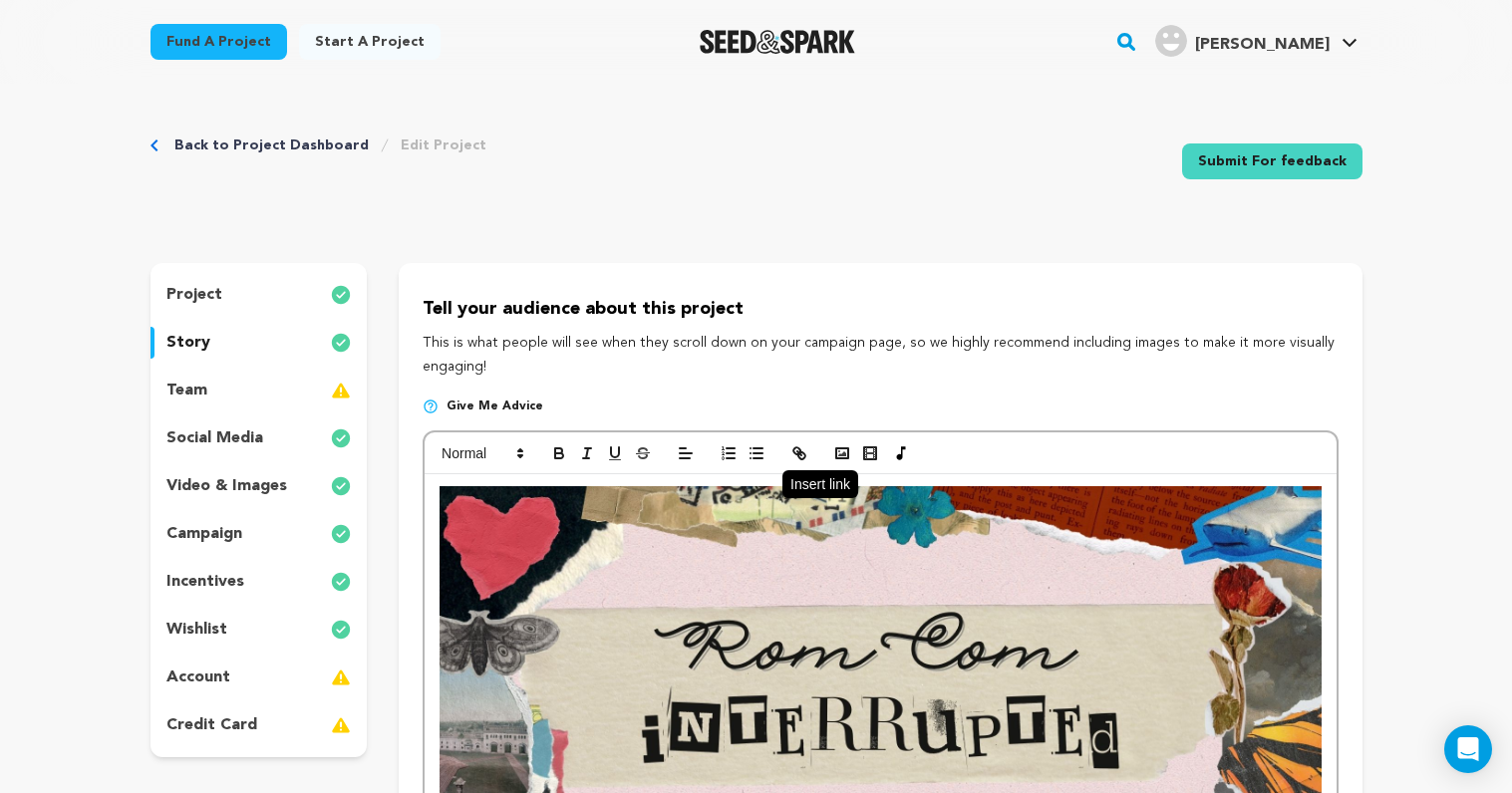 click 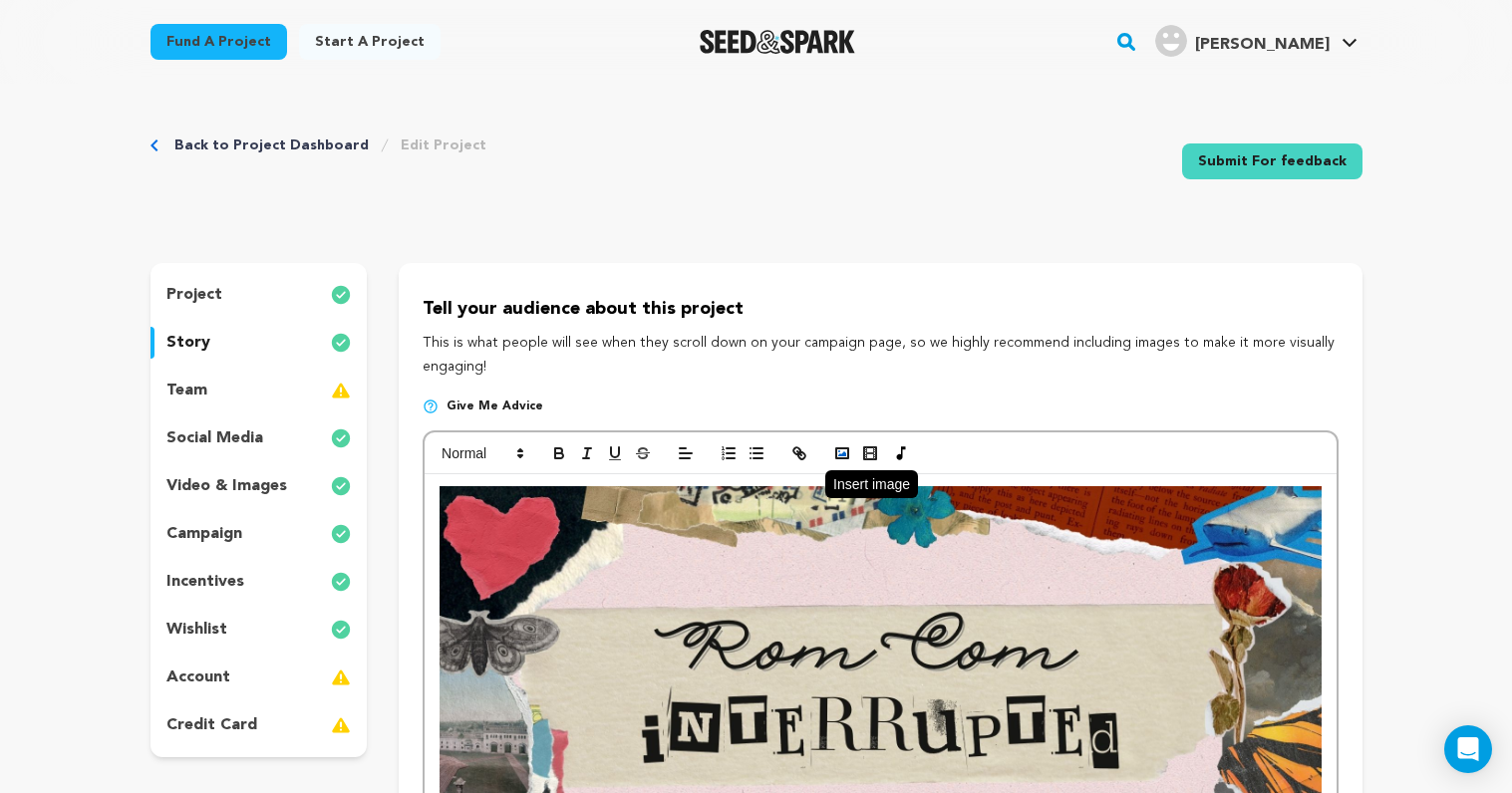 click 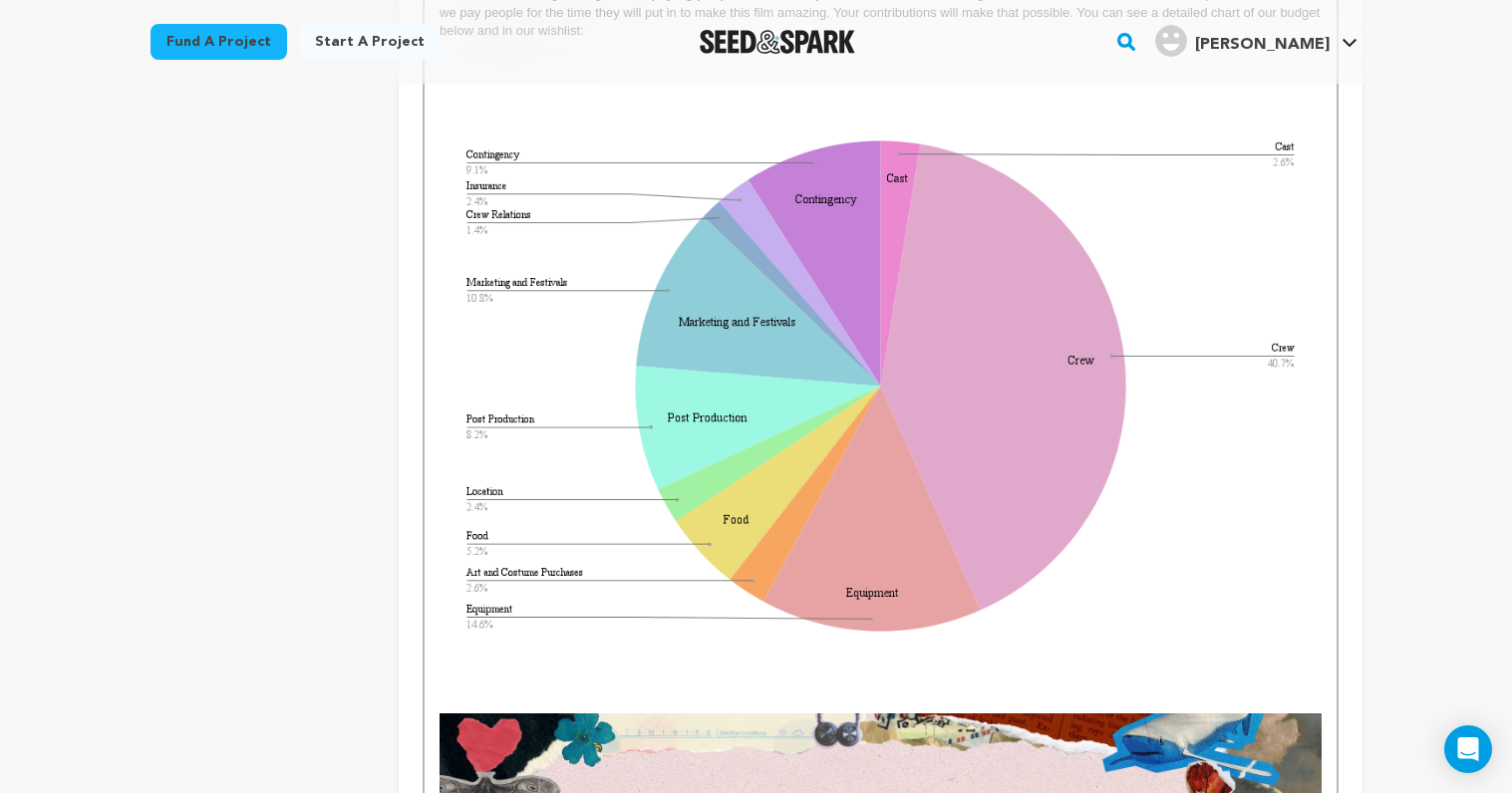 scroll, scrollTop: 4060, scrollLeft: 0, axis: vertical 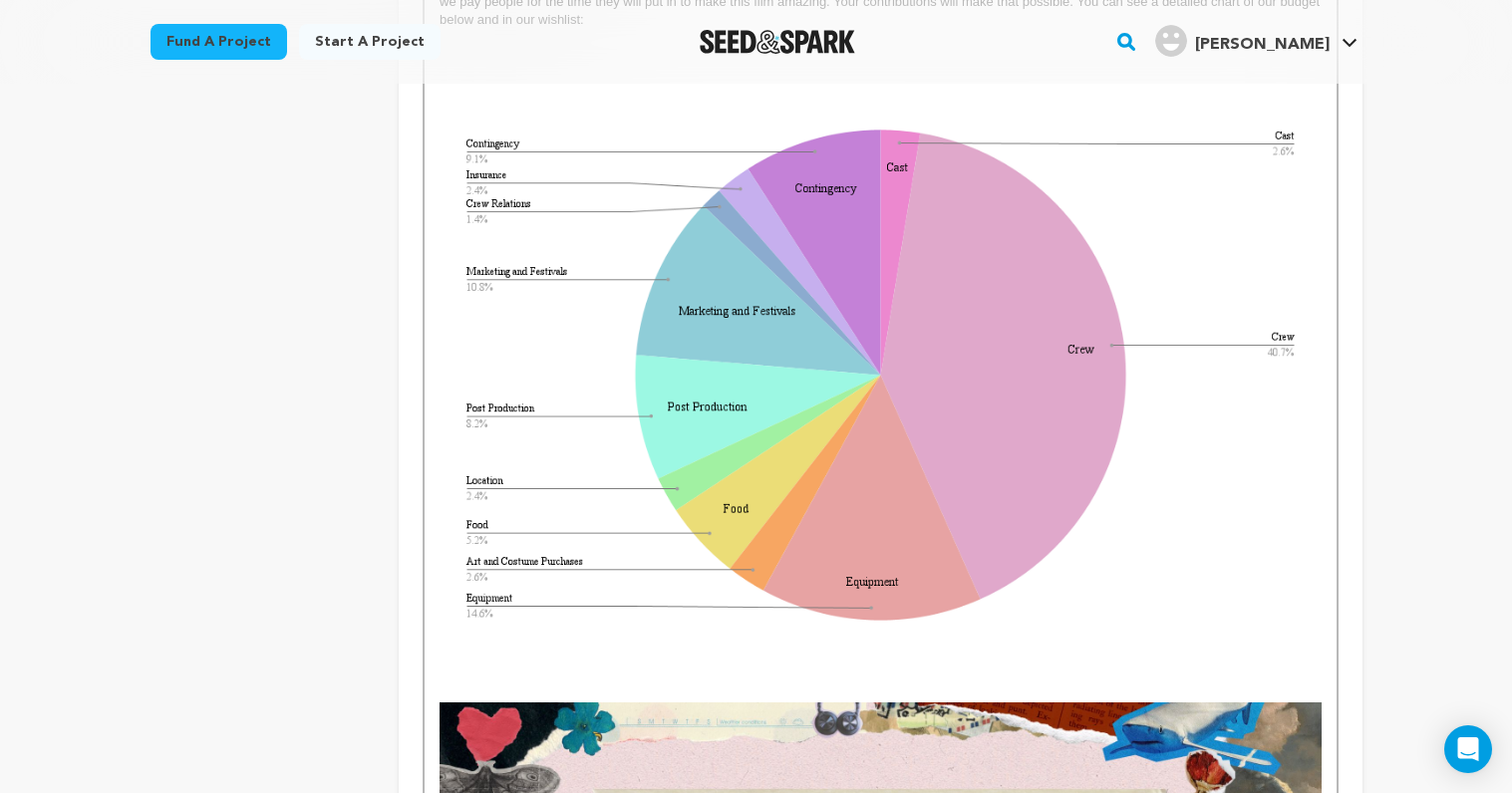 click at bounding box center [880, 375] 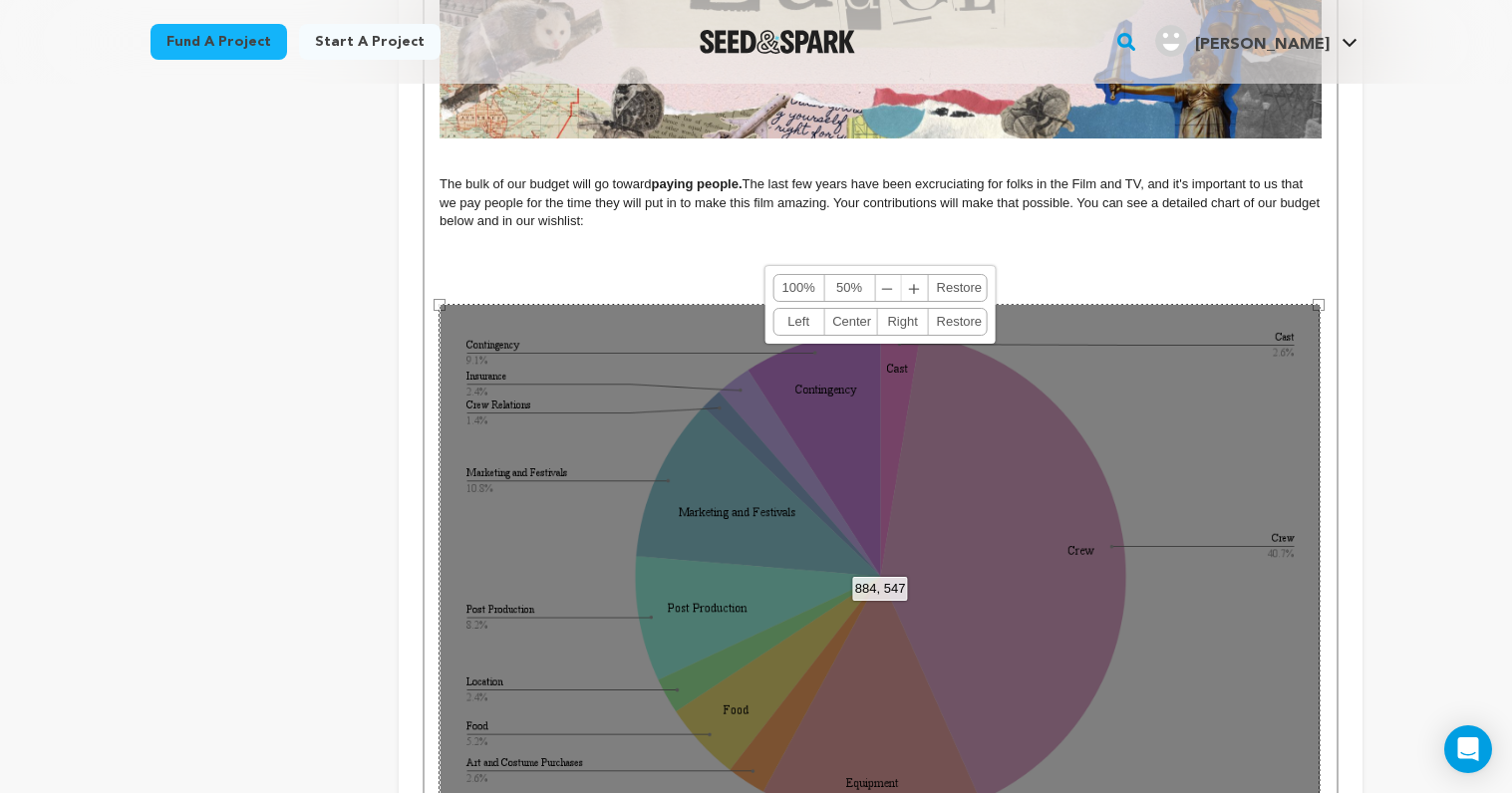 scroll, scrollTop: 3826, scrollLeft: 0, axis: vertical 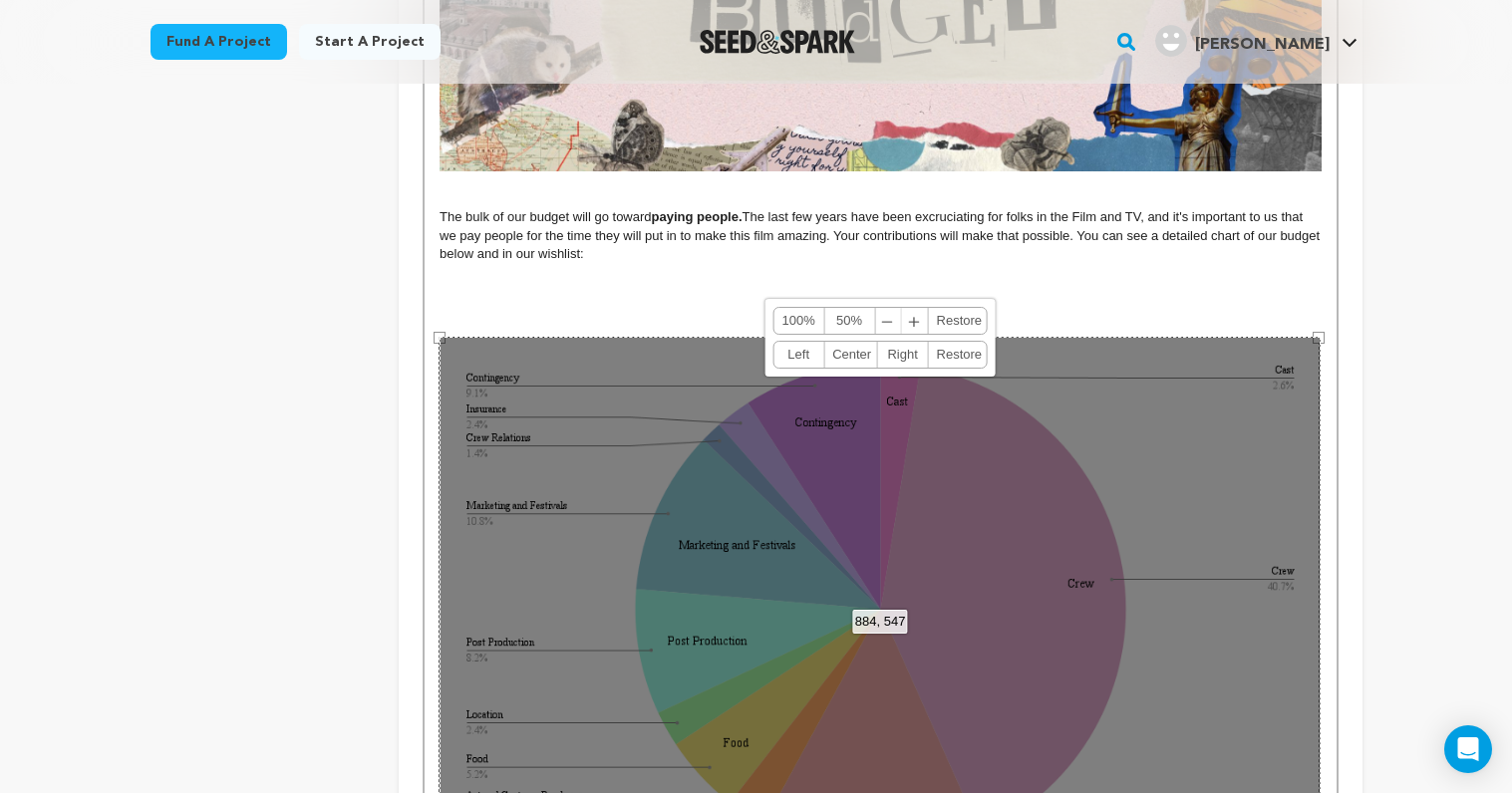 click at bounding box center [880, 291] 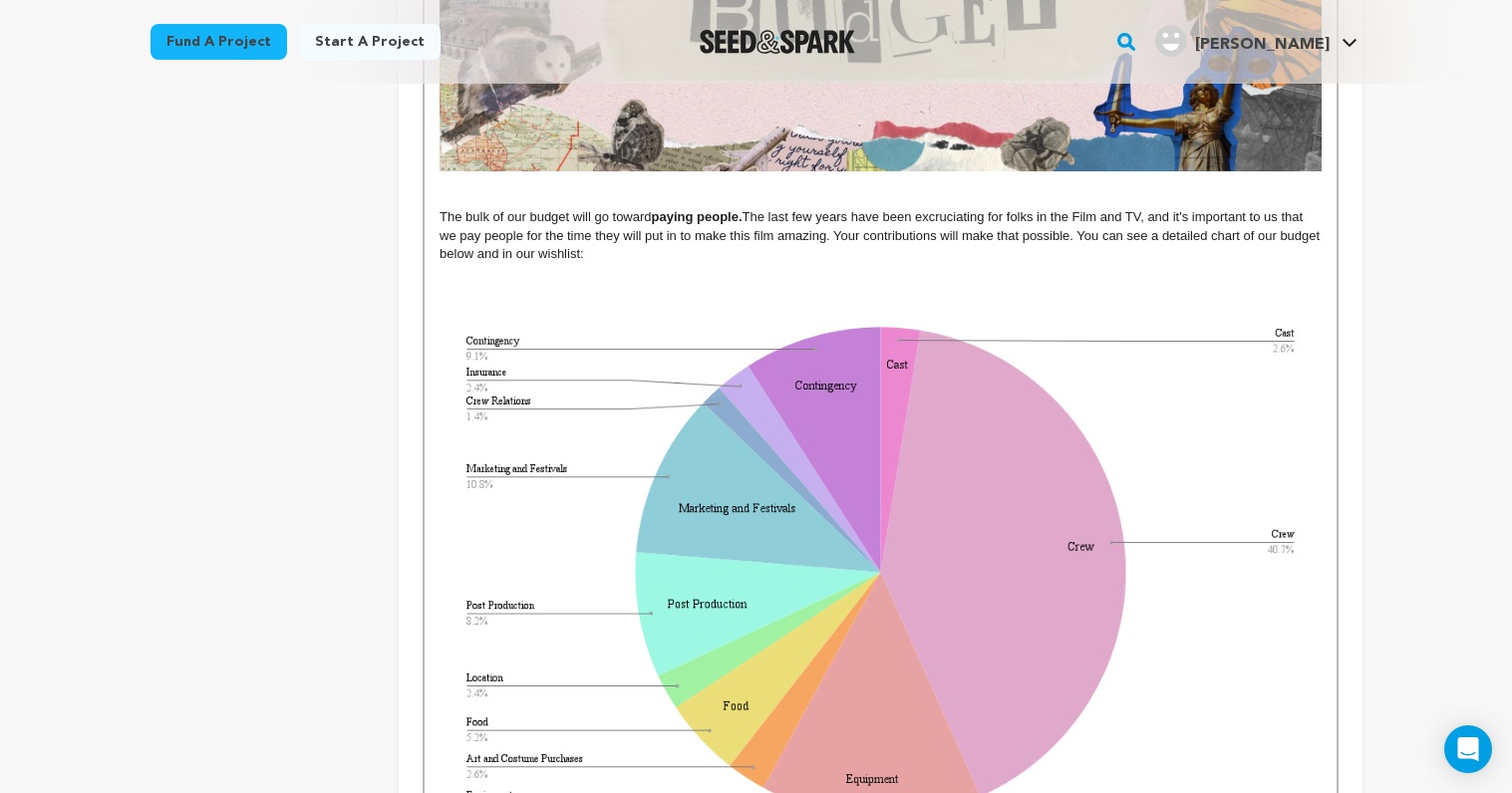 drag, startPoint x: 588, startPoint y: 258, endPoint x: 1155, endPoint y: 232, distance: 567.5958 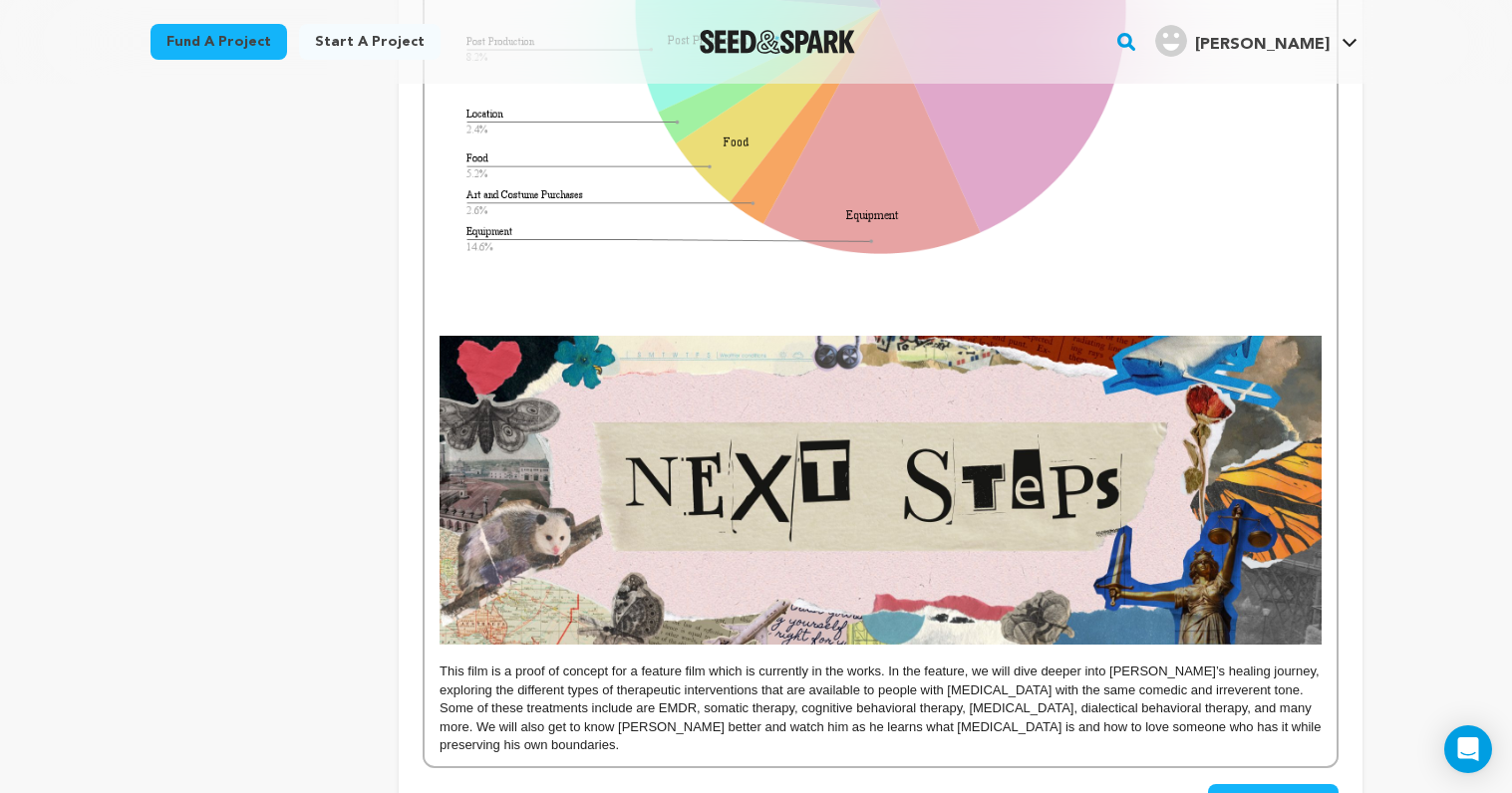 scroll, scrollTop: 4390, scrollLeft: 0, axis: vertical 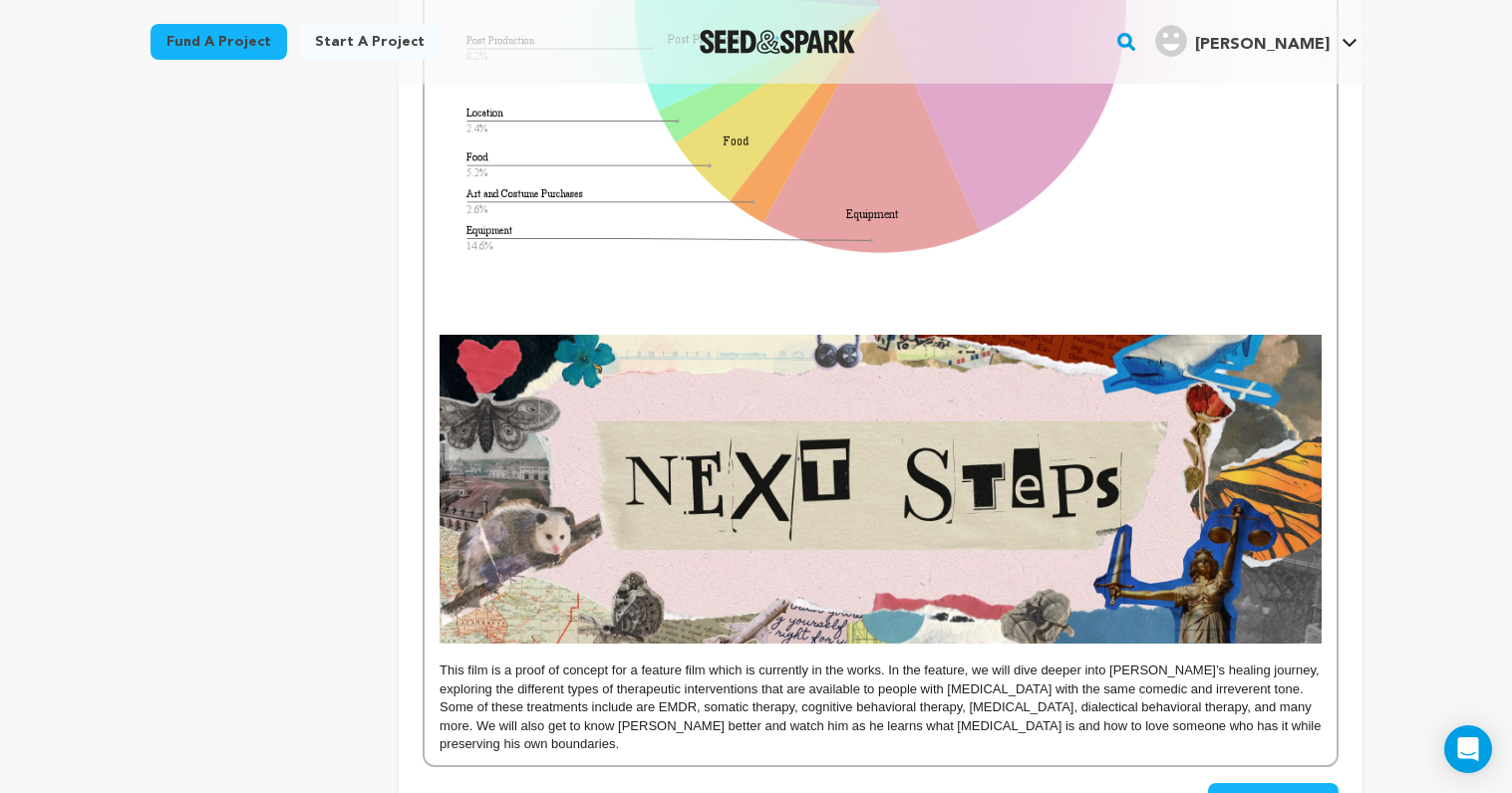 click at bounding box center (880, 307) 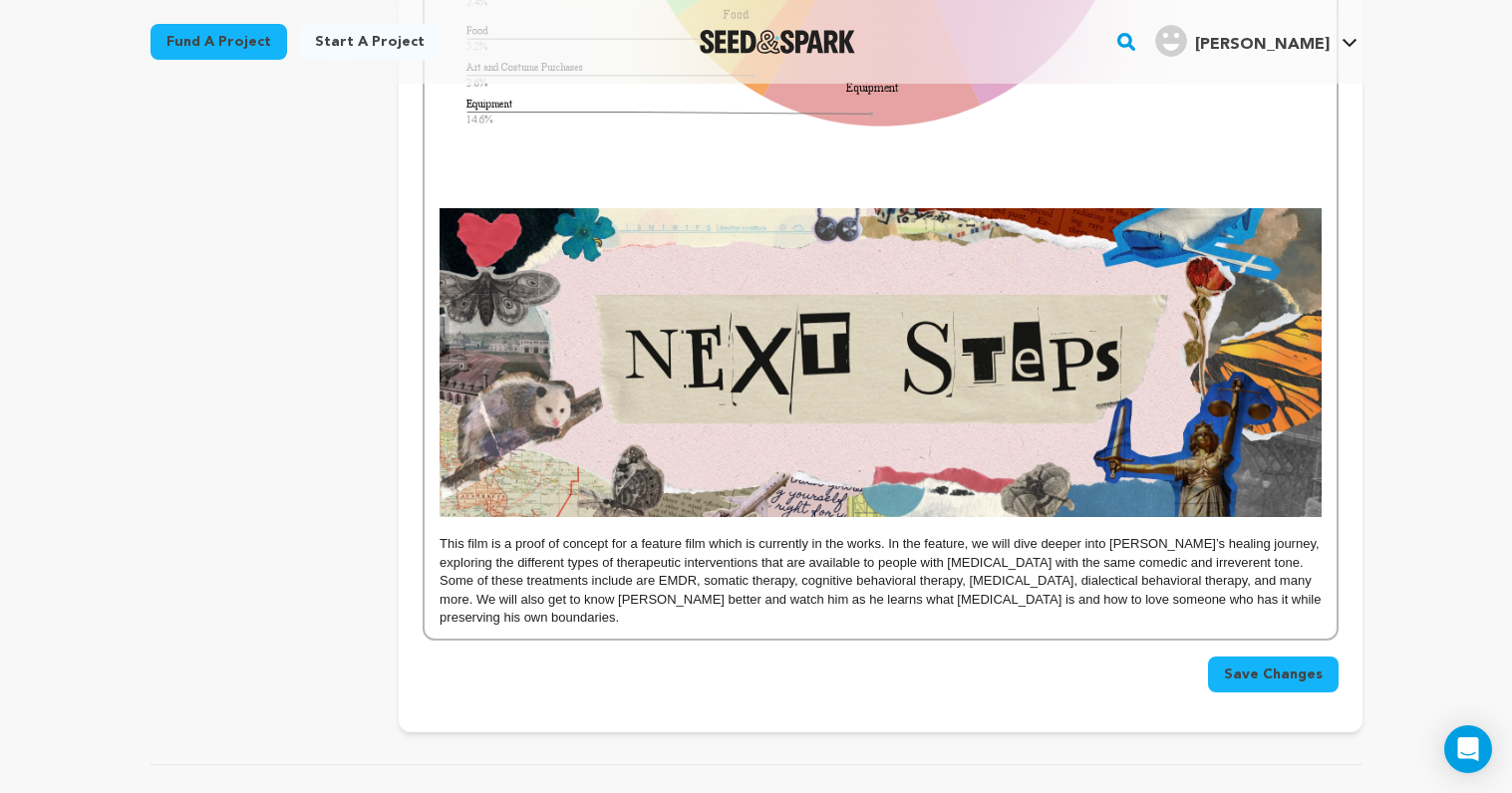 scroll, scrollTop: 4531, scrollLeft: 0, axis: vertical 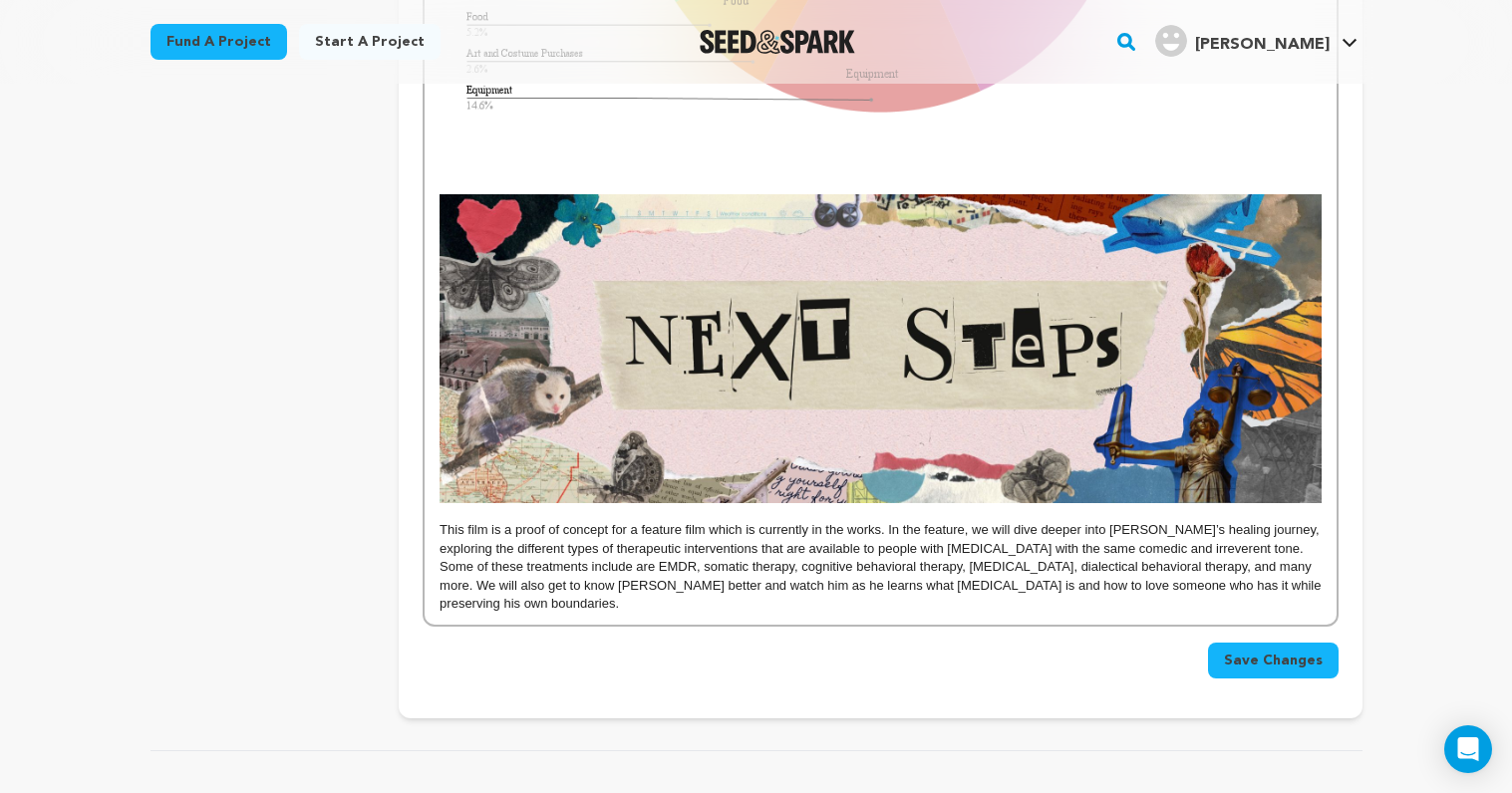 click on "Save Changes" at bounding box center [1273, 661] 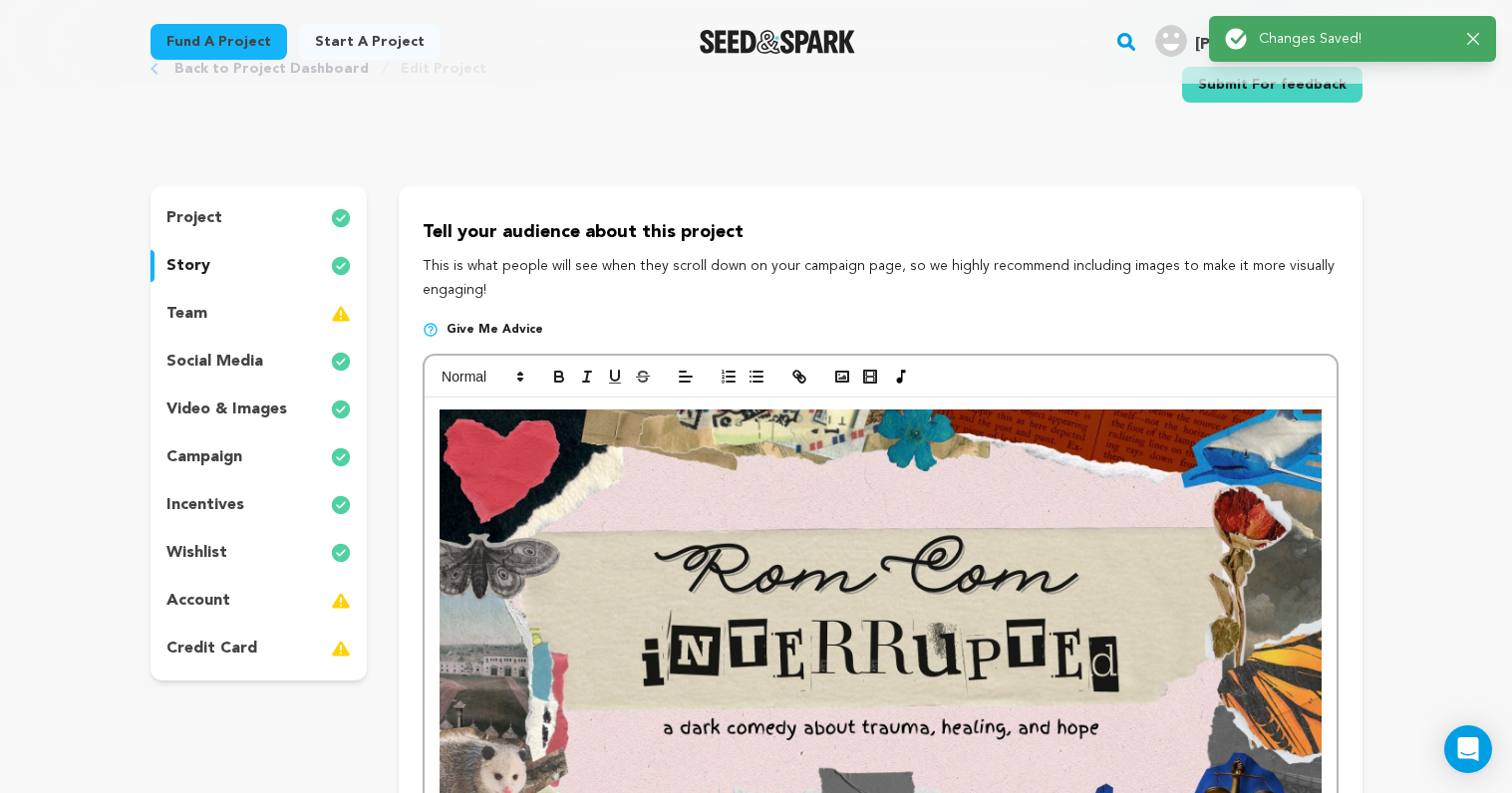 scroll, scrollTop: 0, scrollLeft: 0, axis: both 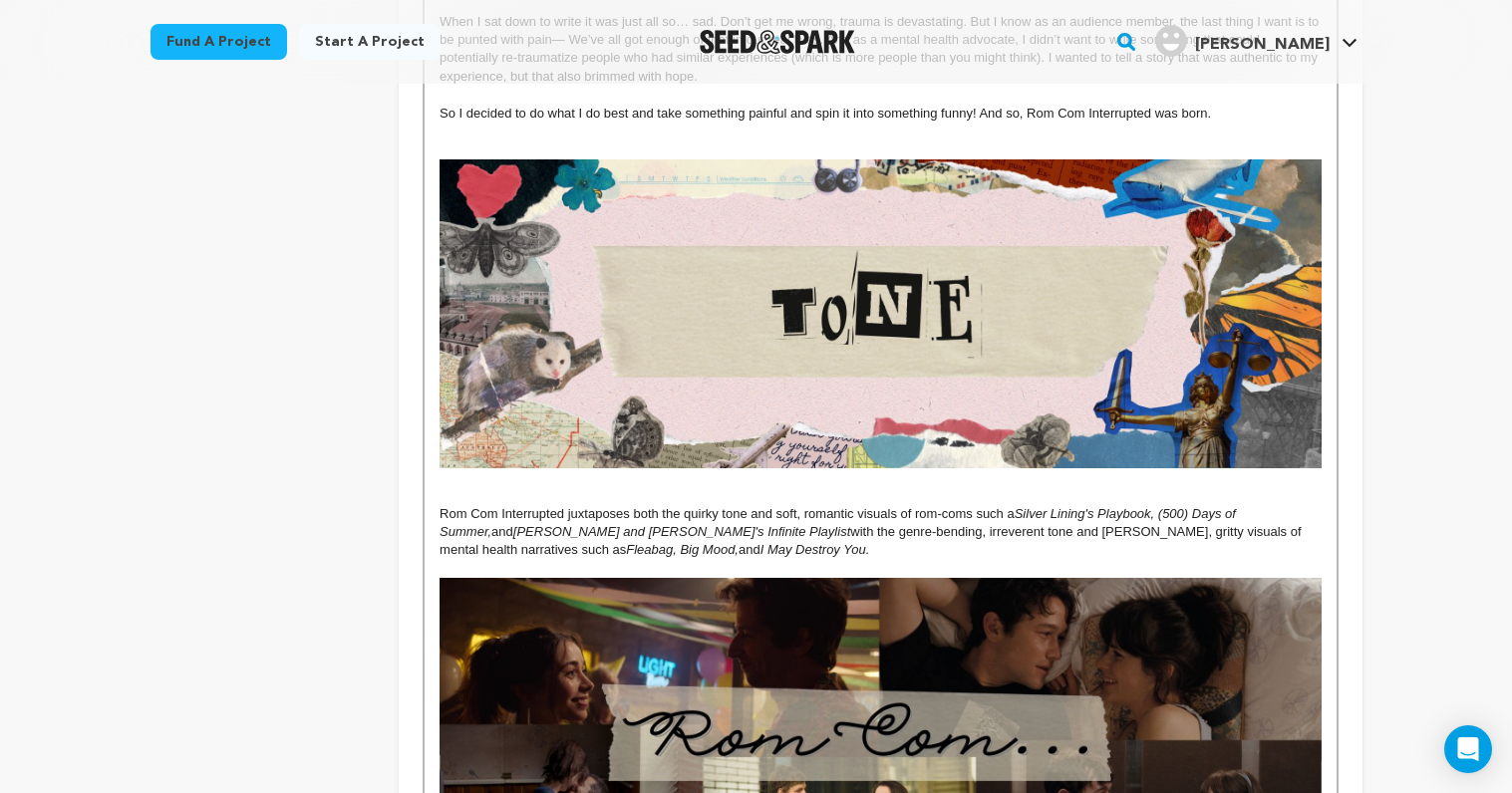 click at bounding box center (880, 150) 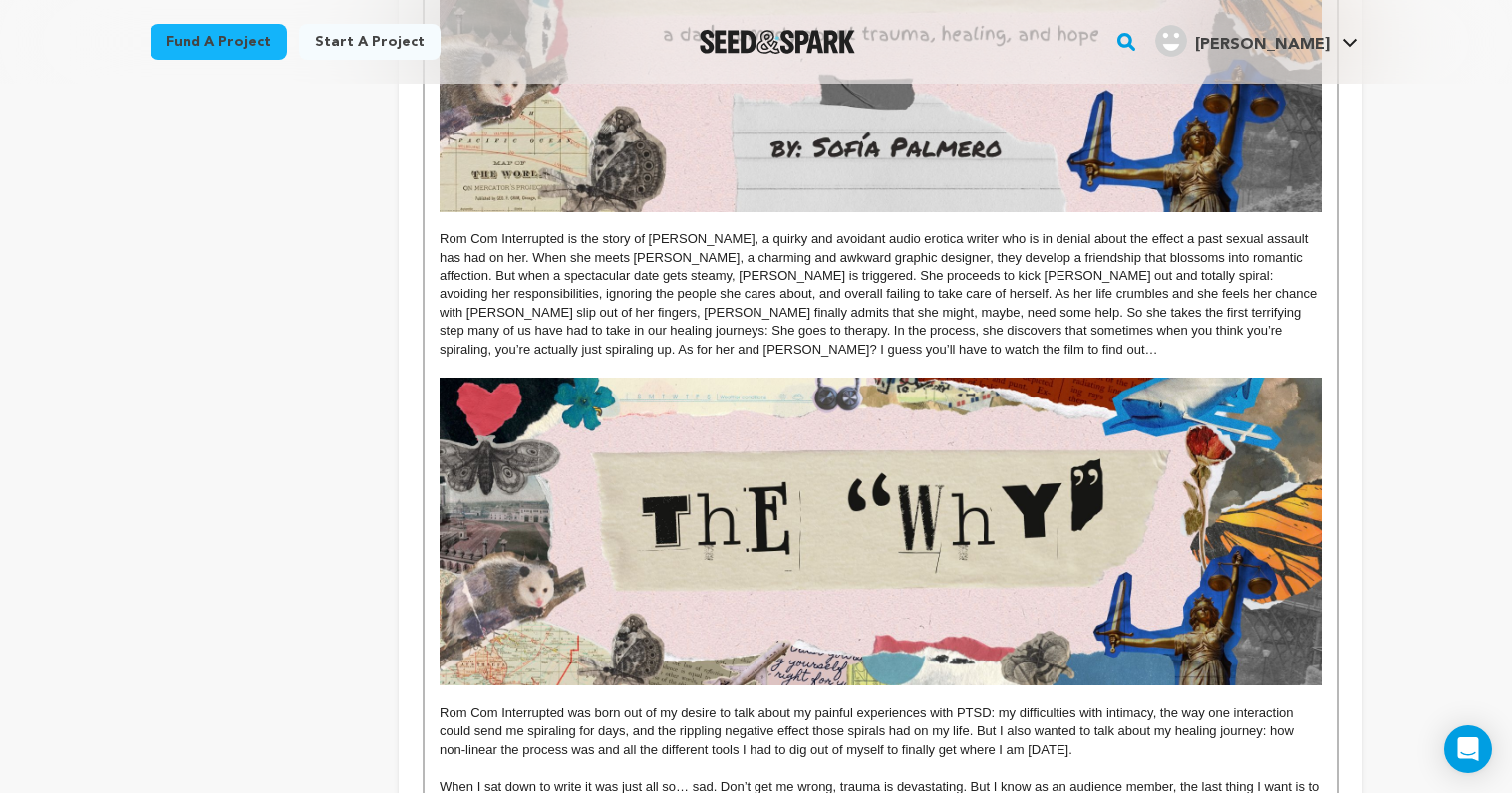 scroll, scrollTop: 768, scrollLeft: 0, axis: vertical 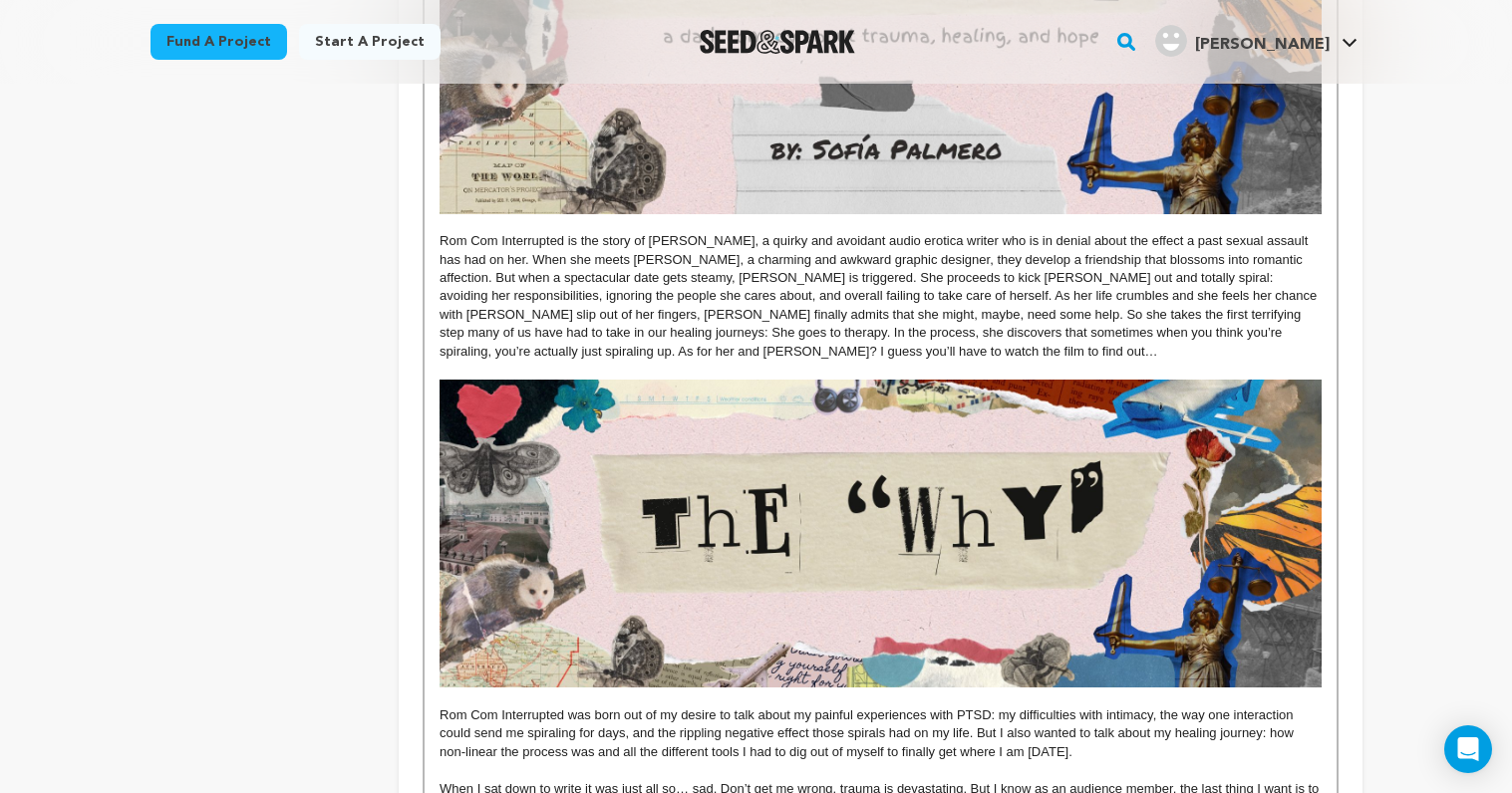 click at bounding box center (880, 370) 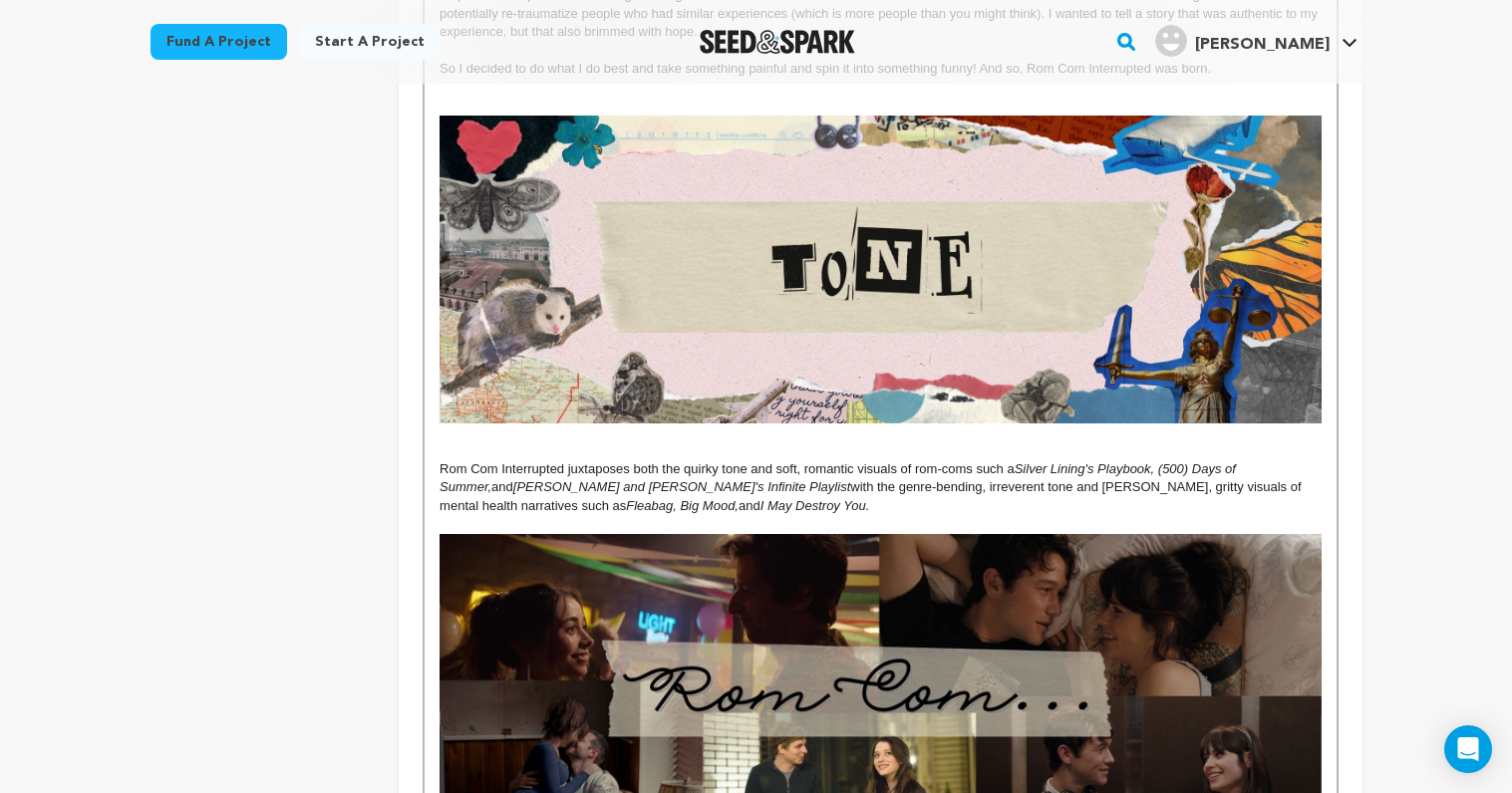 scroll, scrollTop: 1601, scrollLeft: 0, axis: vertical 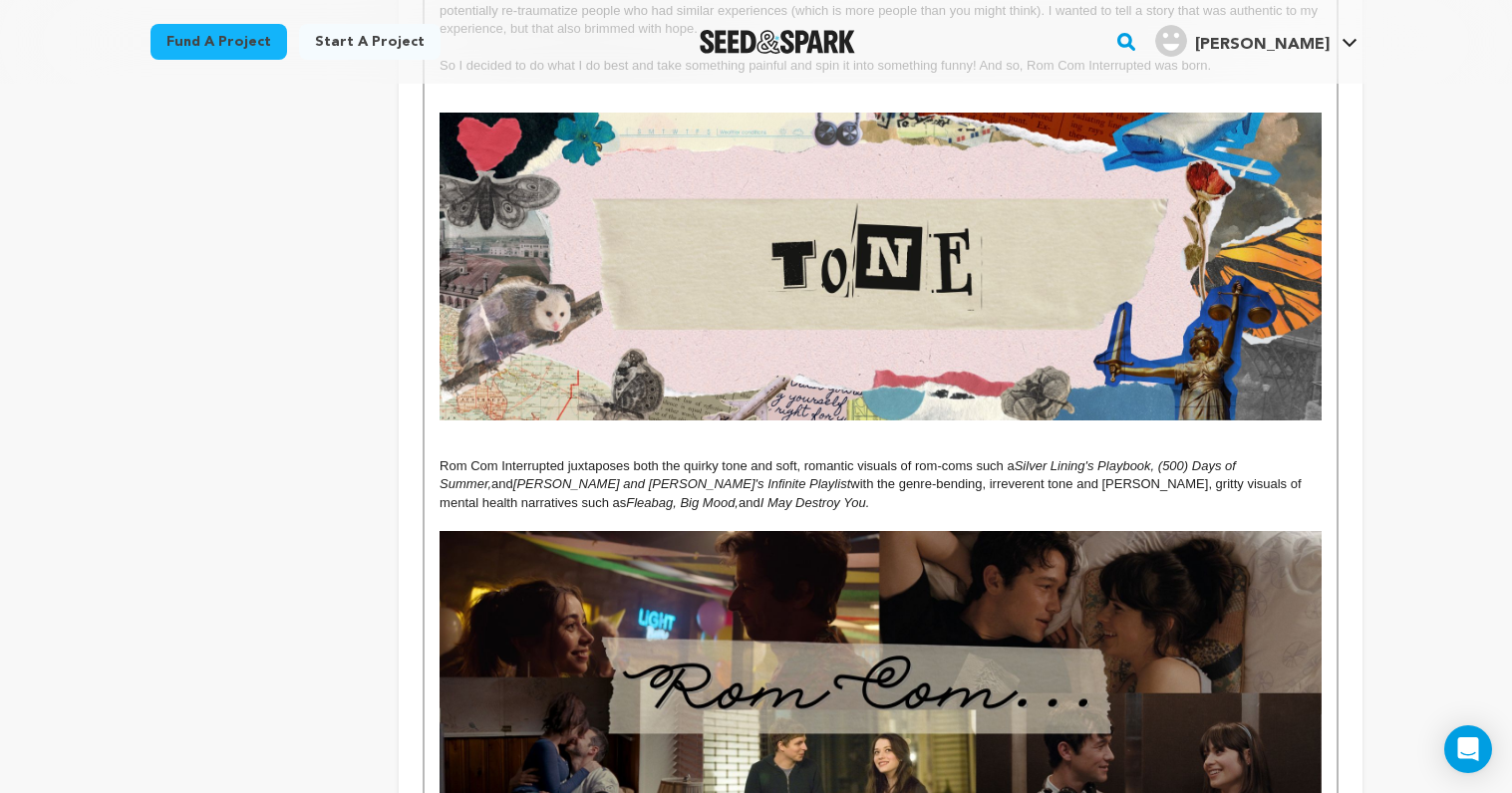 click at bounding box center (880, 429) 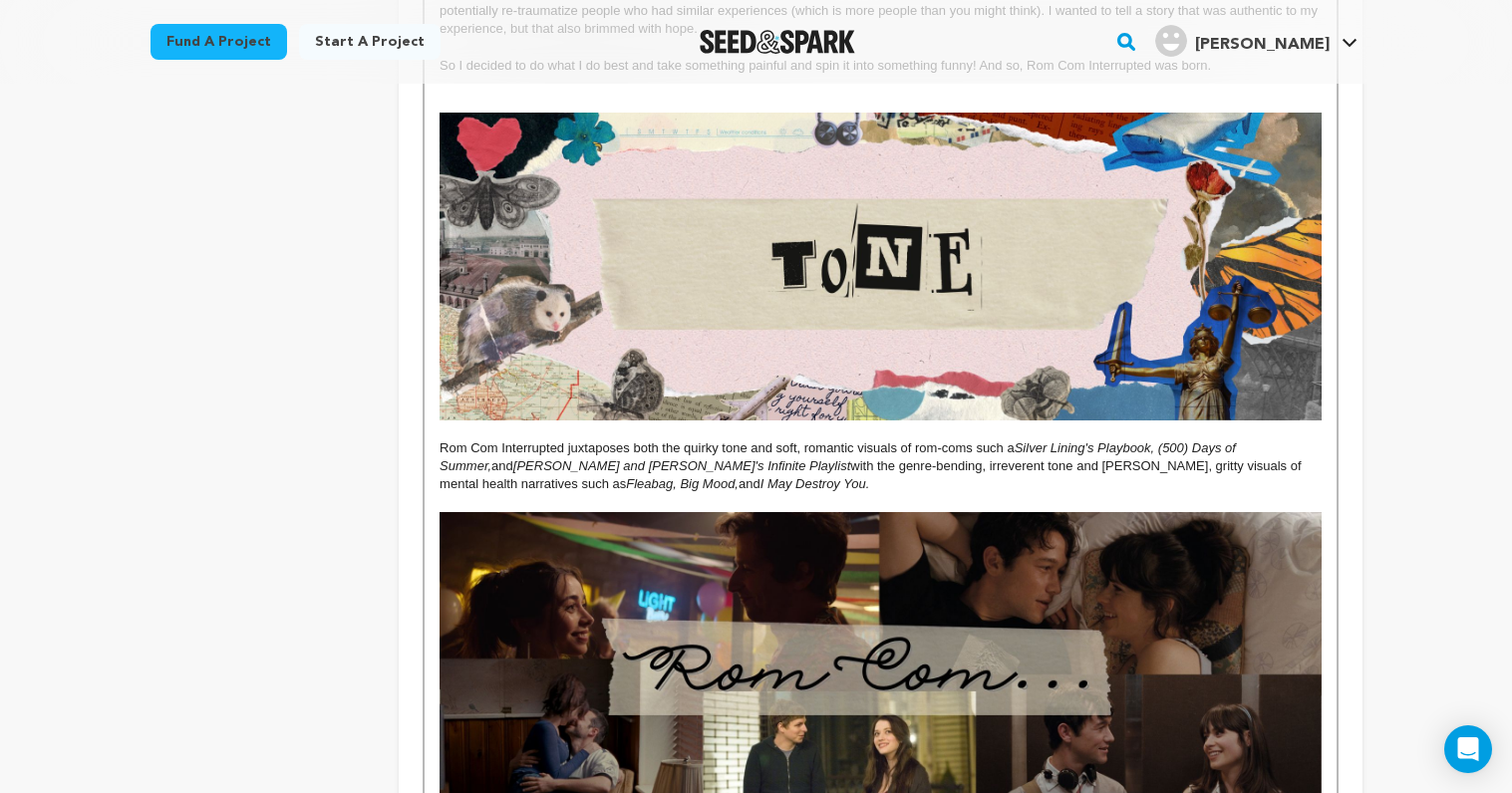 click at bounding box center (880, 503) 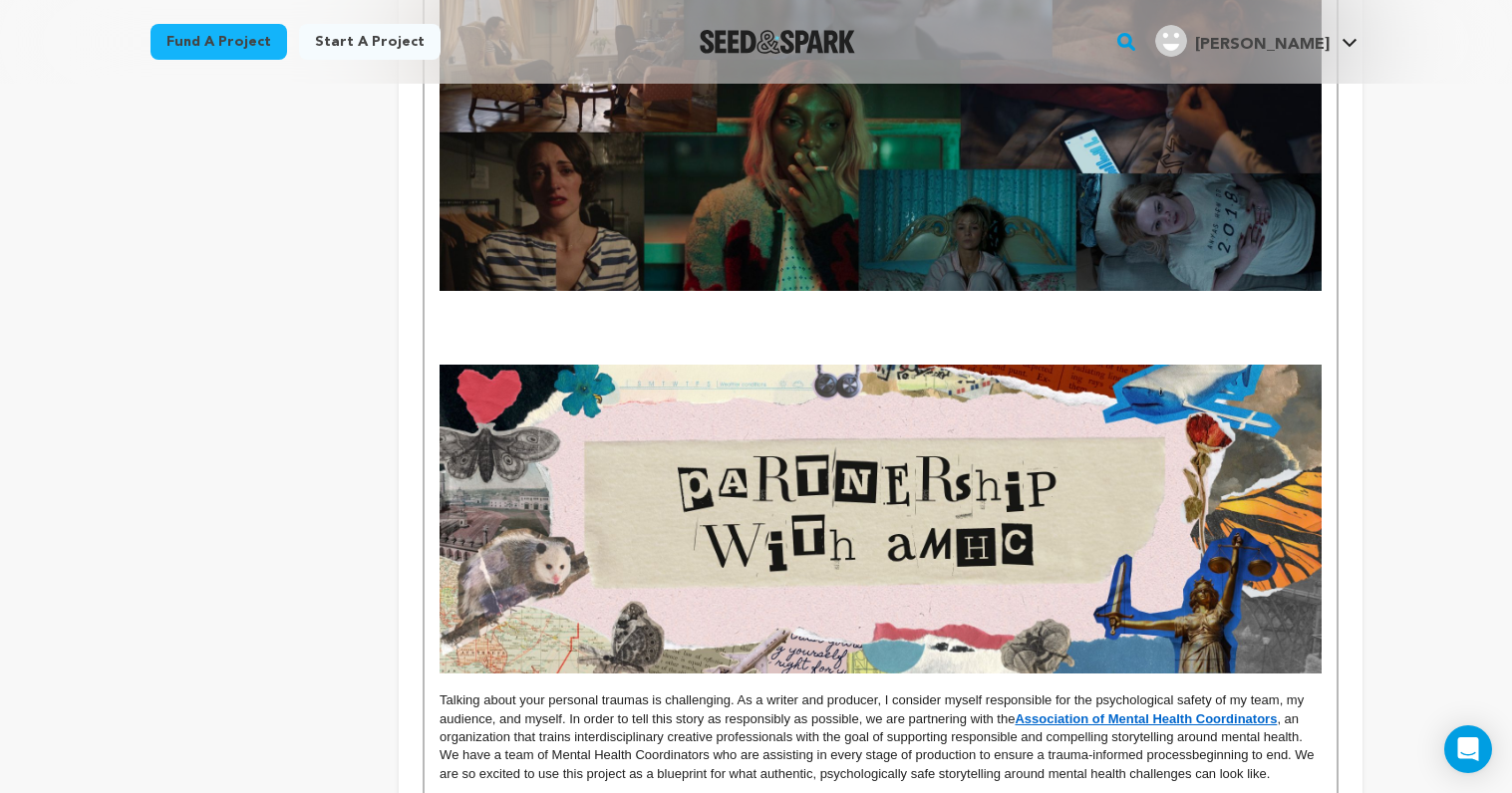scroll, scrollTop: 2817, scrollLeft: 0, axis: vertical 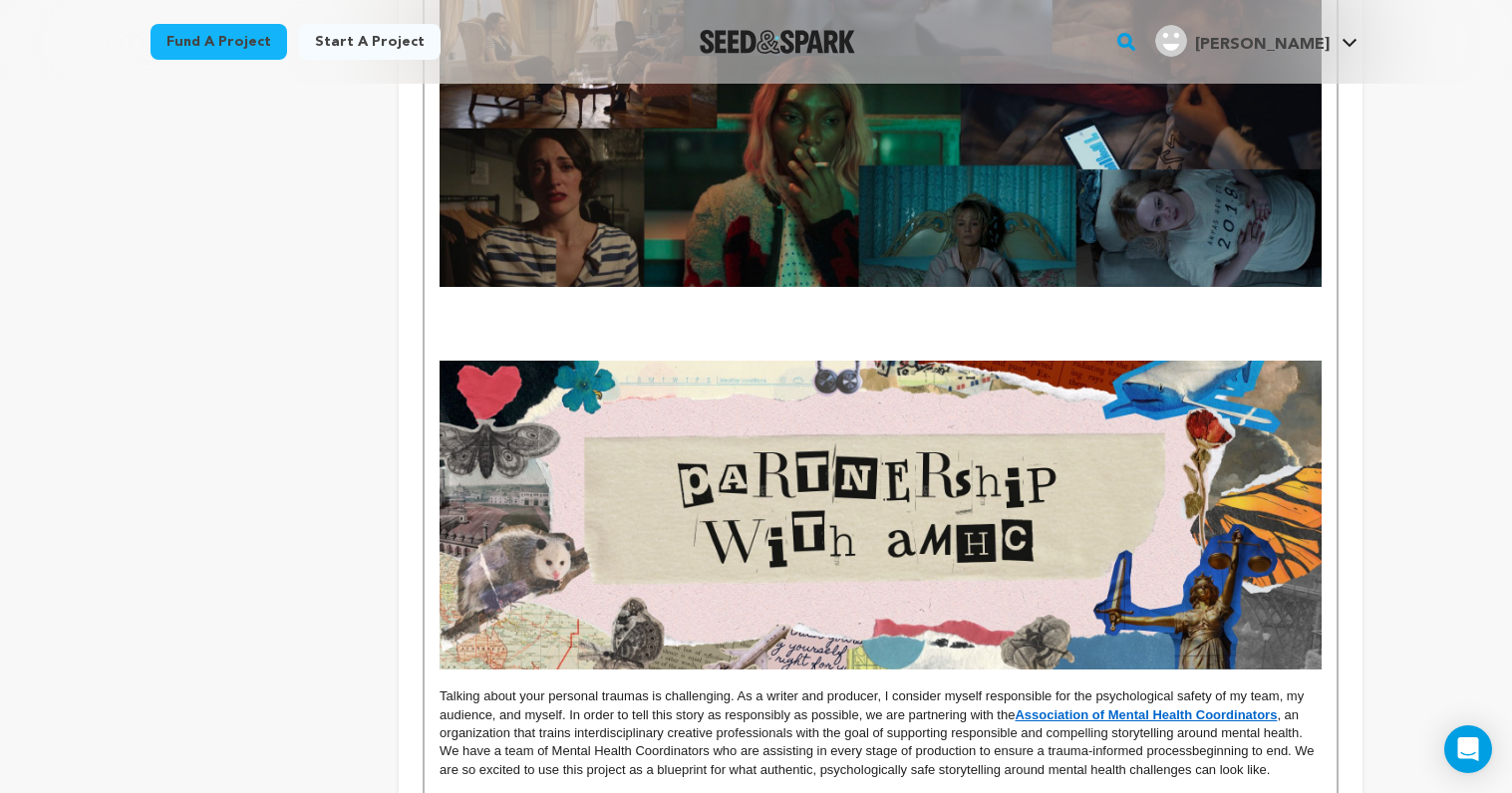 click at bounding box center [880, 315] 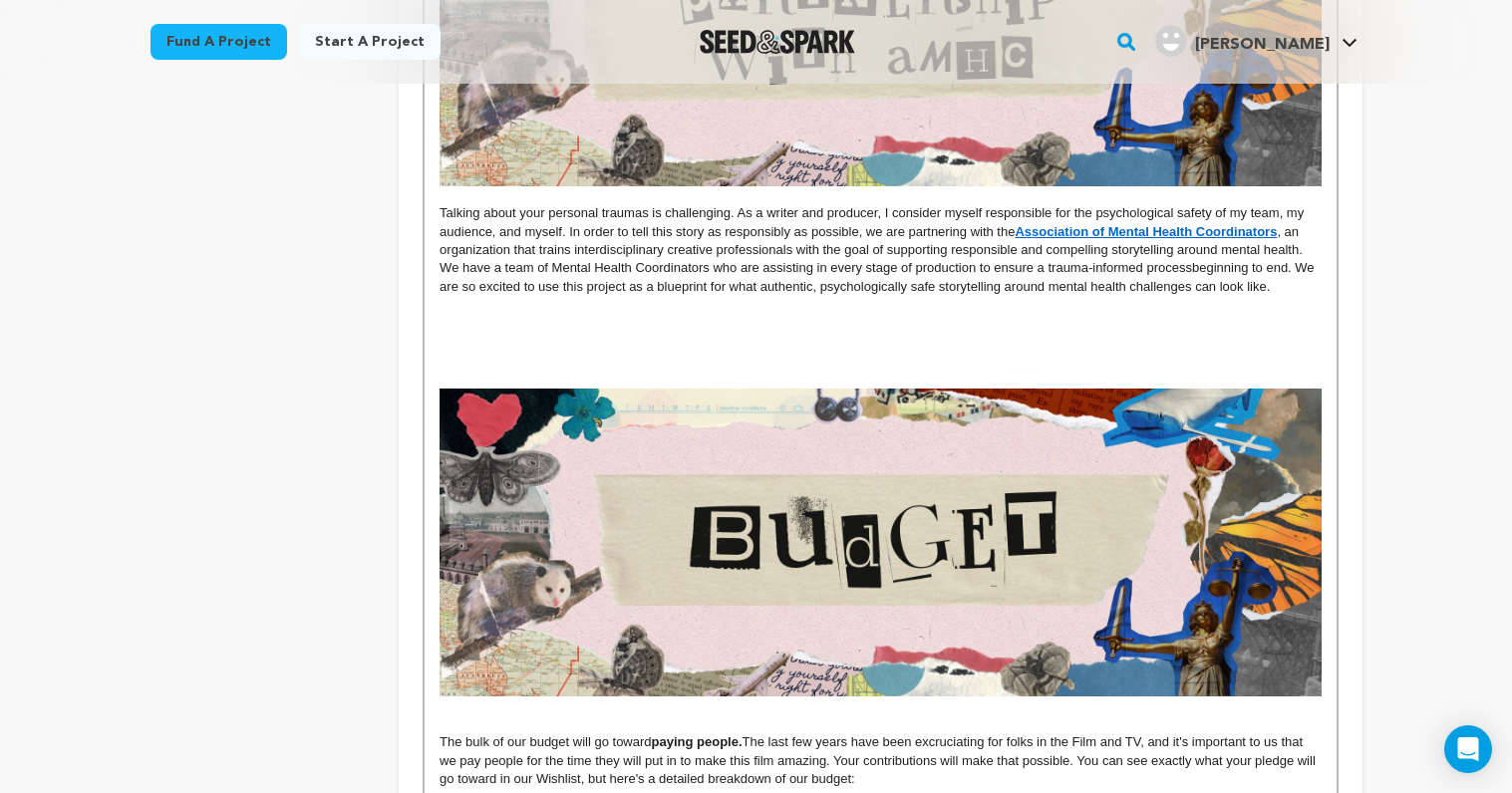scroll, scrollTop: 3383, scrollLeft: 0, axis: vertical 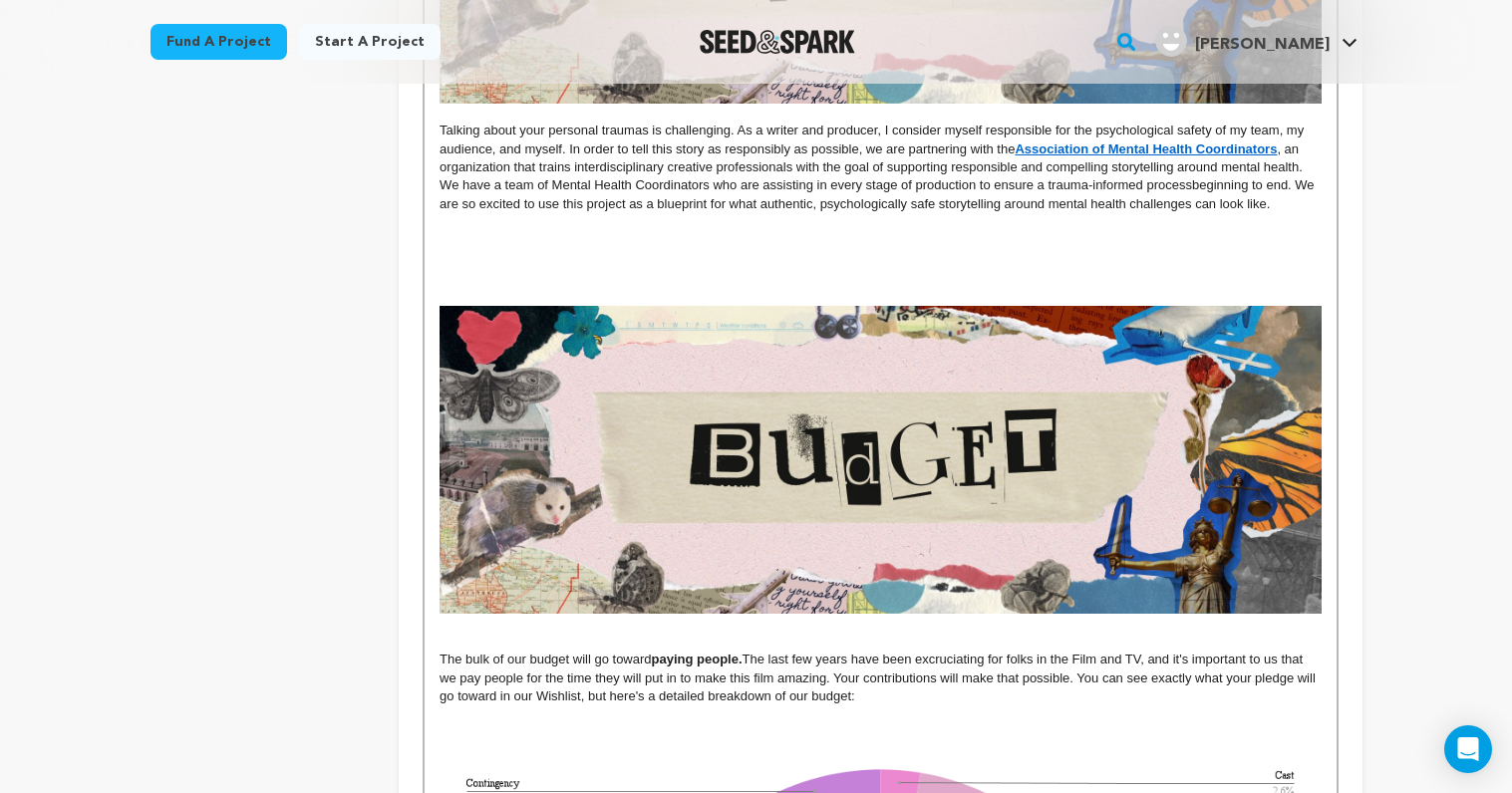 click at bounding box center [880, 259] 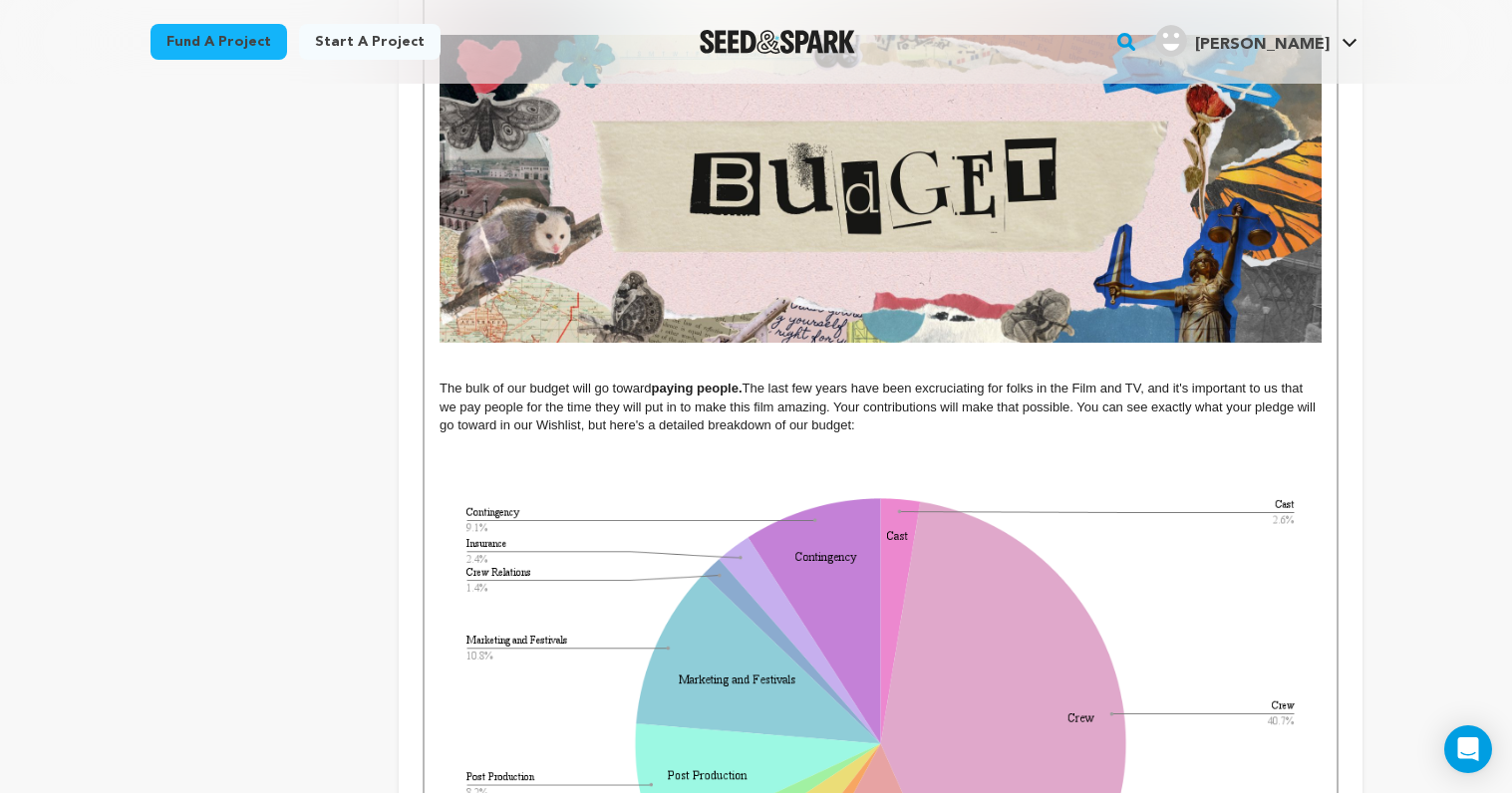 scroll, scrollTop: 3631, scrollLeft: 0, axis: vertical 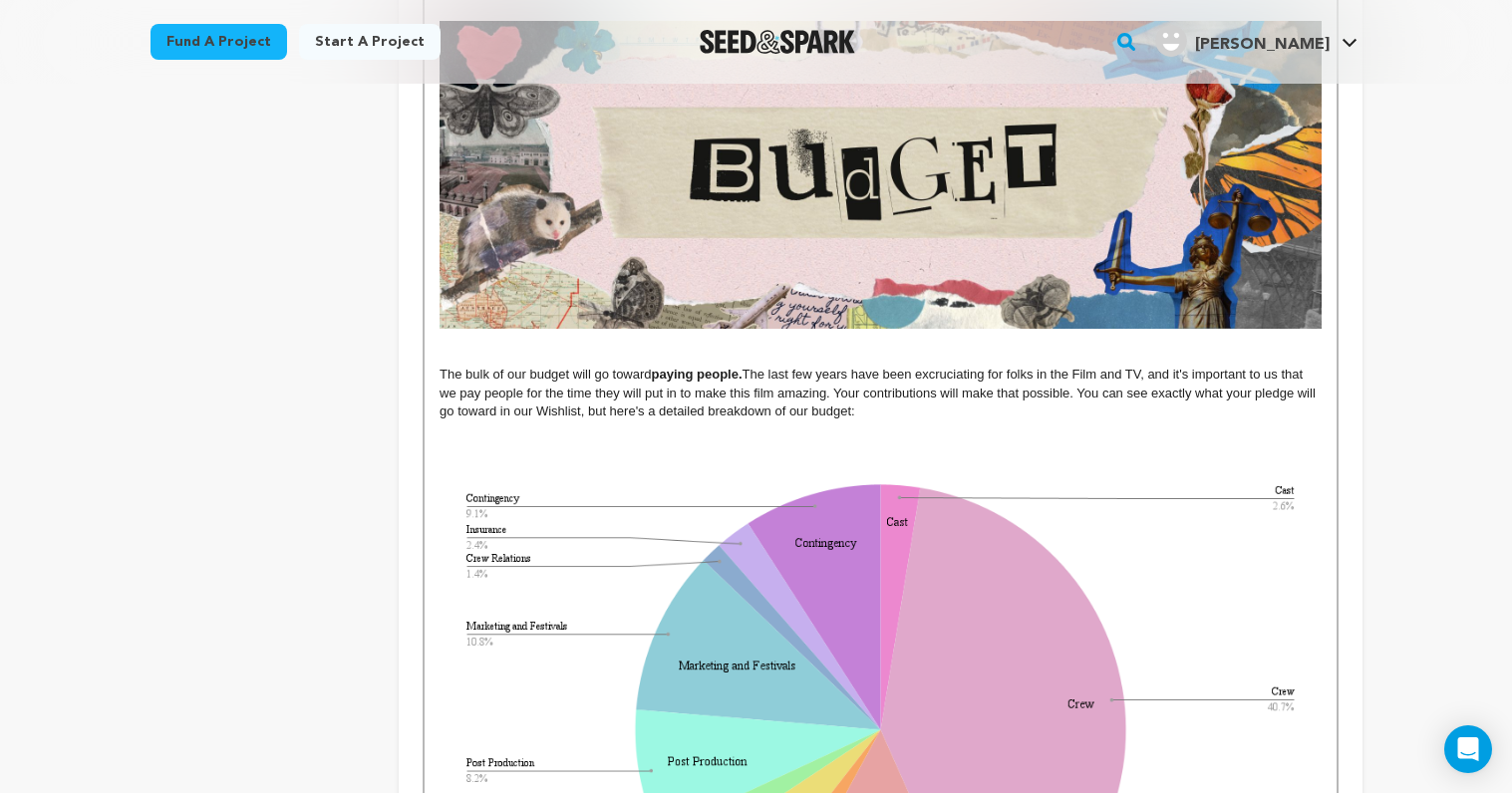 click at bounding box center (880, 357) 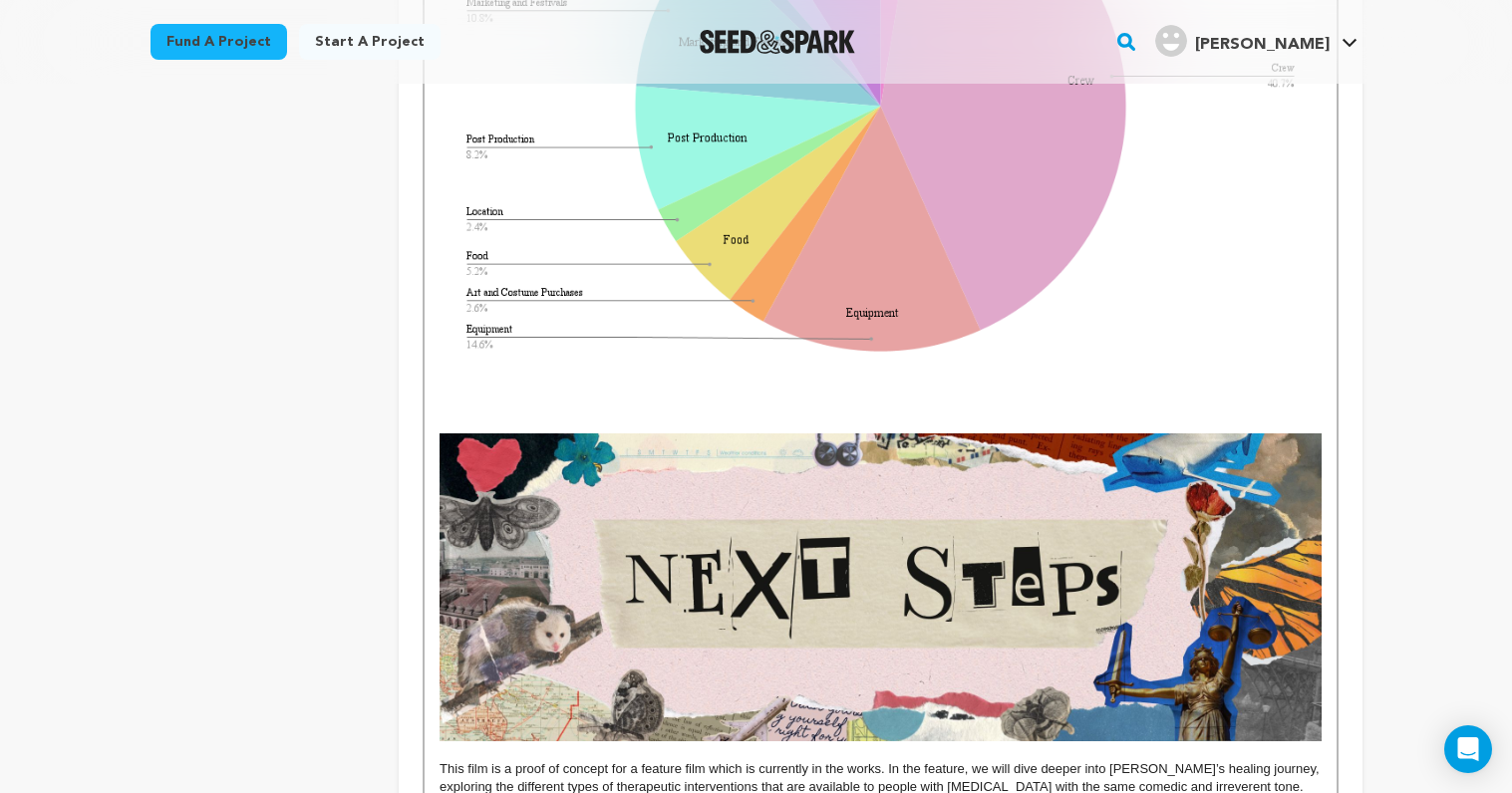 scroll, scrollTop: 4266, scrollLeft: 0, axis: vertical 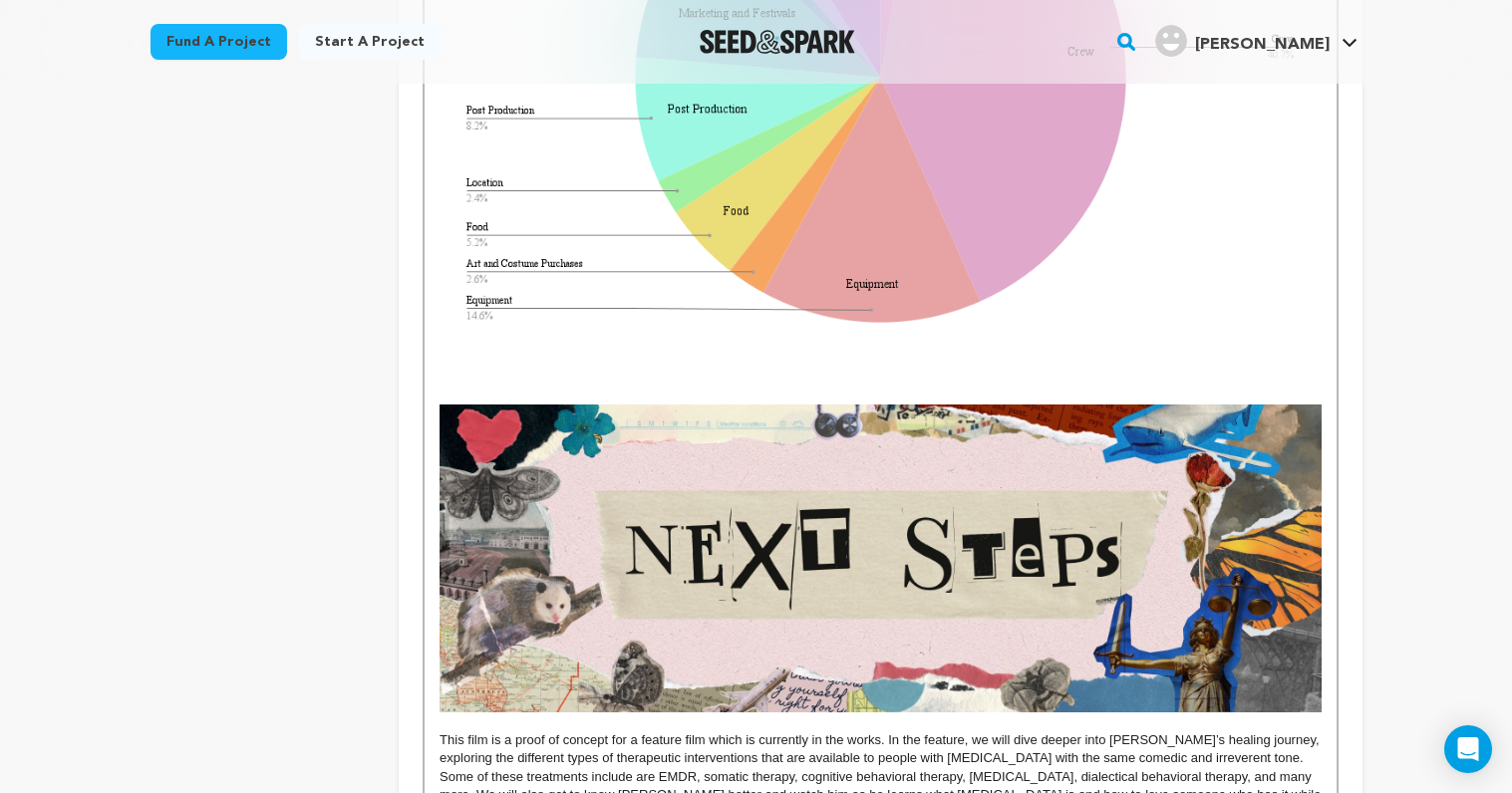click at bounding box center [880, 395] 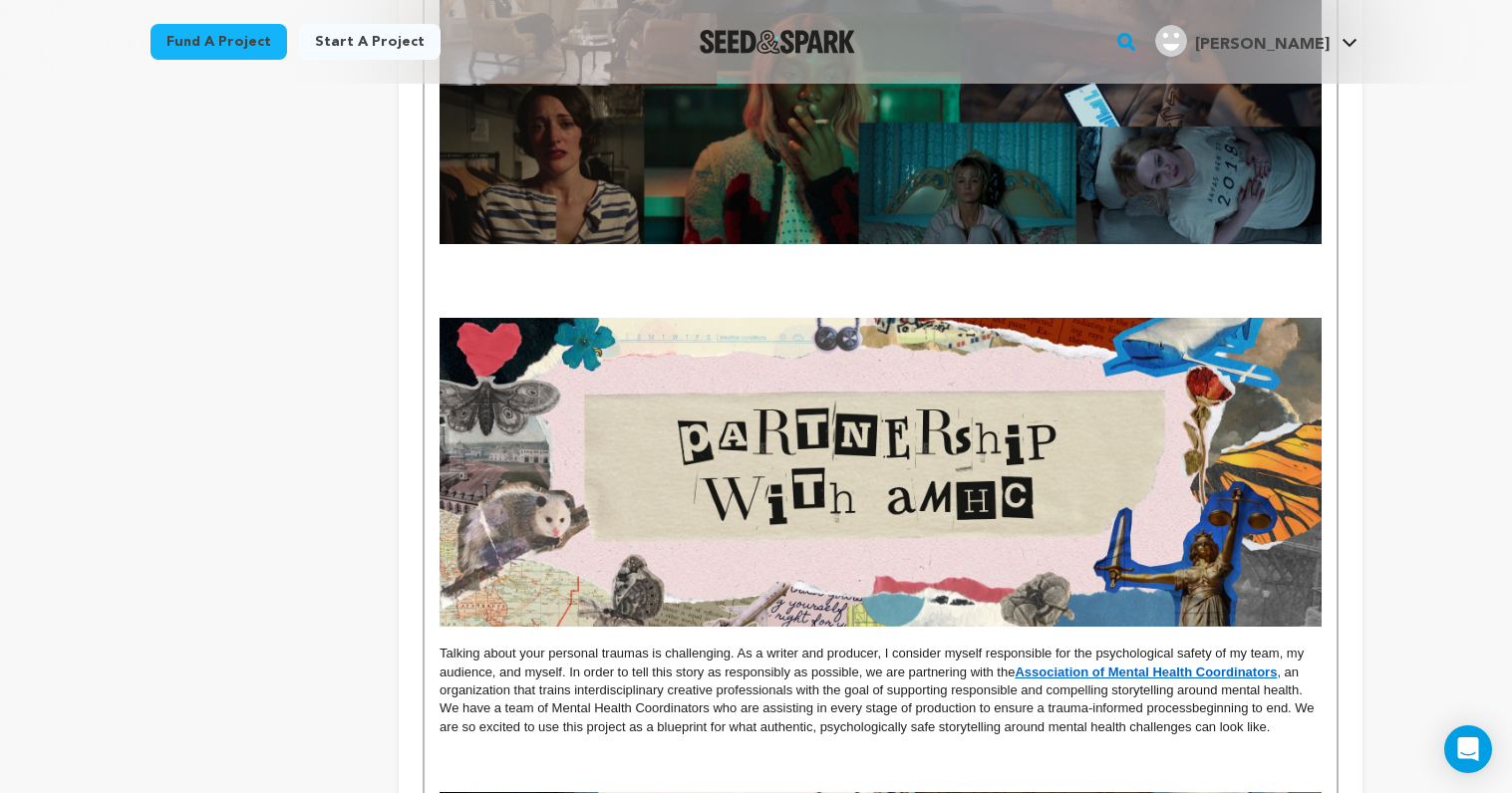 scroll, scrollTop: 2857, scrollLeft: 0, axis: vertical 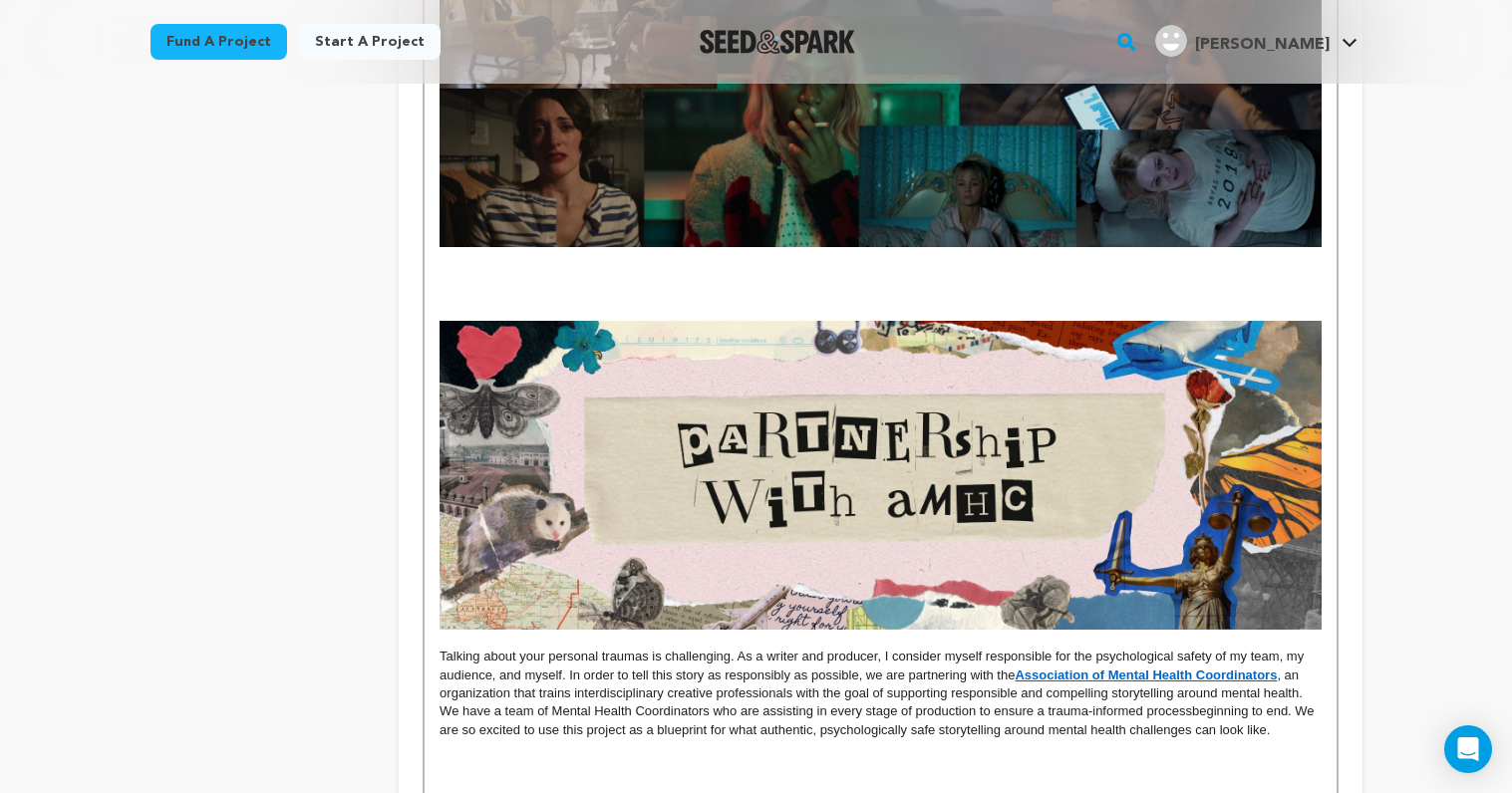 click at bounding box center [880, 275] 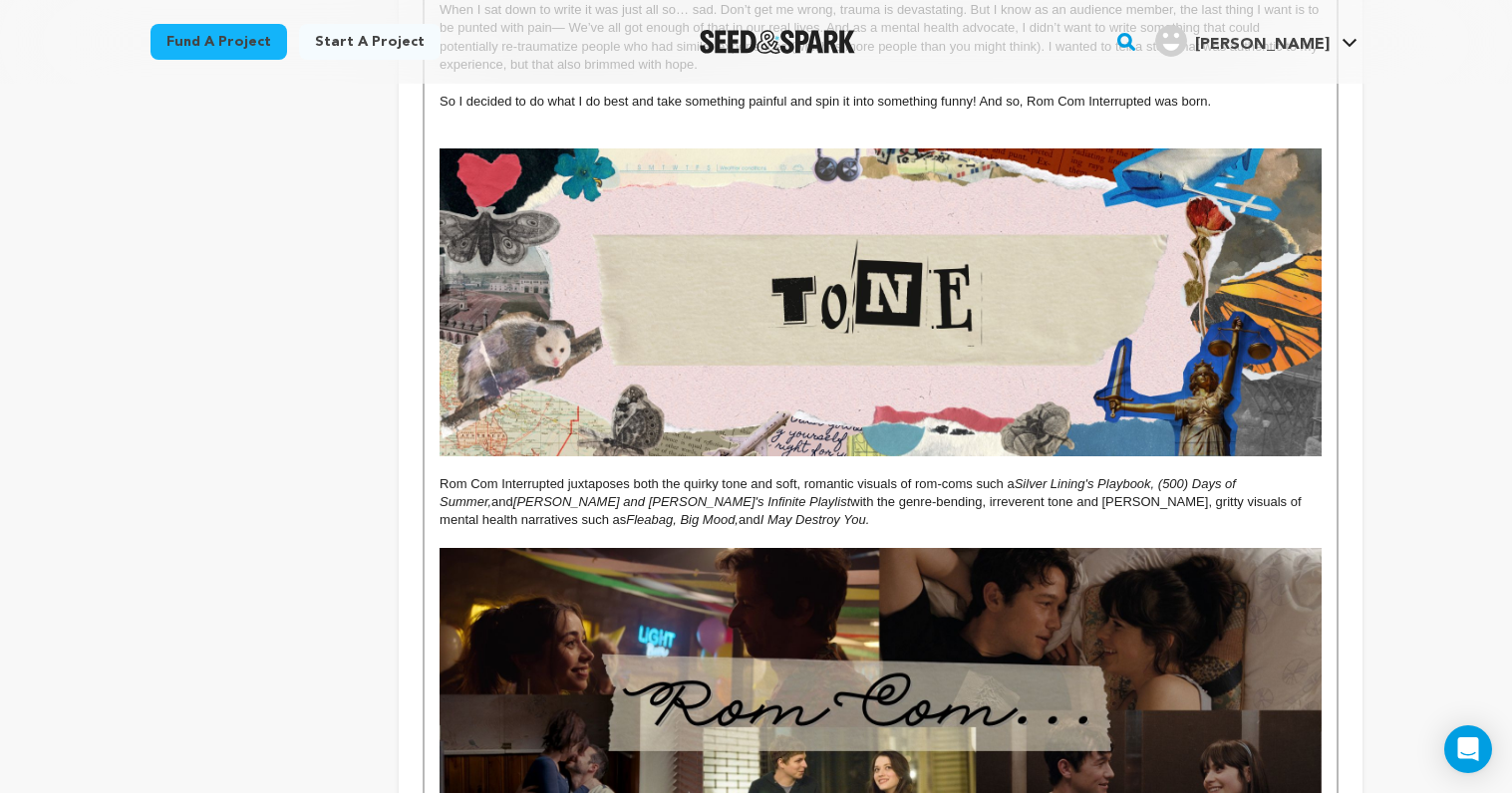 scroll, scrollTop: 1563, scrollLeft: 0, axis: vertical 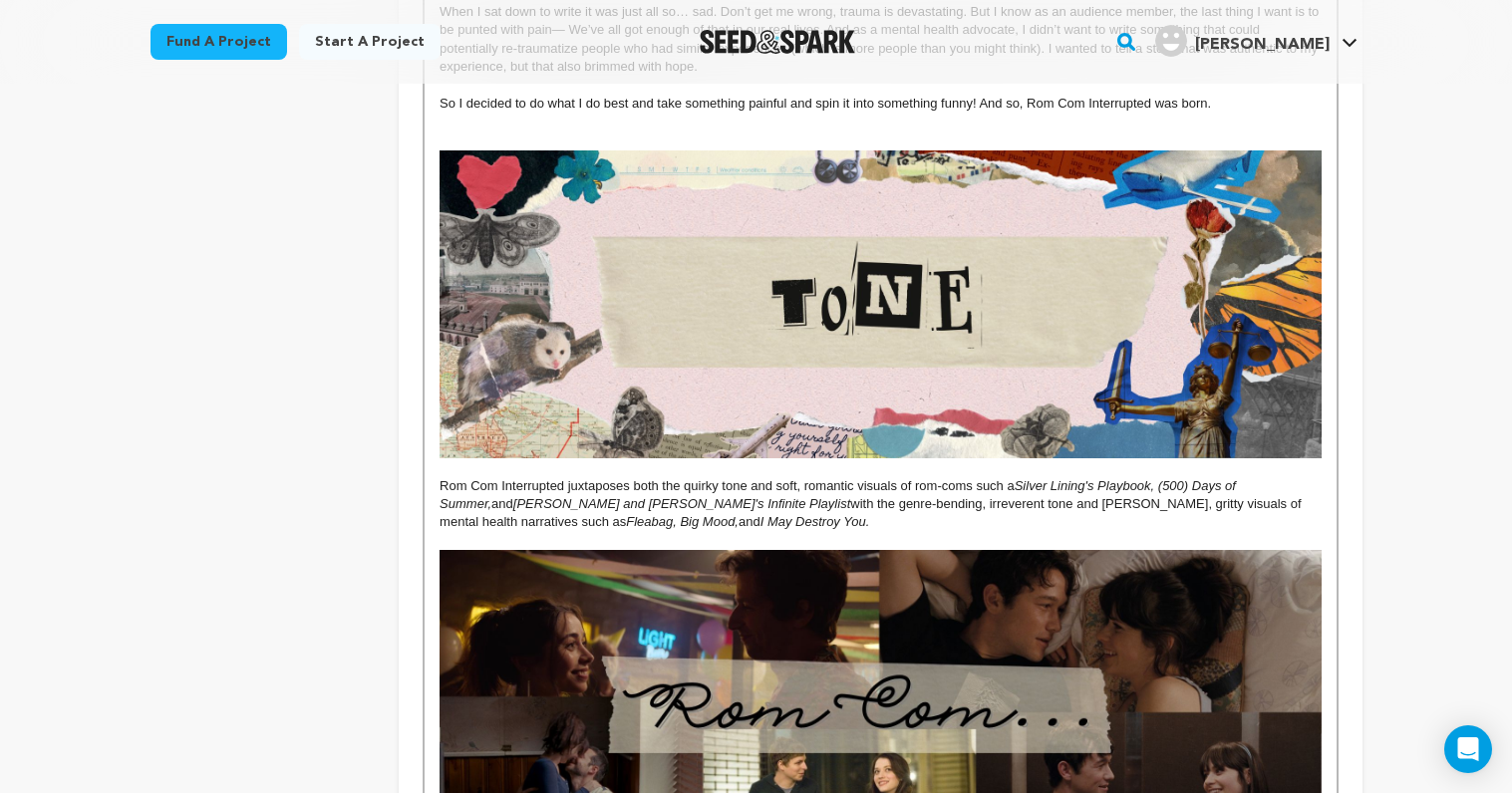 click at bounding box center [880, 140] 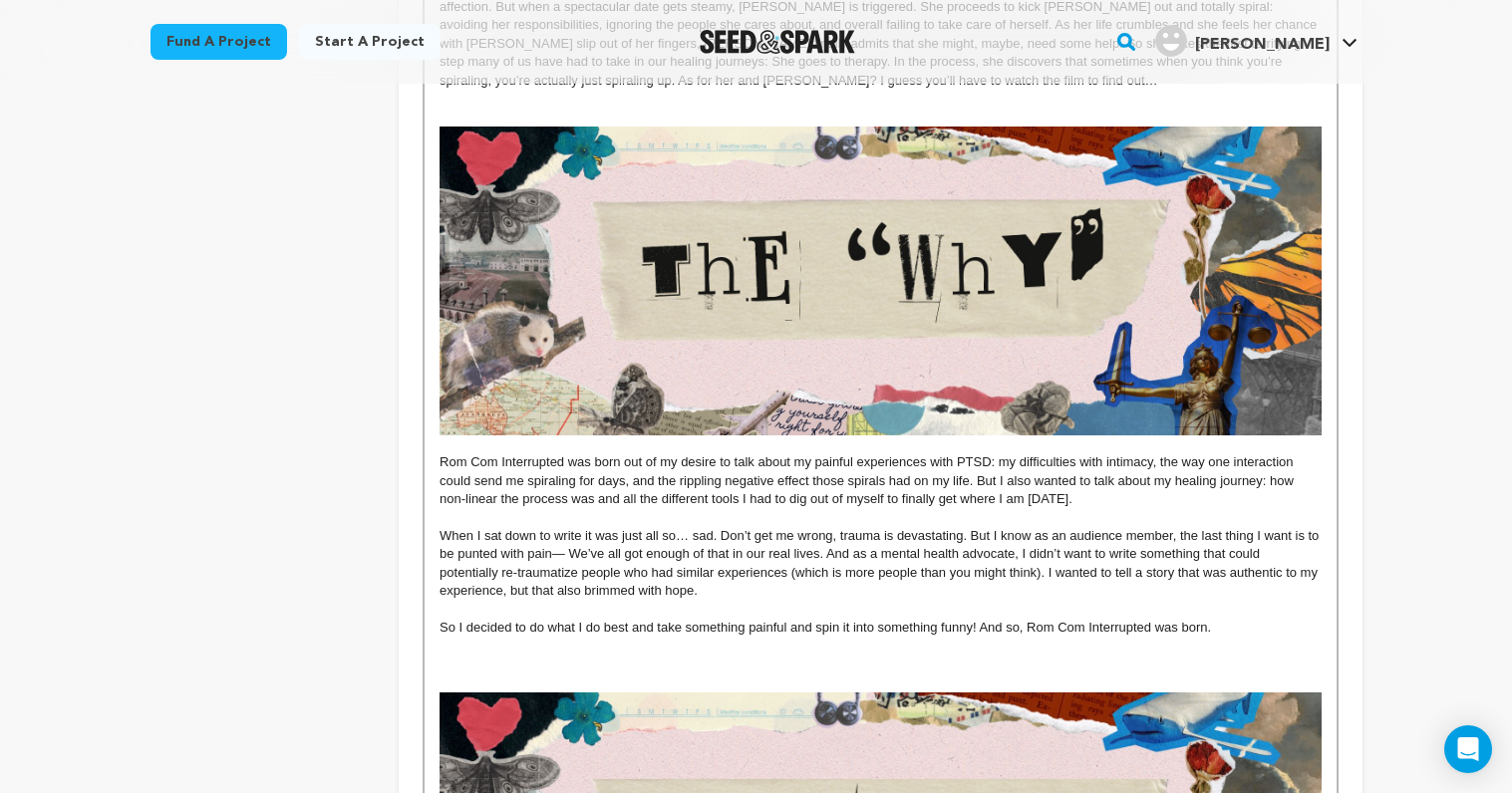 scroll, scrollTop: 884, scrollLeft: 0, axis: vertical 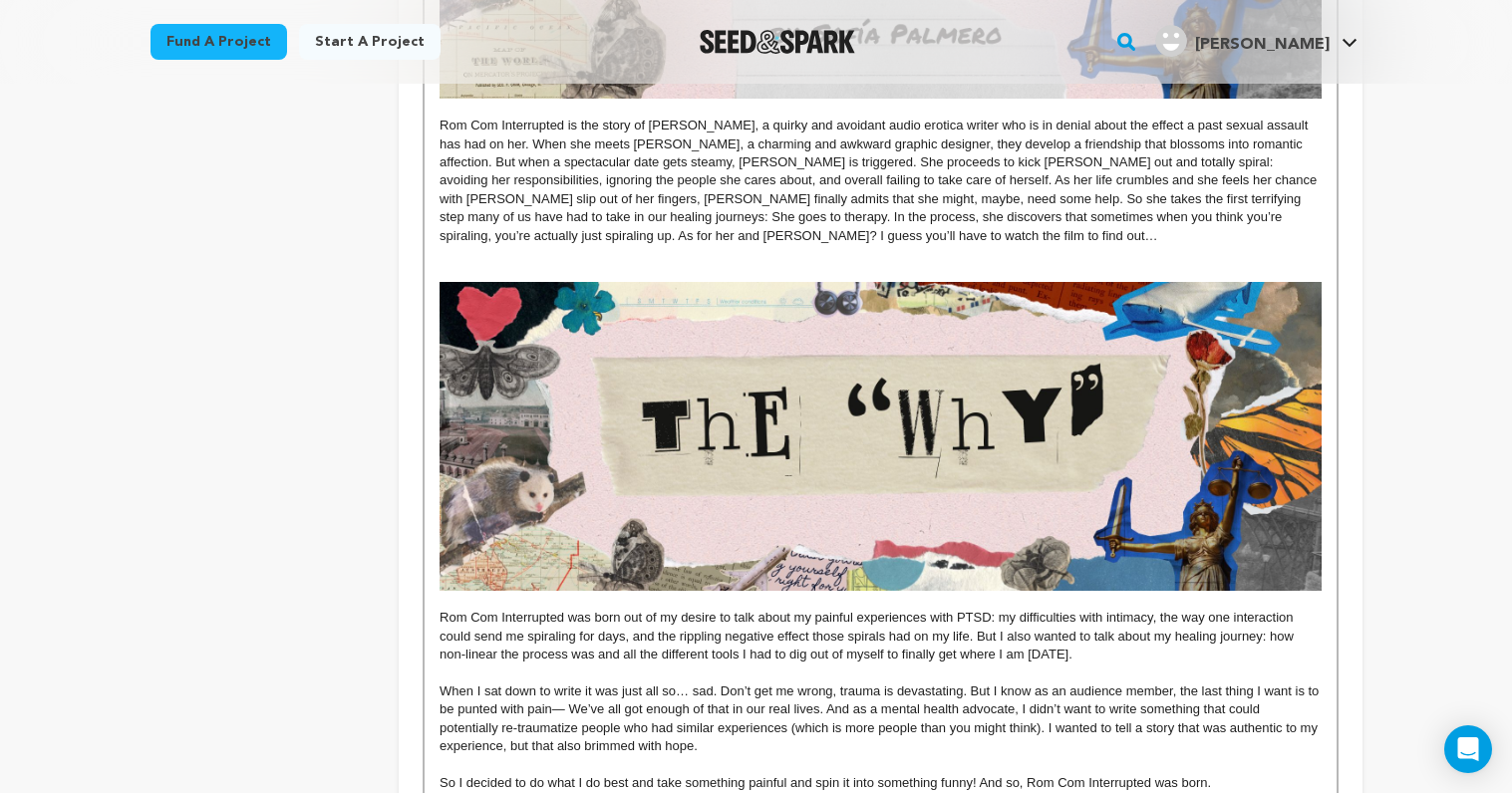 click at bounding box center (880, 273) 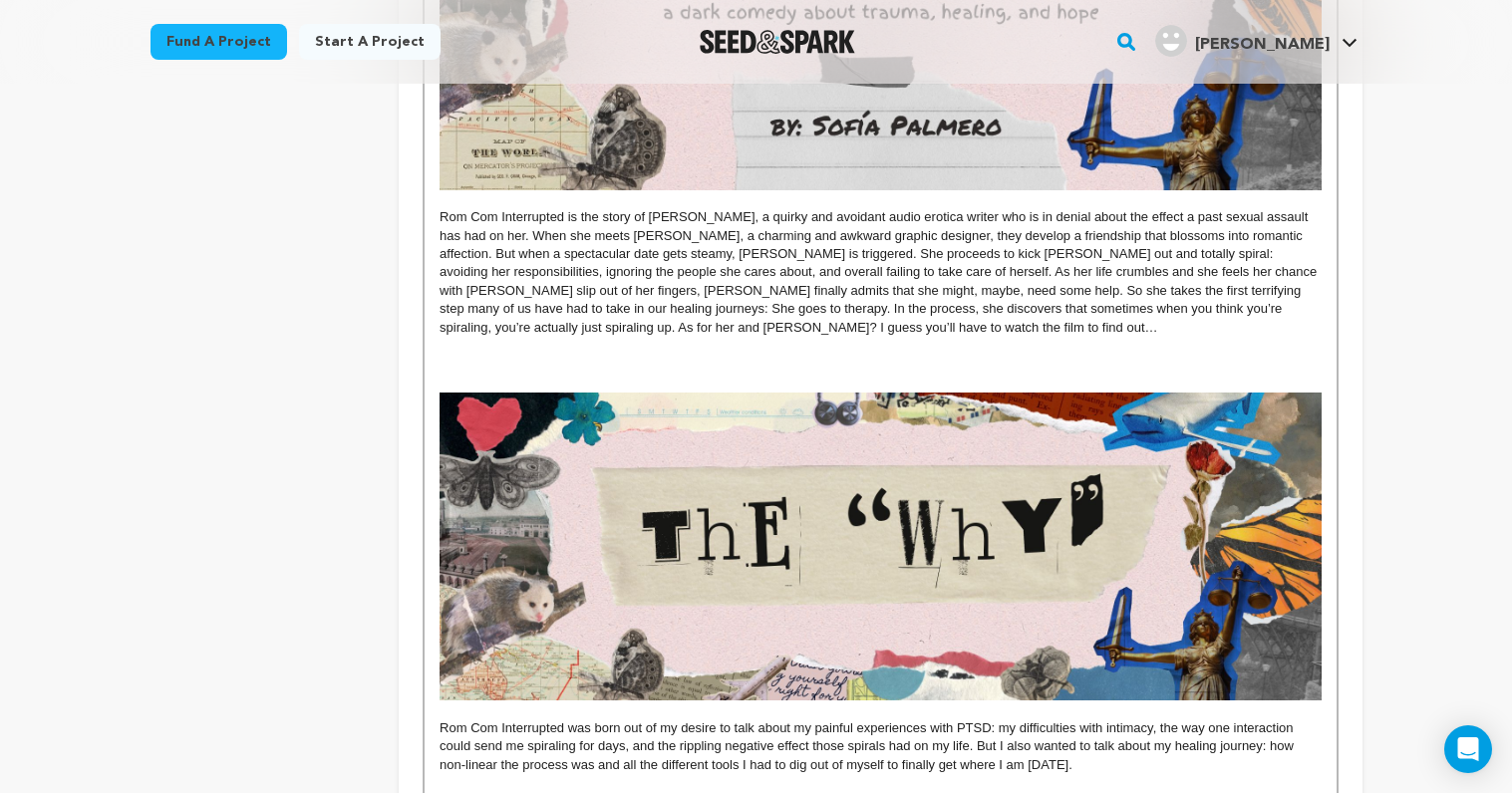 scroll, scrollTop: 782, scrollLeft: 0, axis: vertical 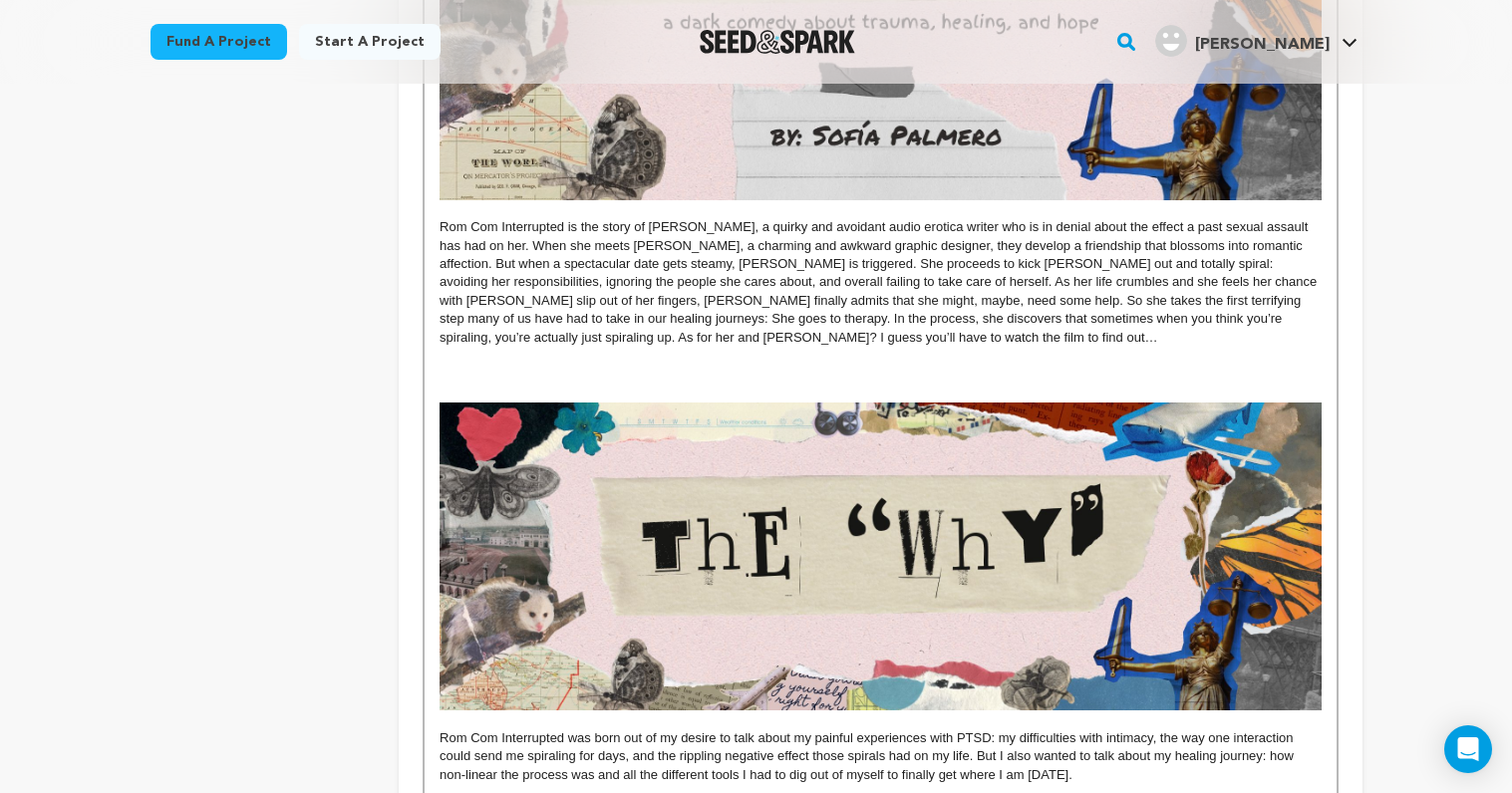 click on "Rom Com Interrupted is the story of Josie, a quirky and avoidant audio erotica writer who is in denial about the effect a past sexual assault has had on her. When she meets Luke, a charming and awkward graphic designer, they develop a friendship that blossoms into romantic affection. But when a spectacular date gets steamy, Josie is triggered. She proceeds to kick Luke out and totally spiral: avoiding her responsibilities, ignoring the people she cares about, and overall failing to take care of herself. As her life crumbles and she feels her chance with Luke slip out of her fingers, Josie finally admits that she might, maybe, need some help. So she takes the first terrifying step many of us have had to take in our healing journeys: She goes to therapy. In the process, she discovers that sometimes when you think you’re spiraling, you’re actually just spiraling up. As for her and Luke? I guess you’ll have to watch the film to find out…" at bounding box center (880, 282) 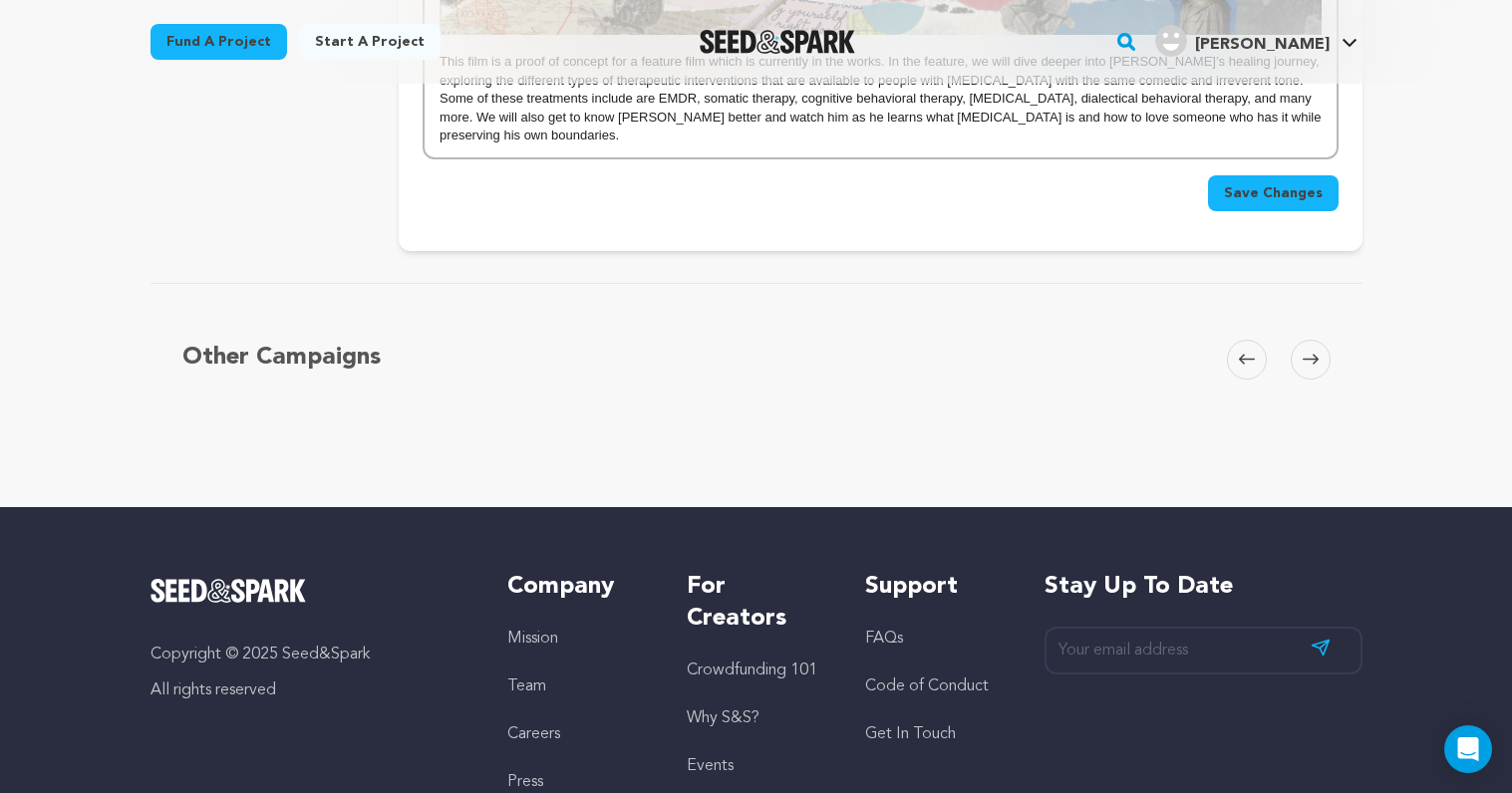scroll, scrollTop: 4945, scrollLeft: 0, axis: vertical 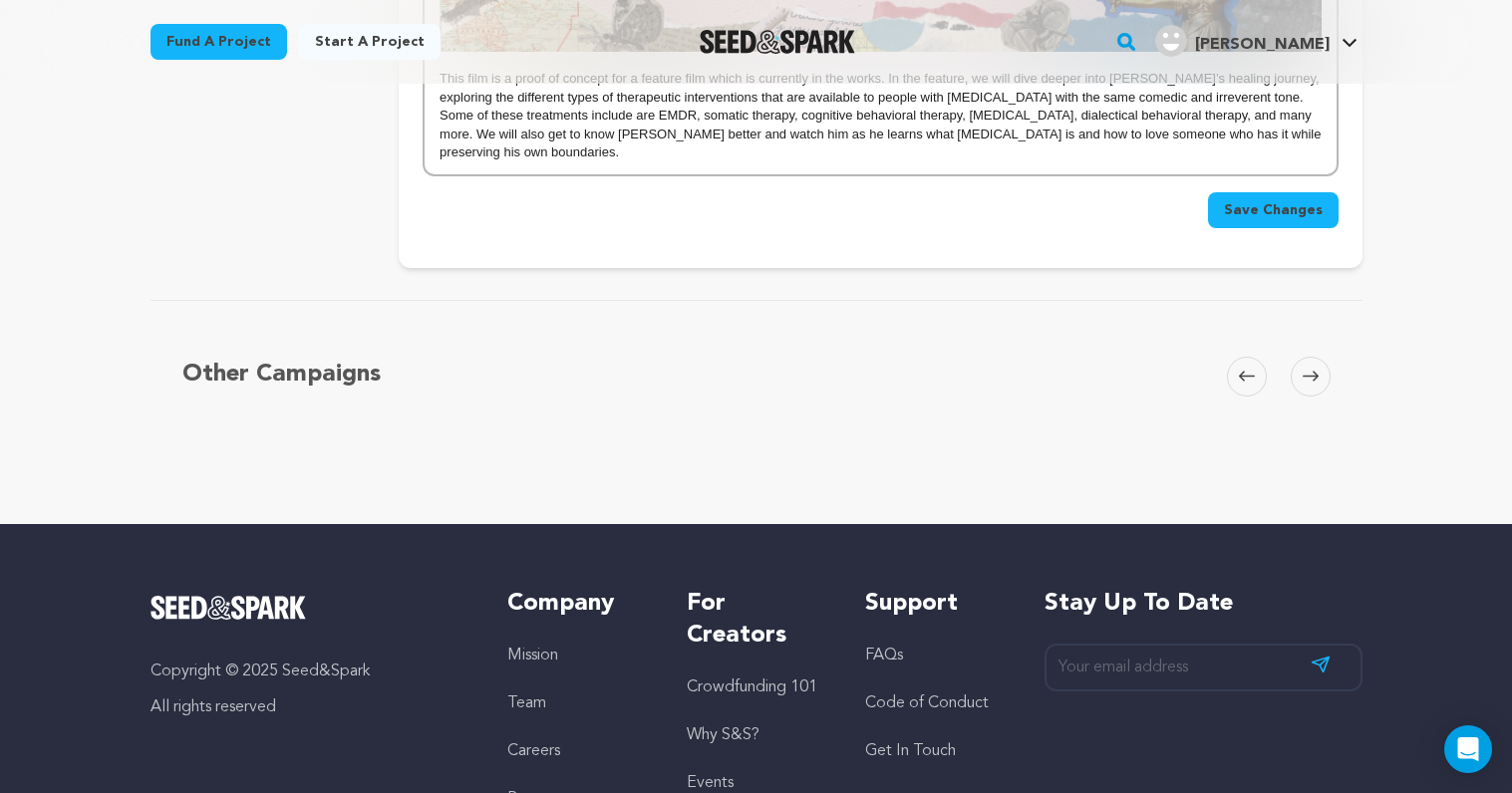 click on "Save Changes" at bounding box center (1273, 210) 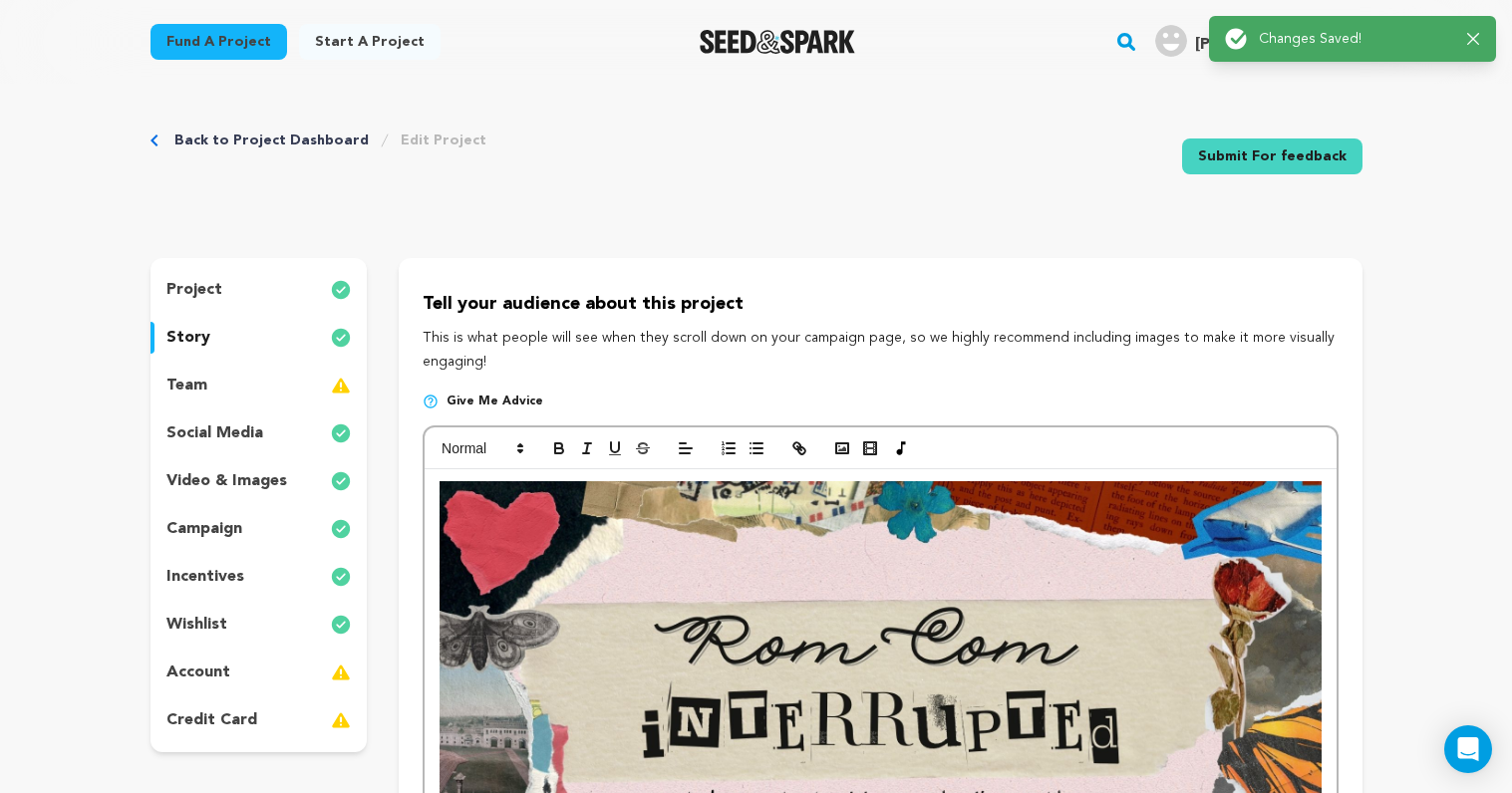 scroll, scrollTop: 0, scrollLeft: 0, axis: both 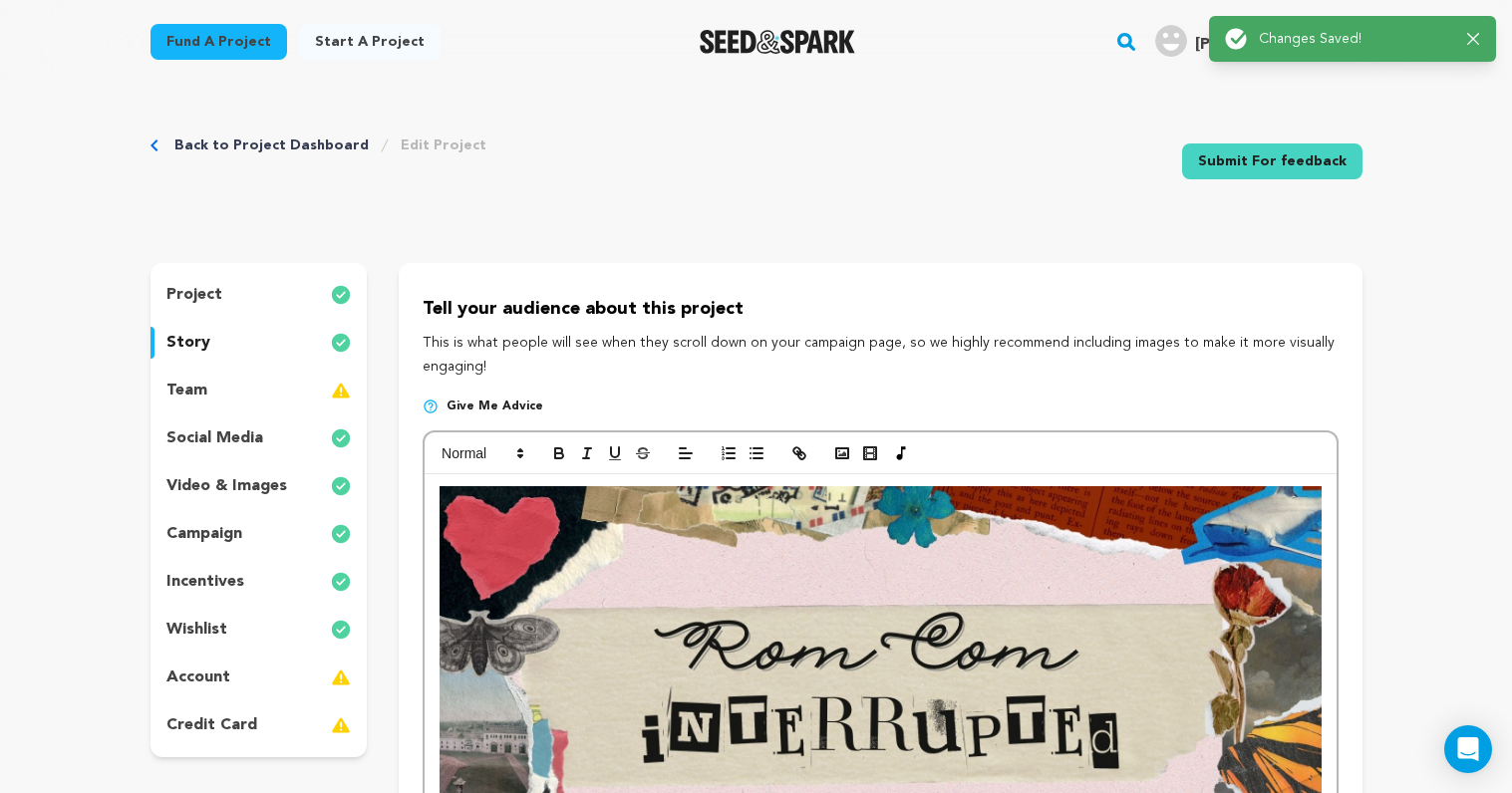 click on "team" at bounding box center (186, 391) 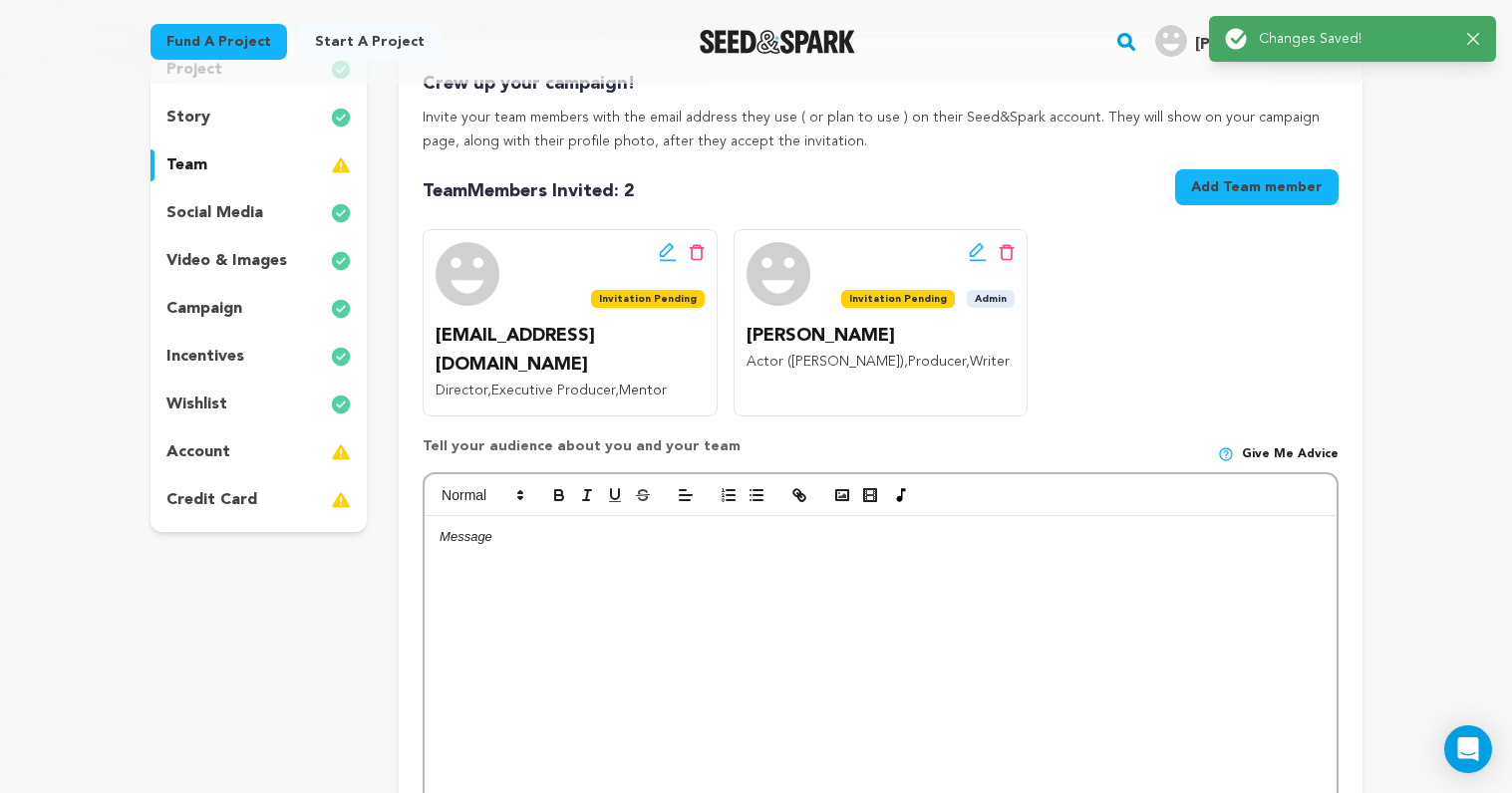 scroll, scrollTop: 234, scrollLeft: 0, axis: vertical 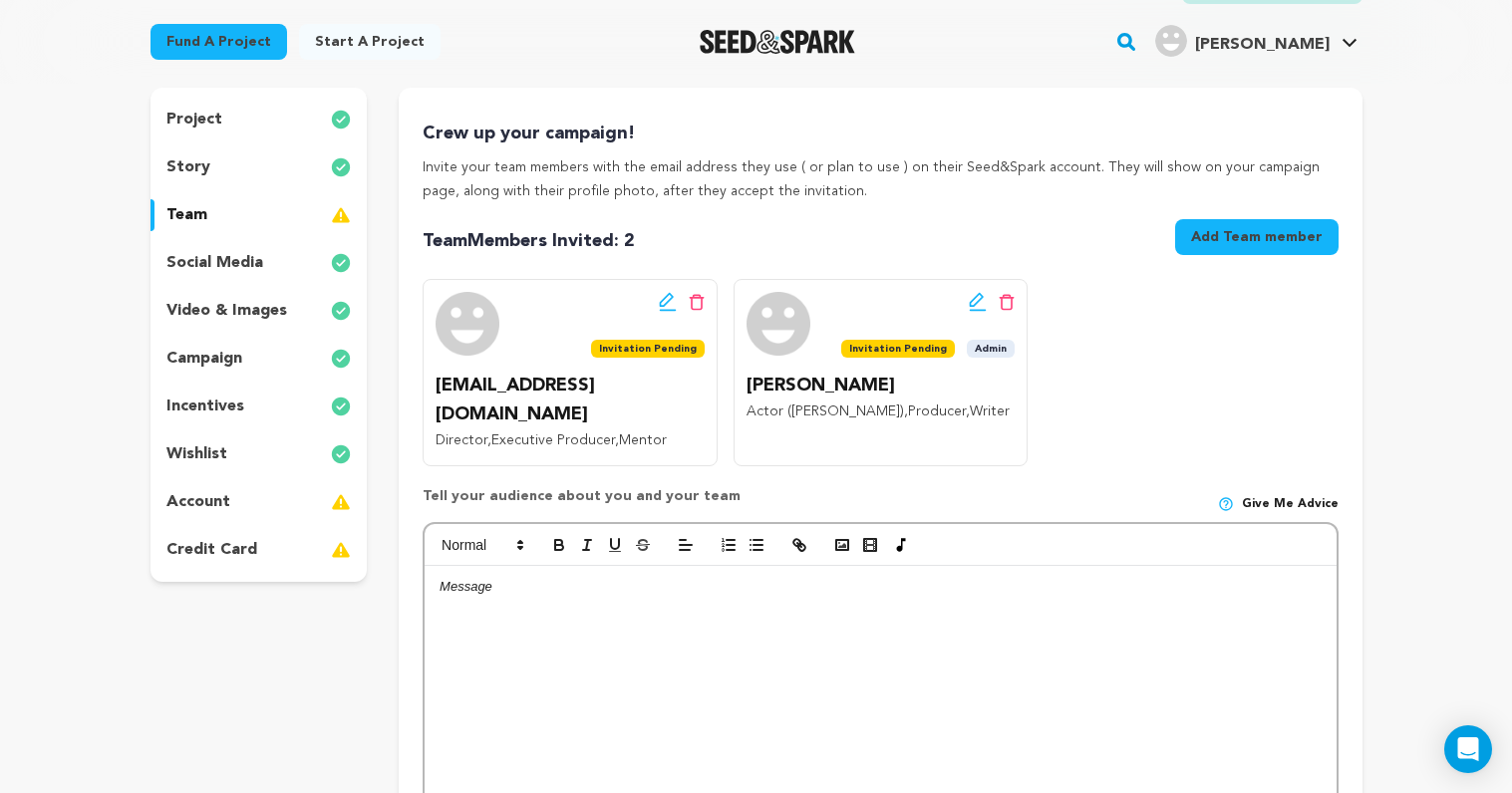 click on "Add Team member" at bounding box center [1257, 237] 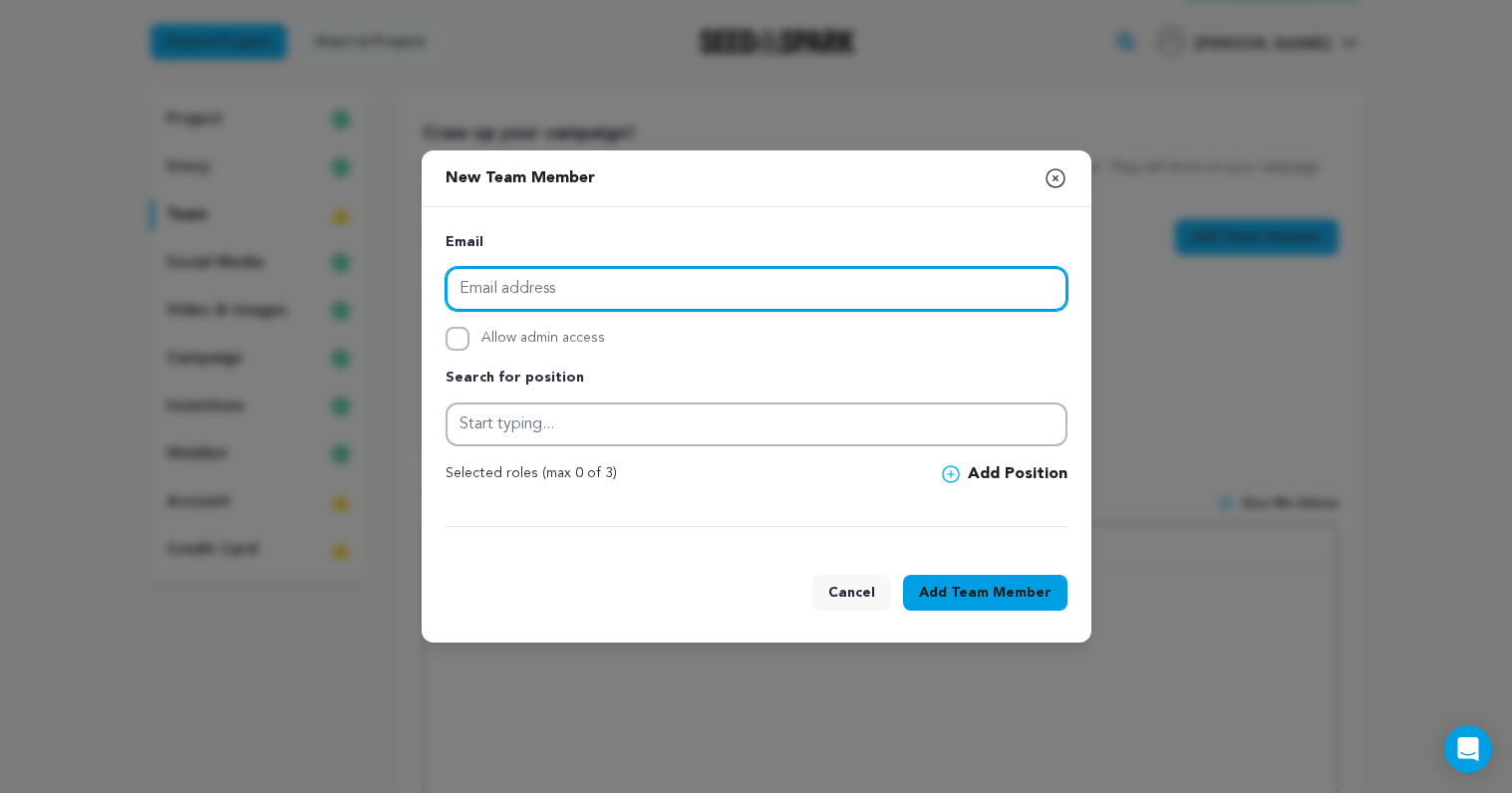click at bounding box center (756, 289) 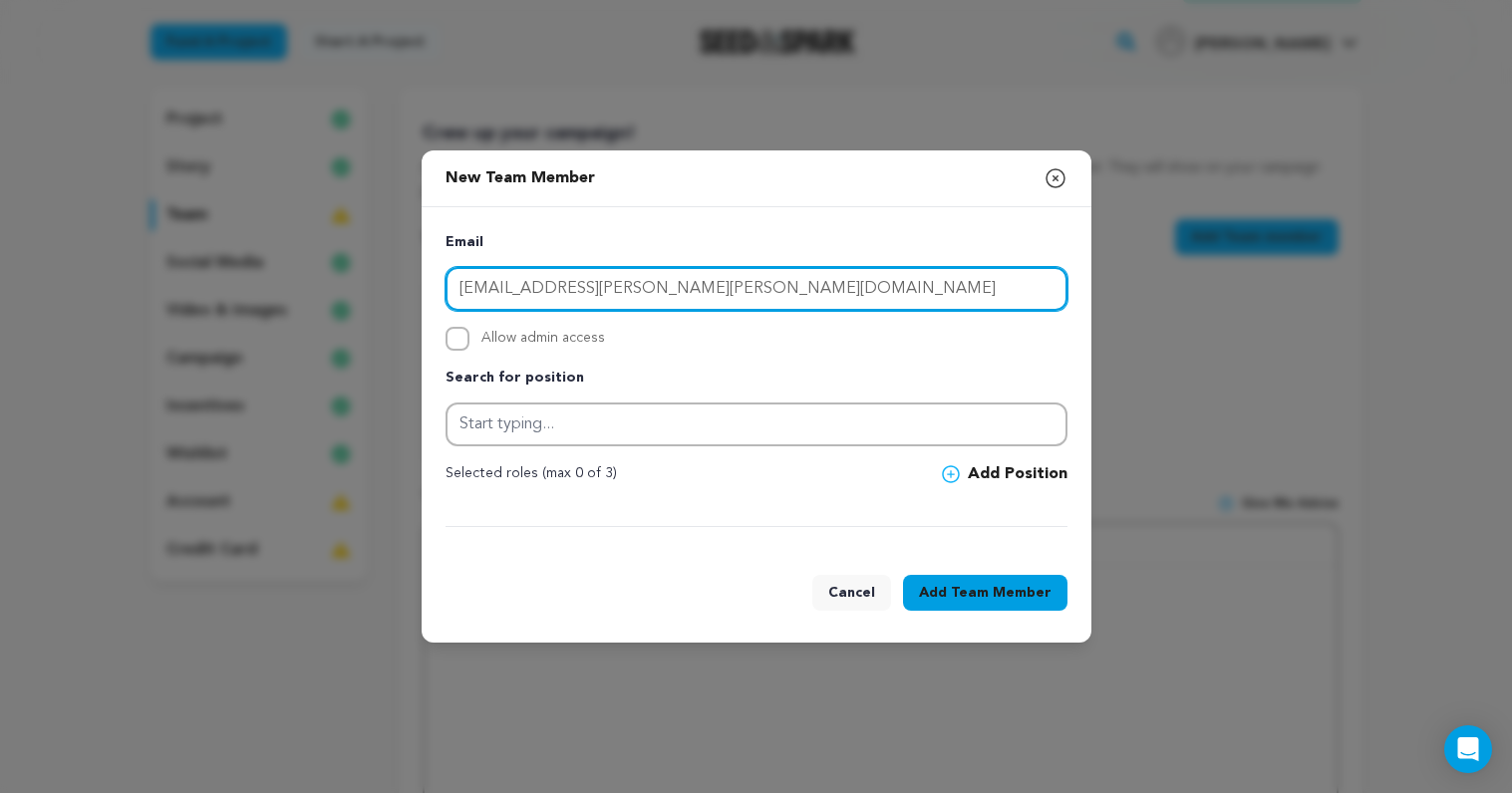 type on "apc.angelica.perez@gmail.com" 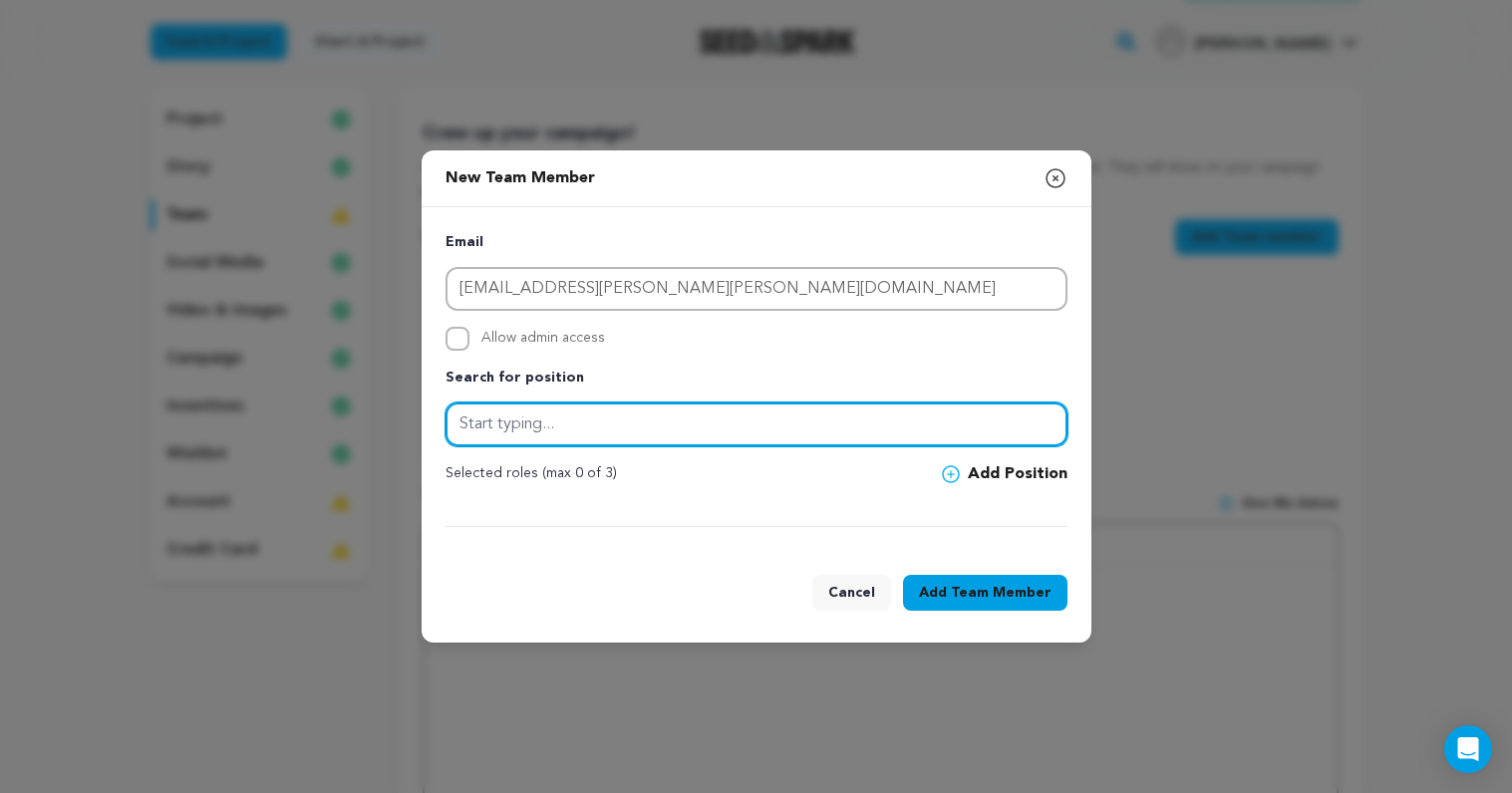 click at bounding box center (756, 424) 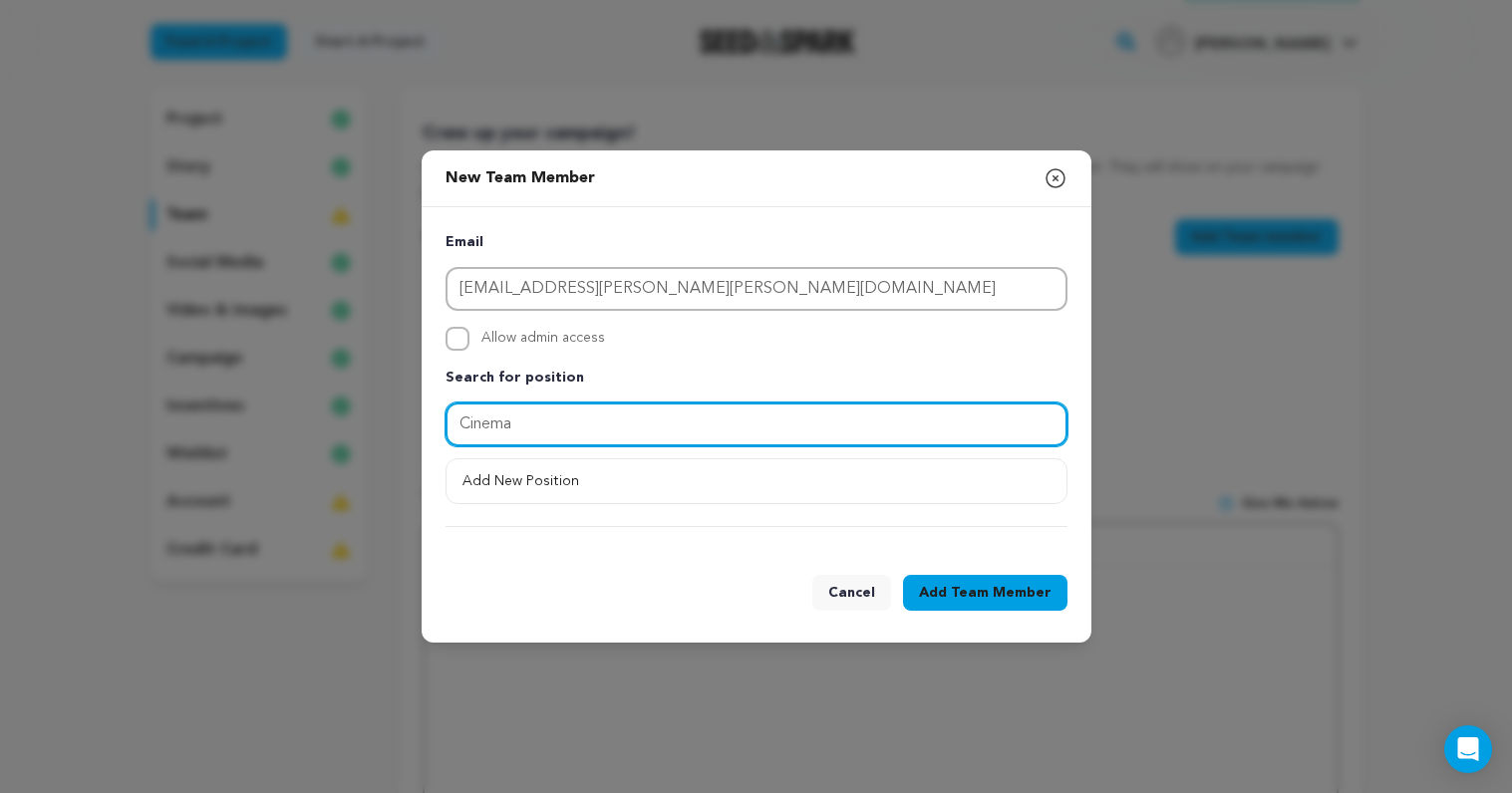 click on "Cinema" at bounding box center [756, 424] 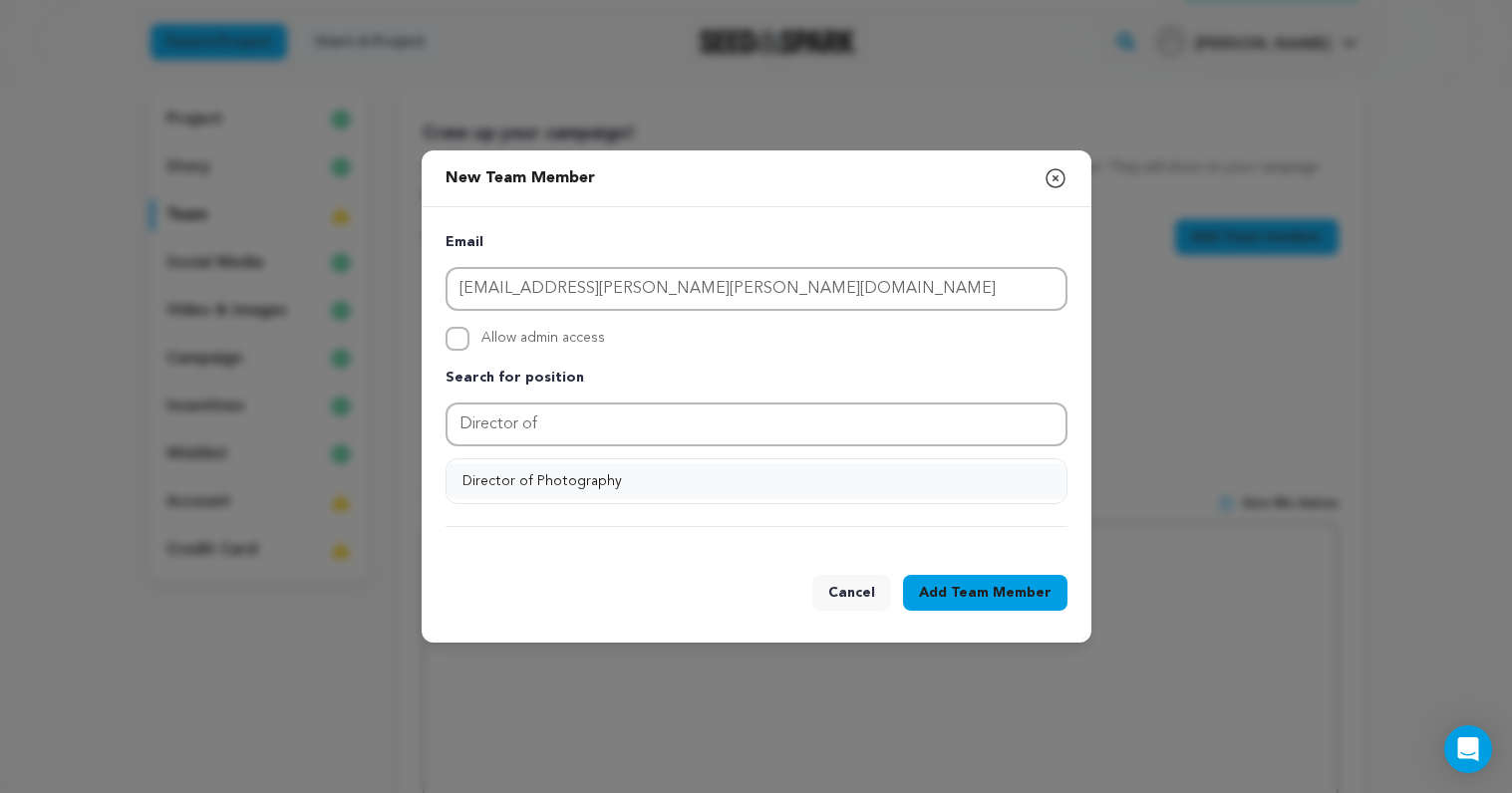 click on "Director of Photography" at bounding box center [756, 481] 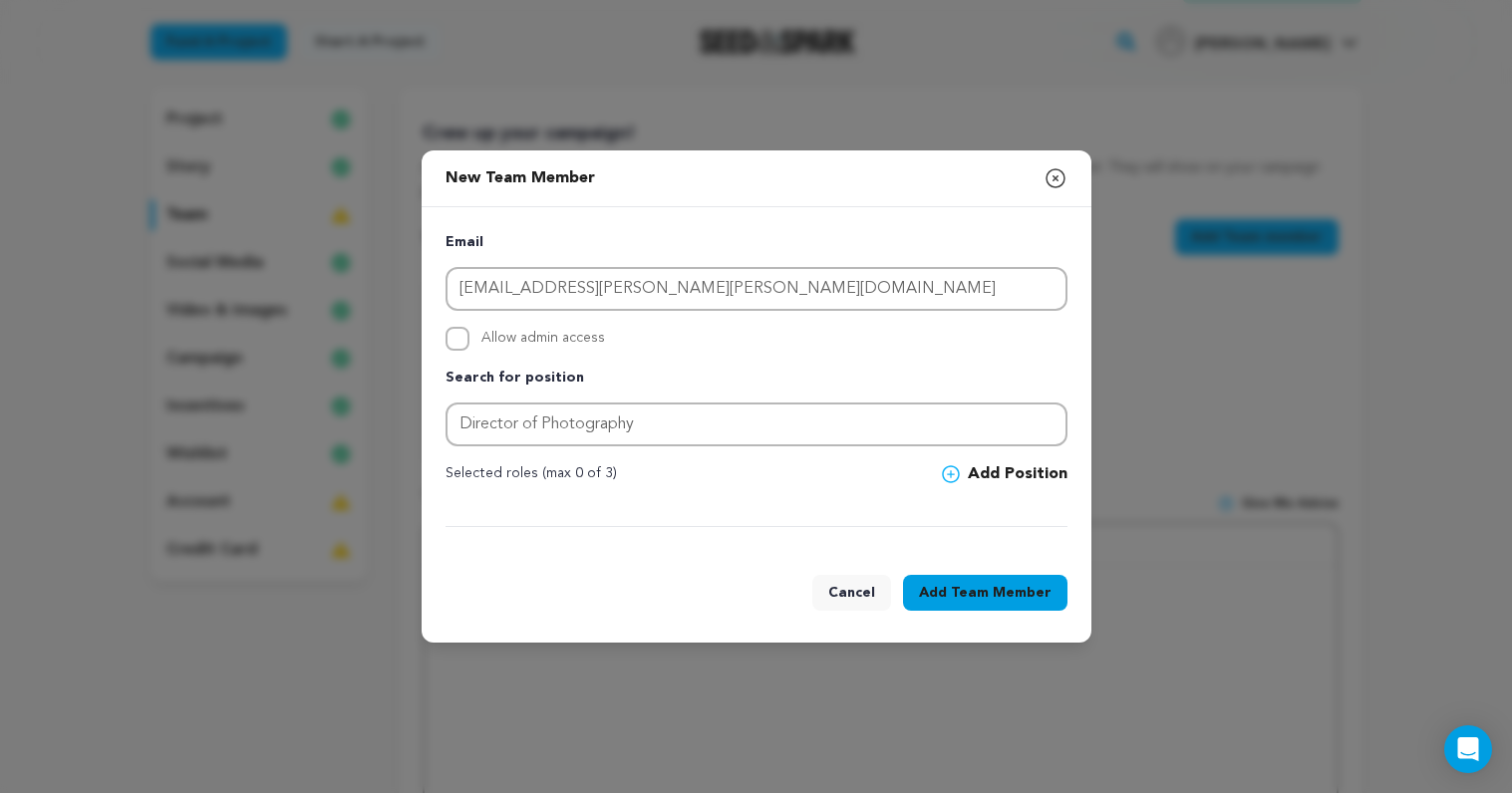 click on "Add Position" at bounding box center (1005, 474) 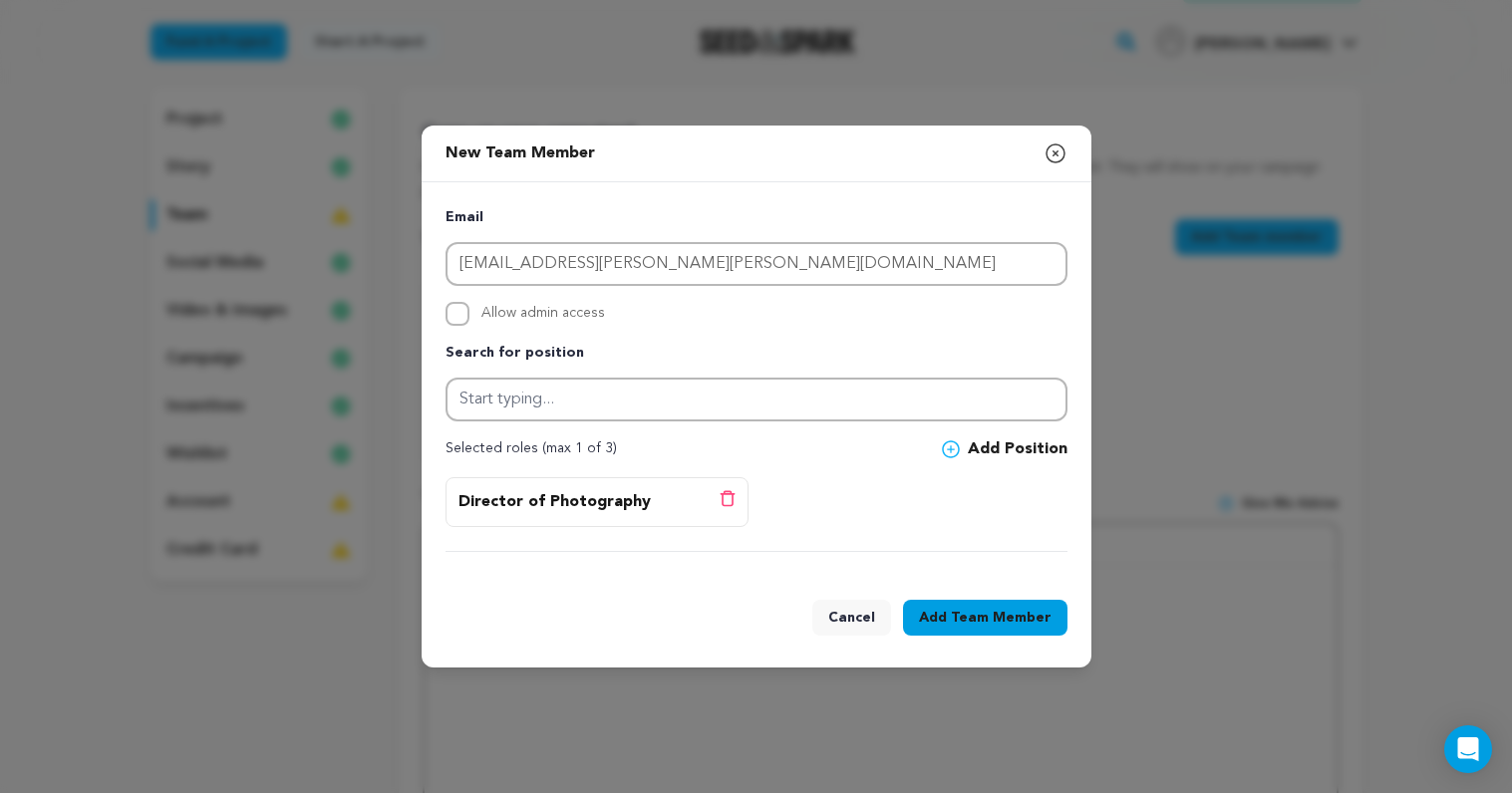 click on "Team Member" at bounding box center (1001, 618) 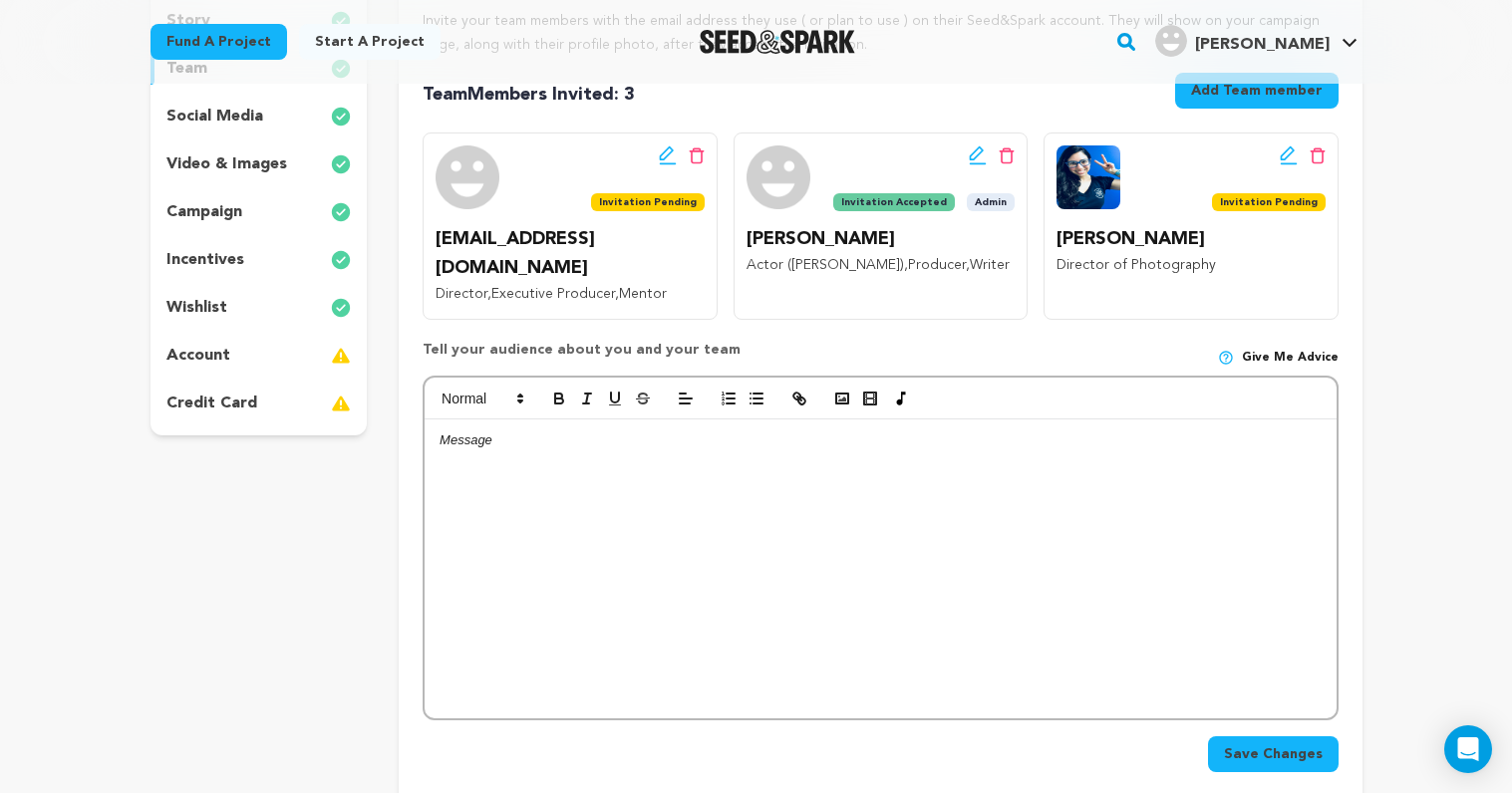 scroll, scrollTop: 324, scrollLeft: 0, axis: vertical 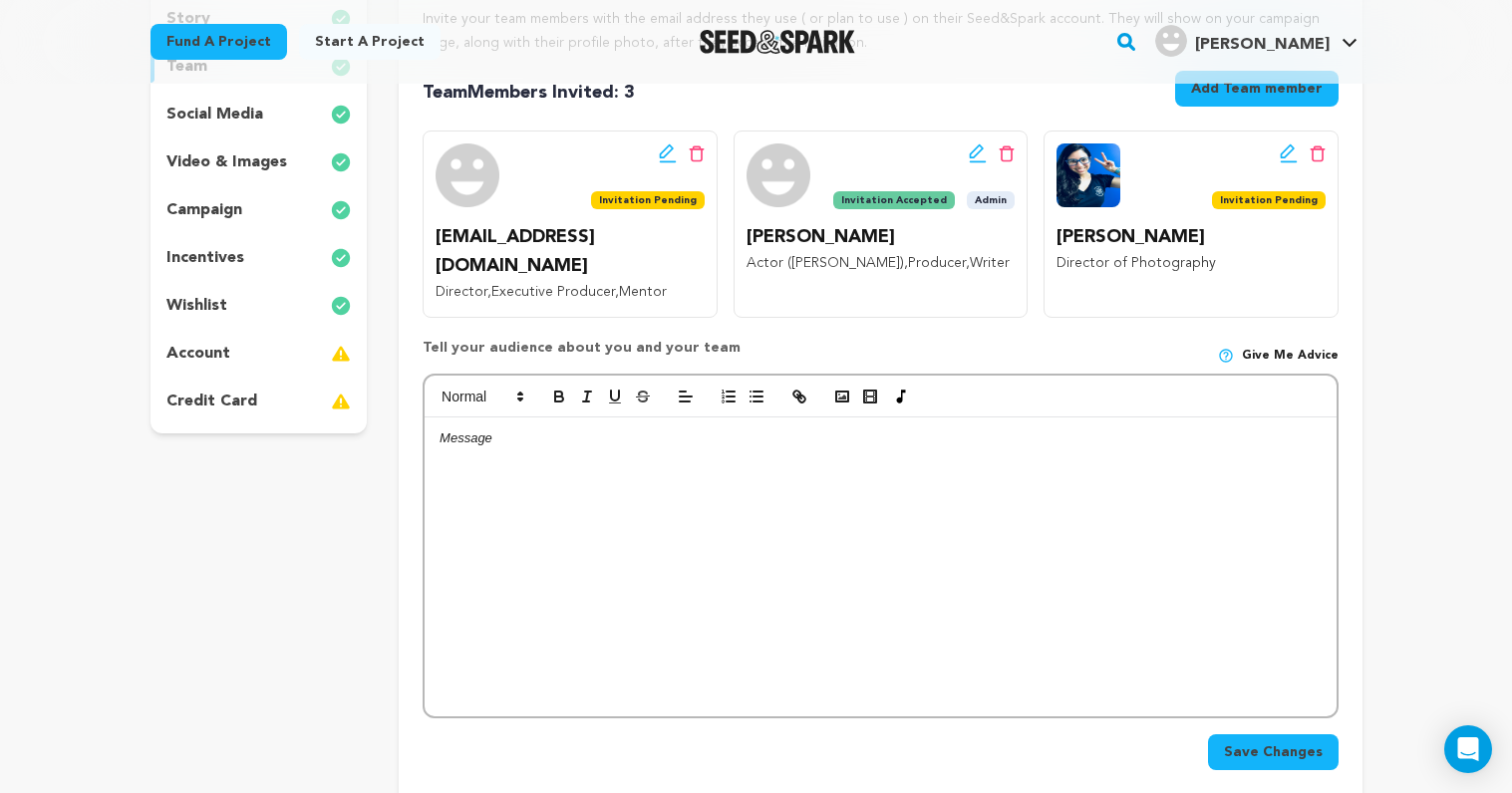 click at bounding box center (880, 567) 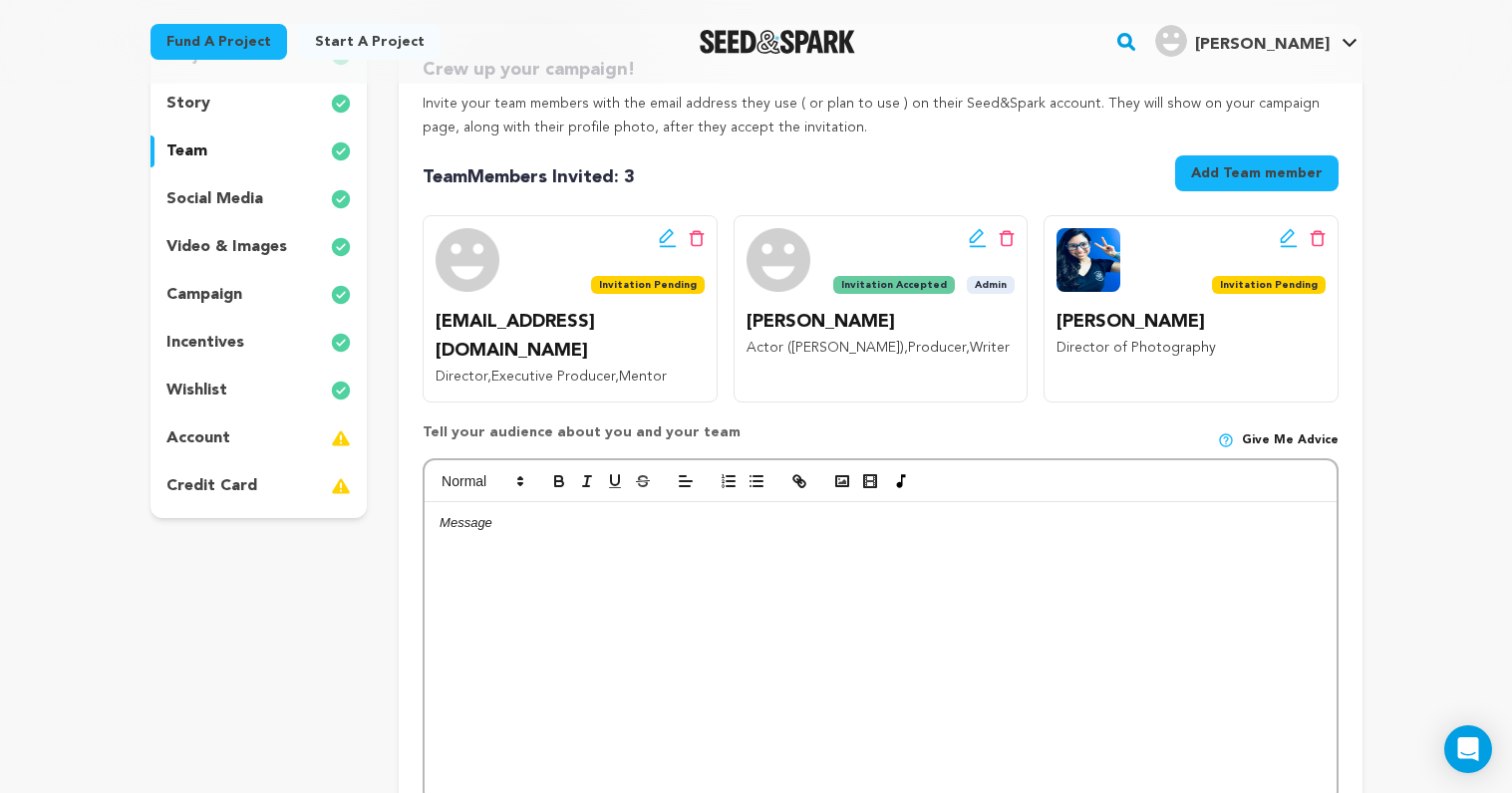 scroll, scrollTop: 236, scrollLeft: 0, axis: vertical 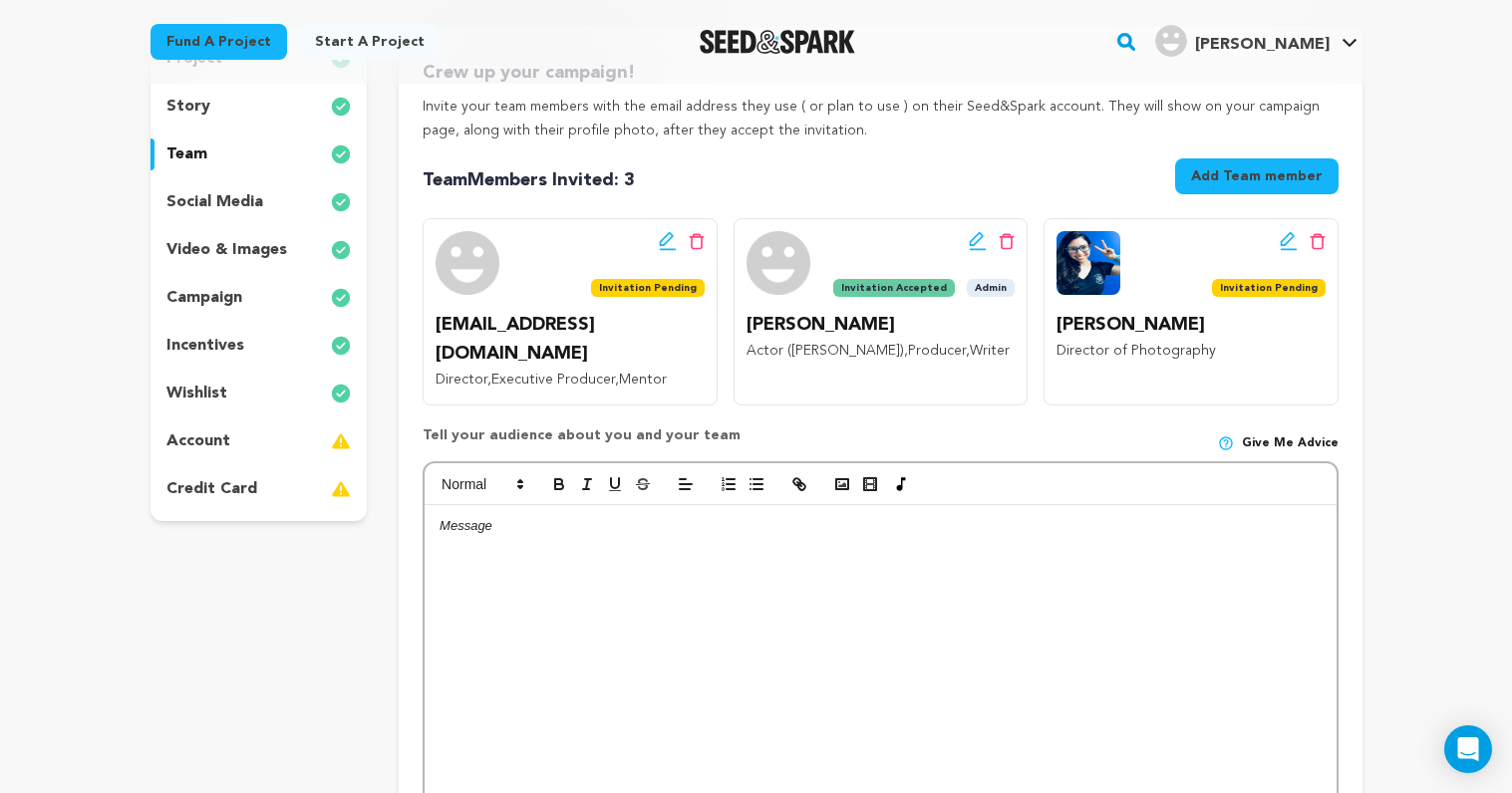 click on "story" at bounding box center (259, 107) 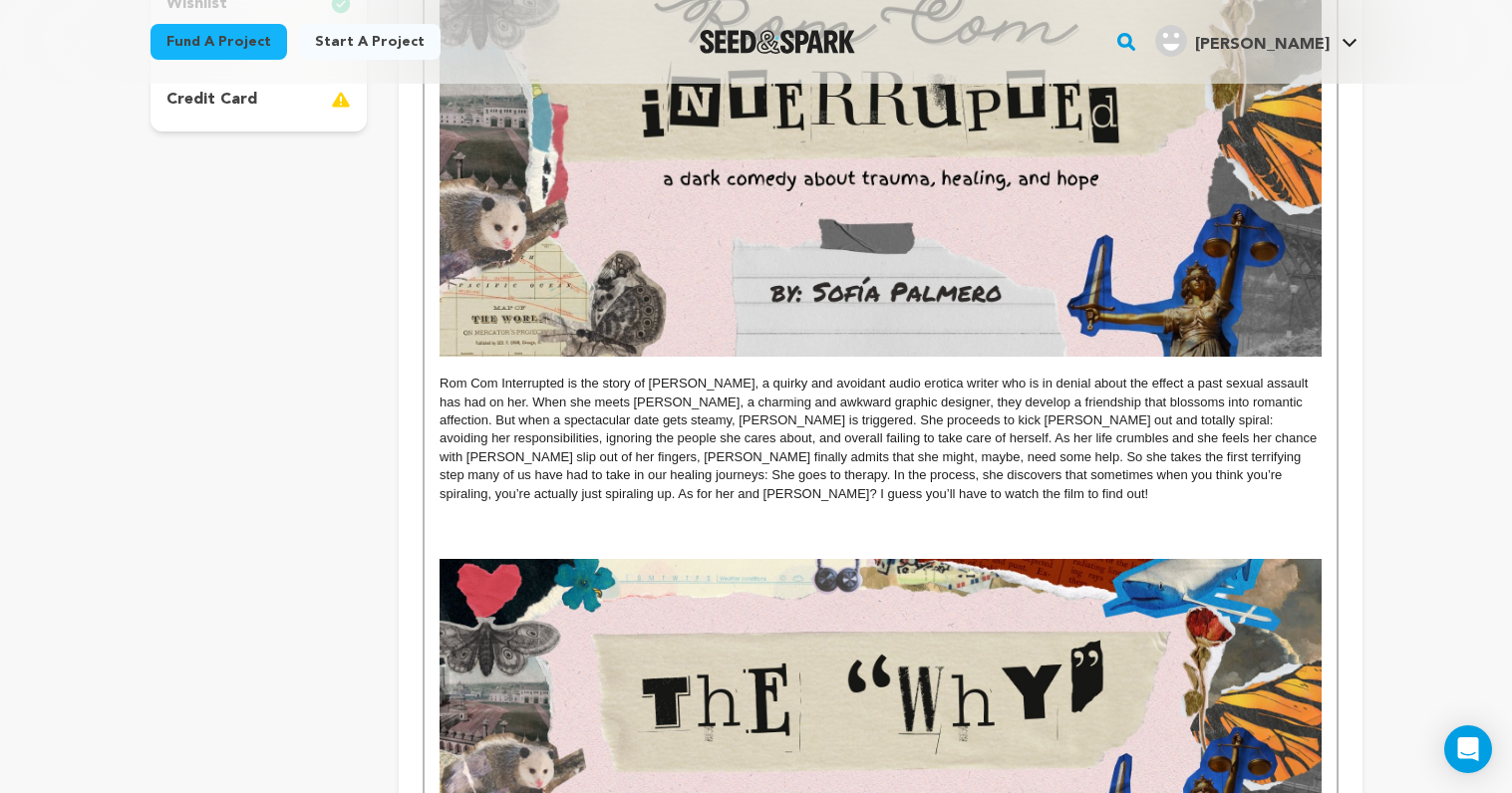 scroll, scrollTop: 635, scrollLeft: 0, axis: vertical 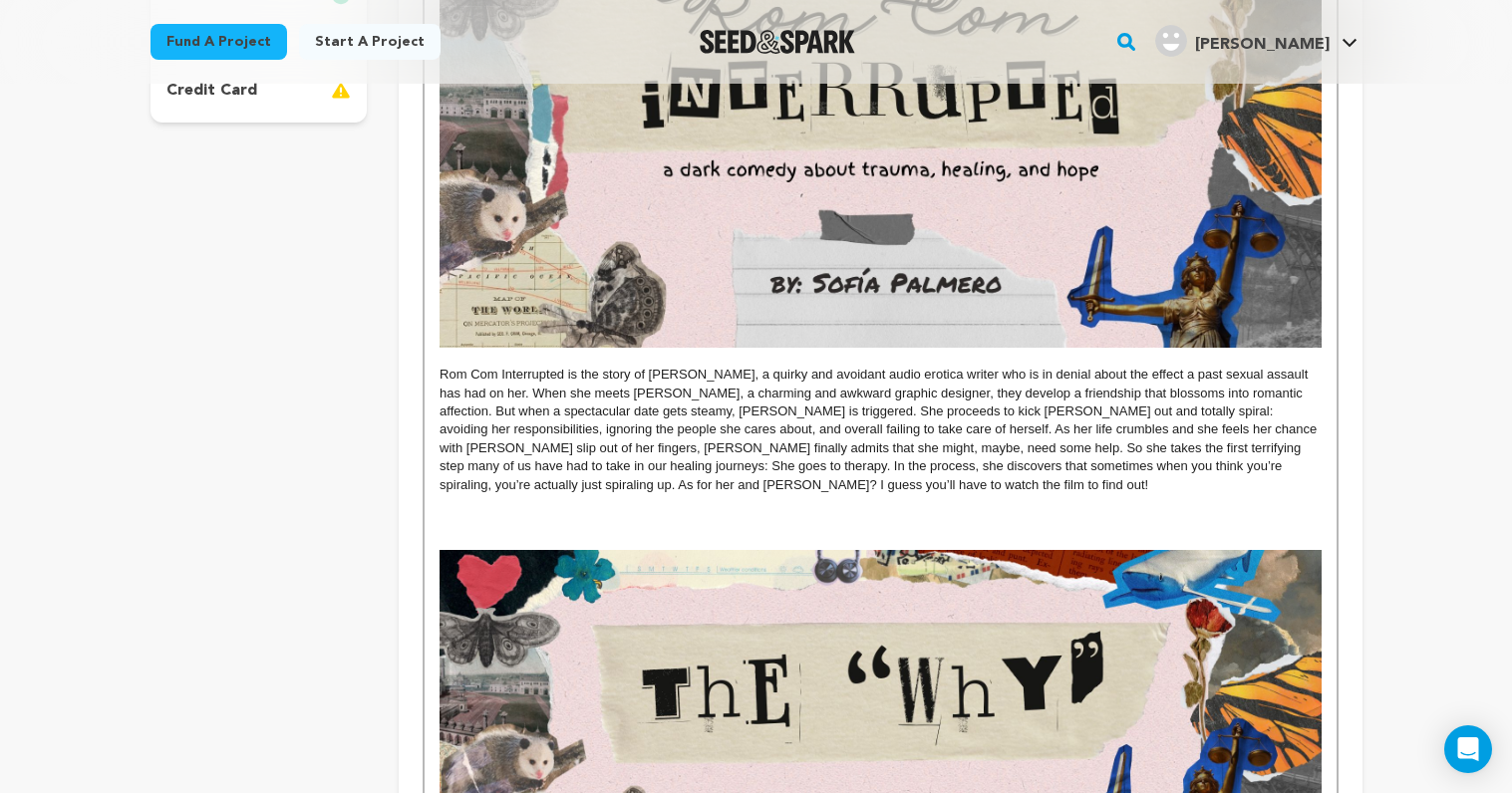 click at bounding box center (880, 503) 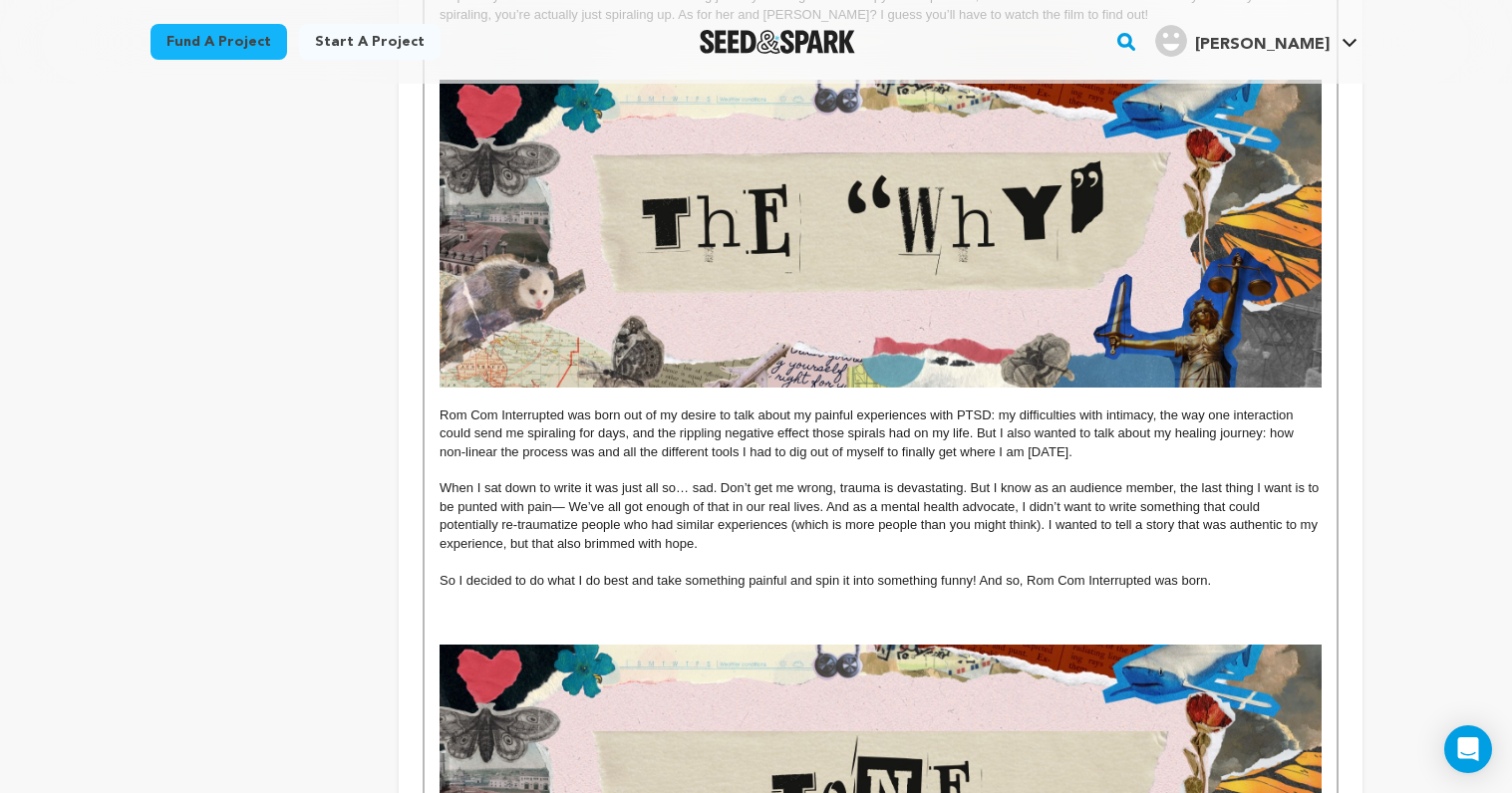 scroll, scrollTop: 1116, scrollLeft: 0, axis: vertical 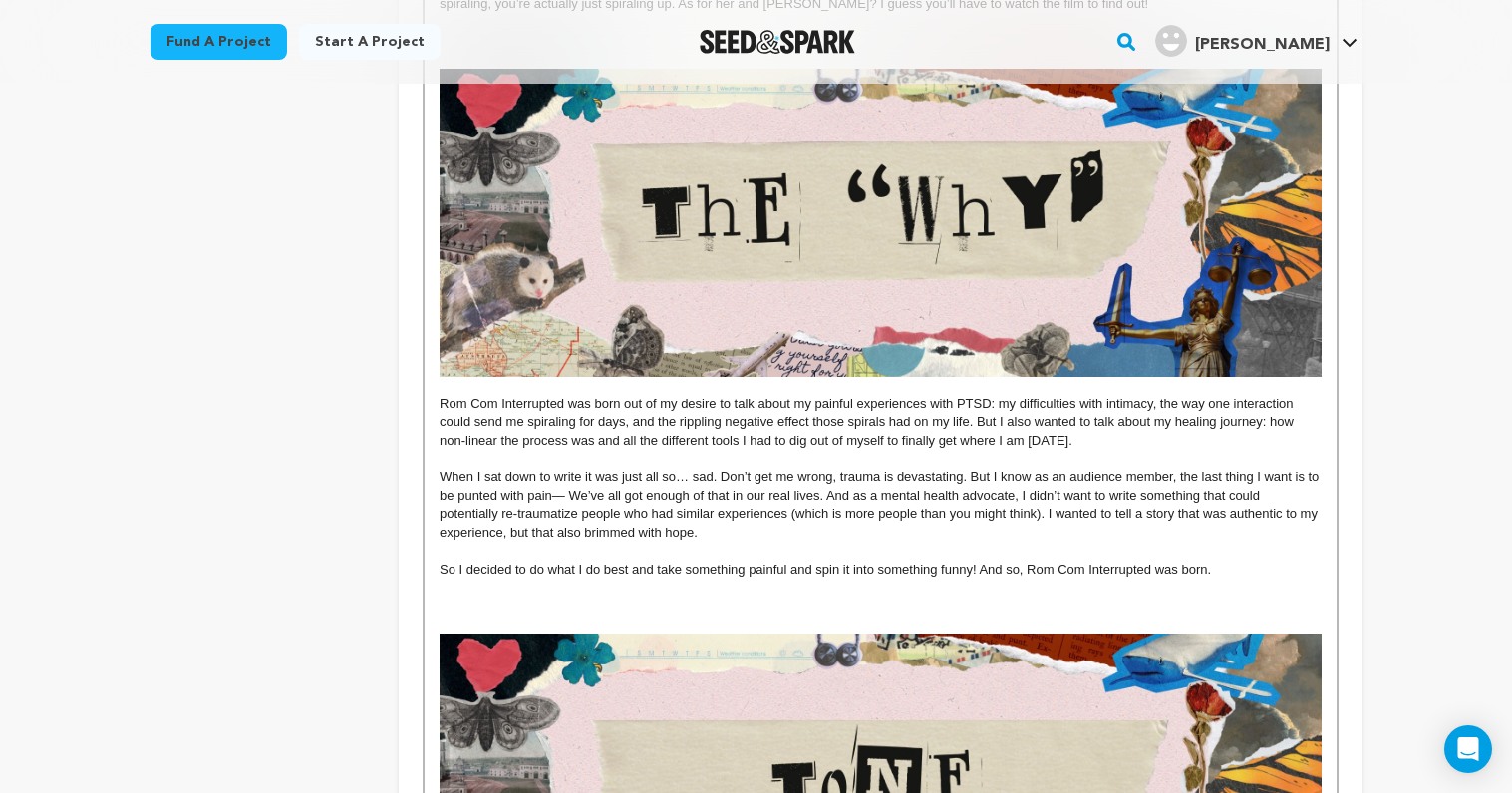 click at bounding box center (880, 588) 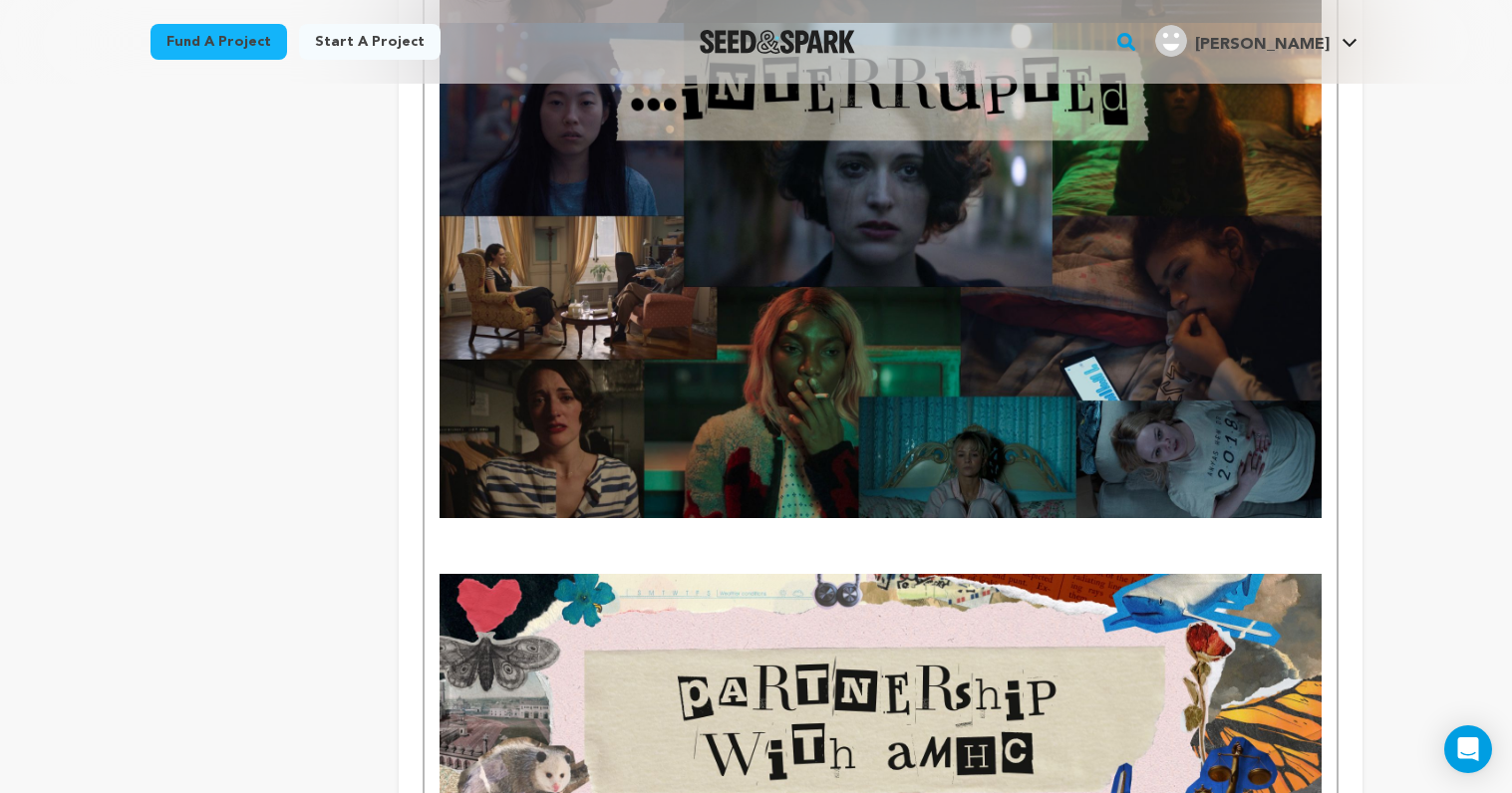 scroll, scrollTop: 2657, scrollLeft: 0, axis: vertical 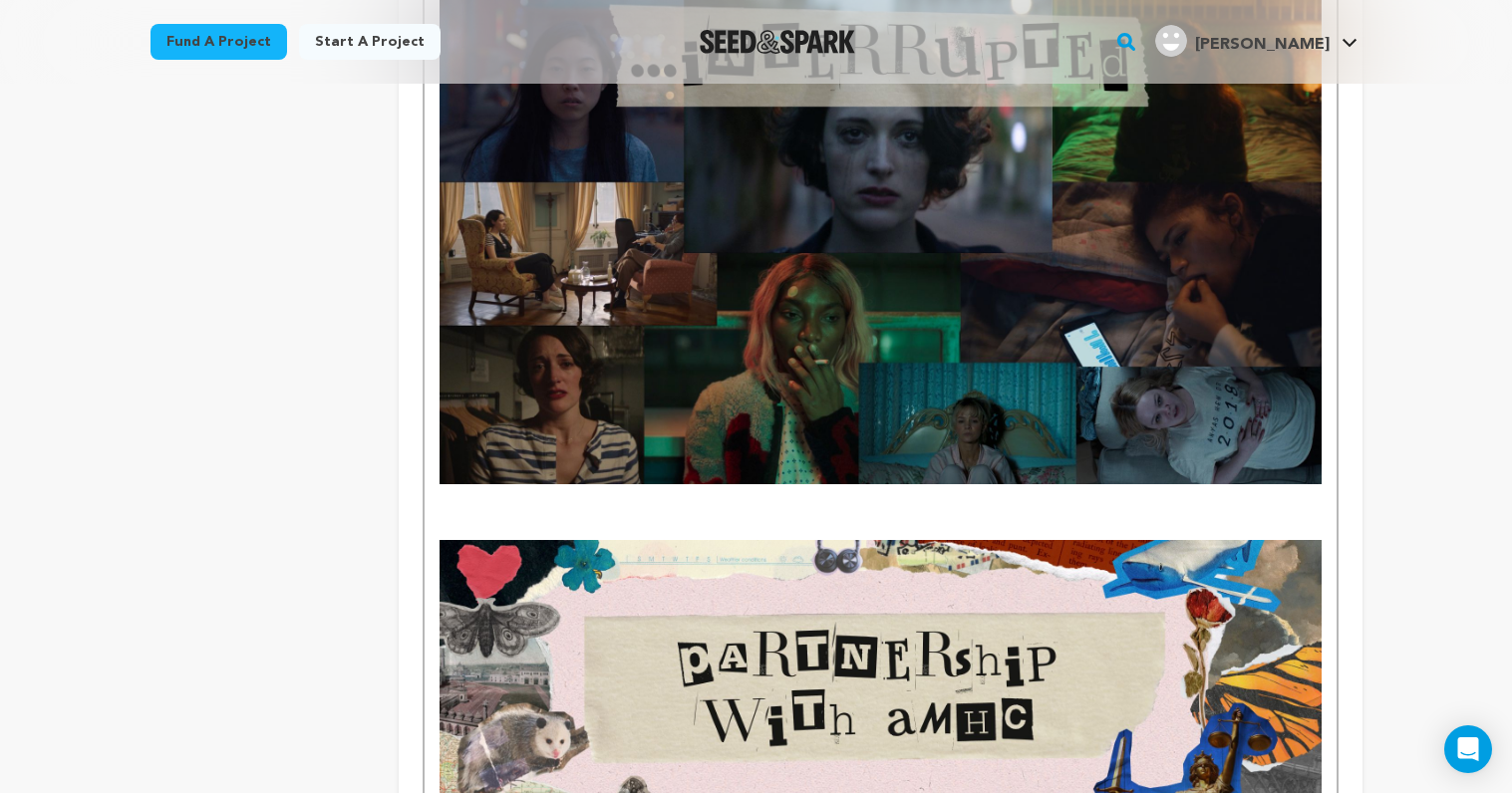 click at bounding box center (880, 512) 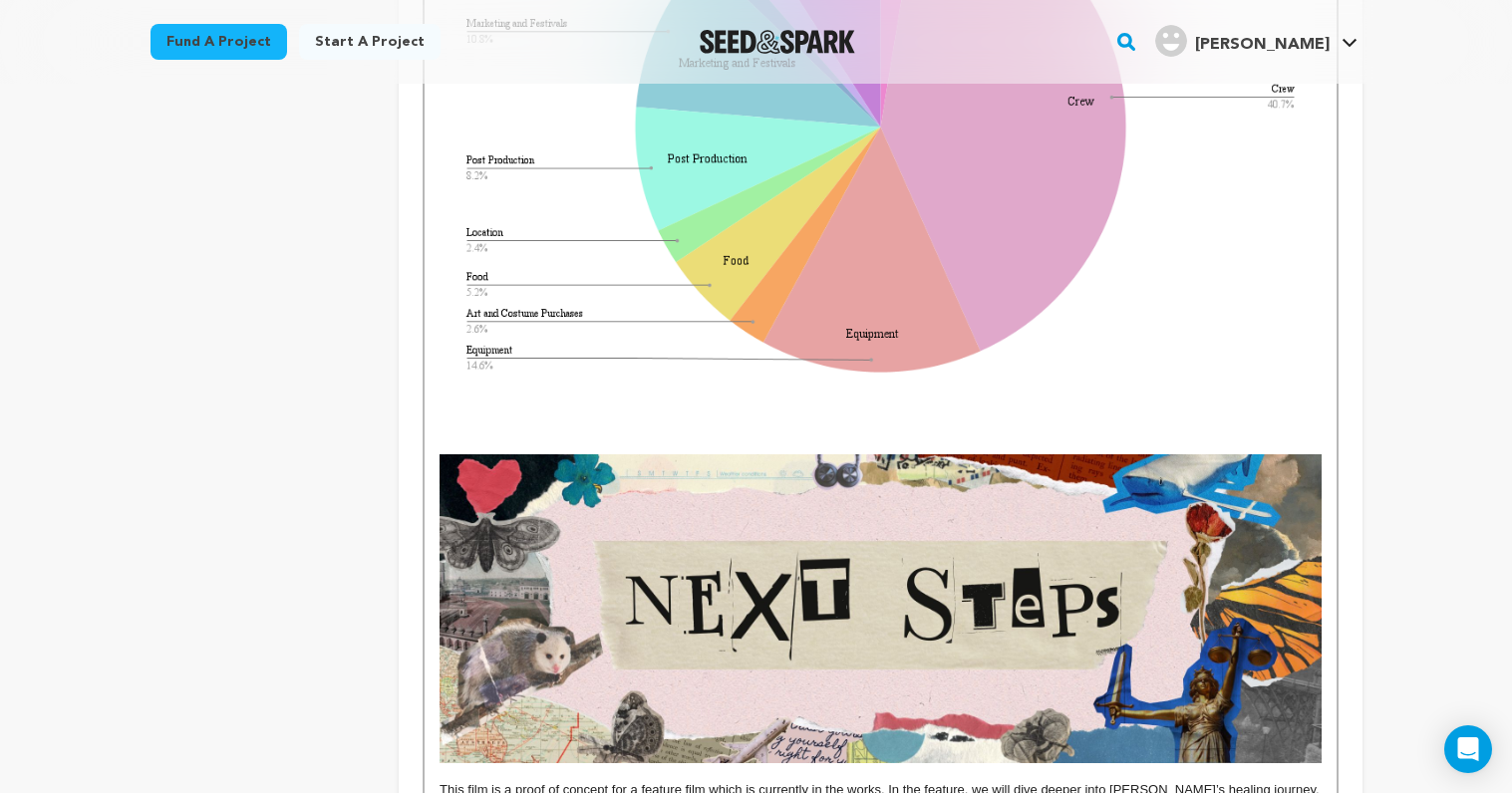 scroll, scrollTop: 4692, scrollLeft: 0, axis: vertical 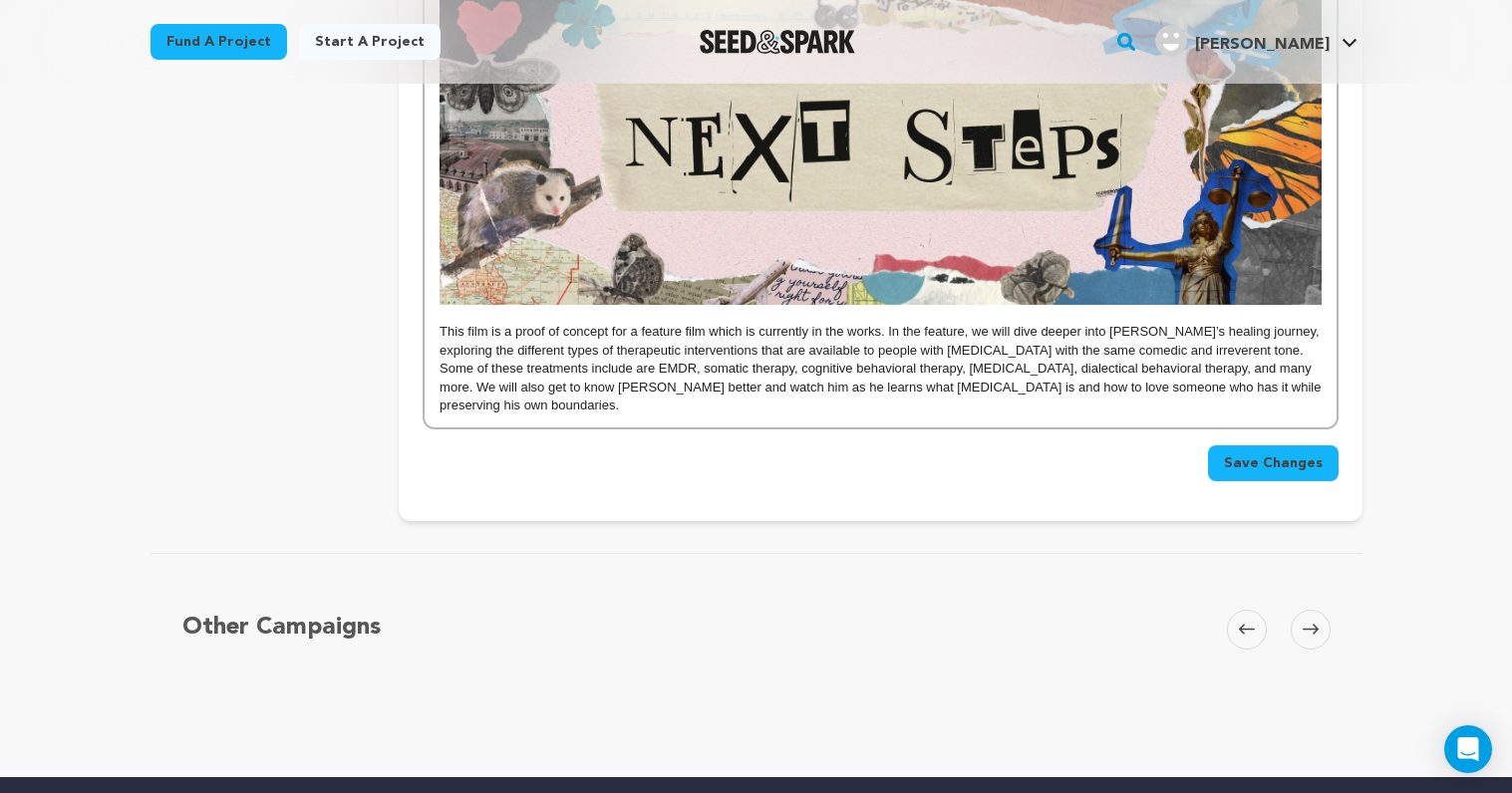 click on "Save Changes" at bounding box center (1273, 463) 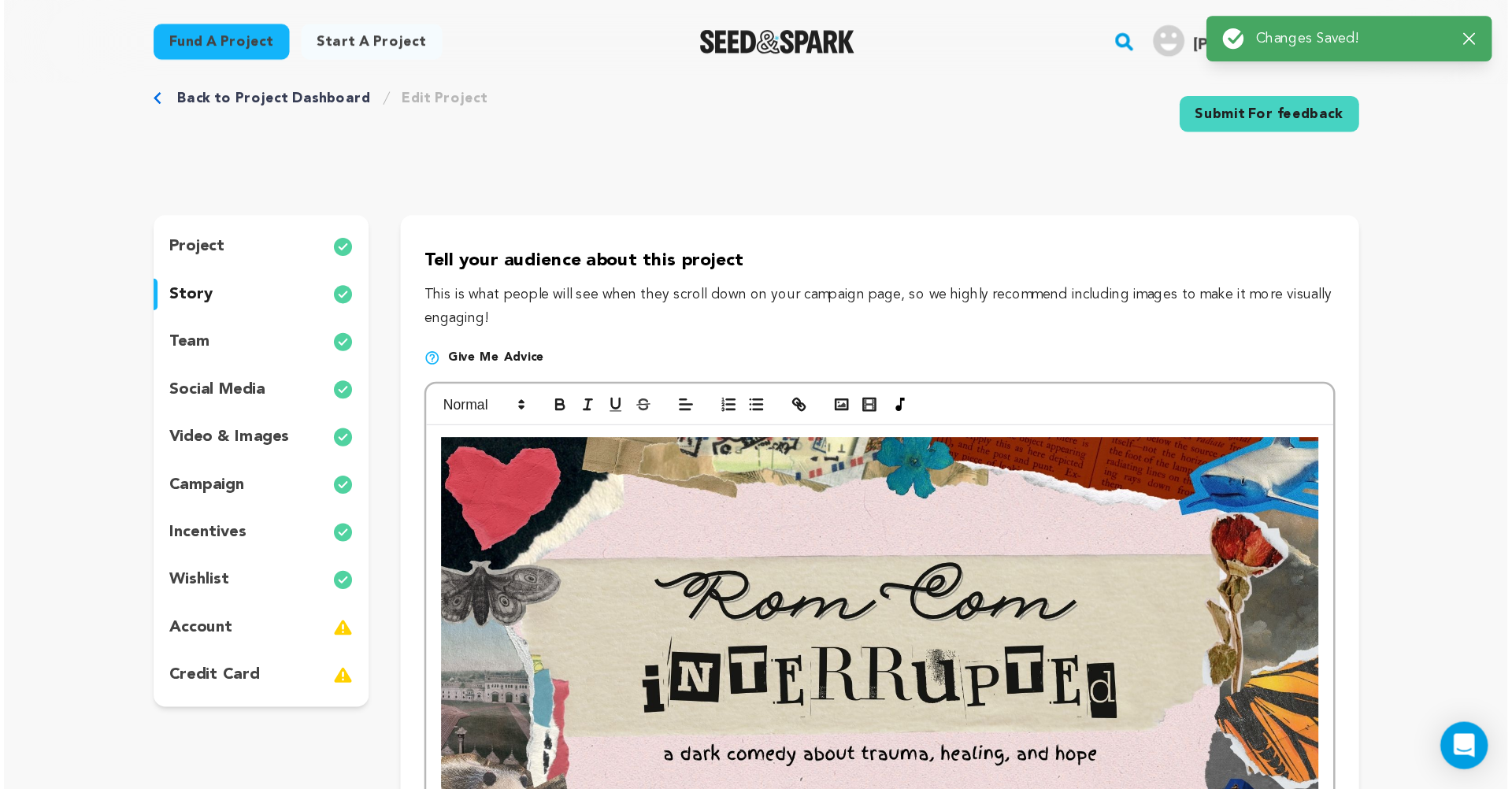 scroll, scrollTop: 0, scrollLeft: 0, axis: both 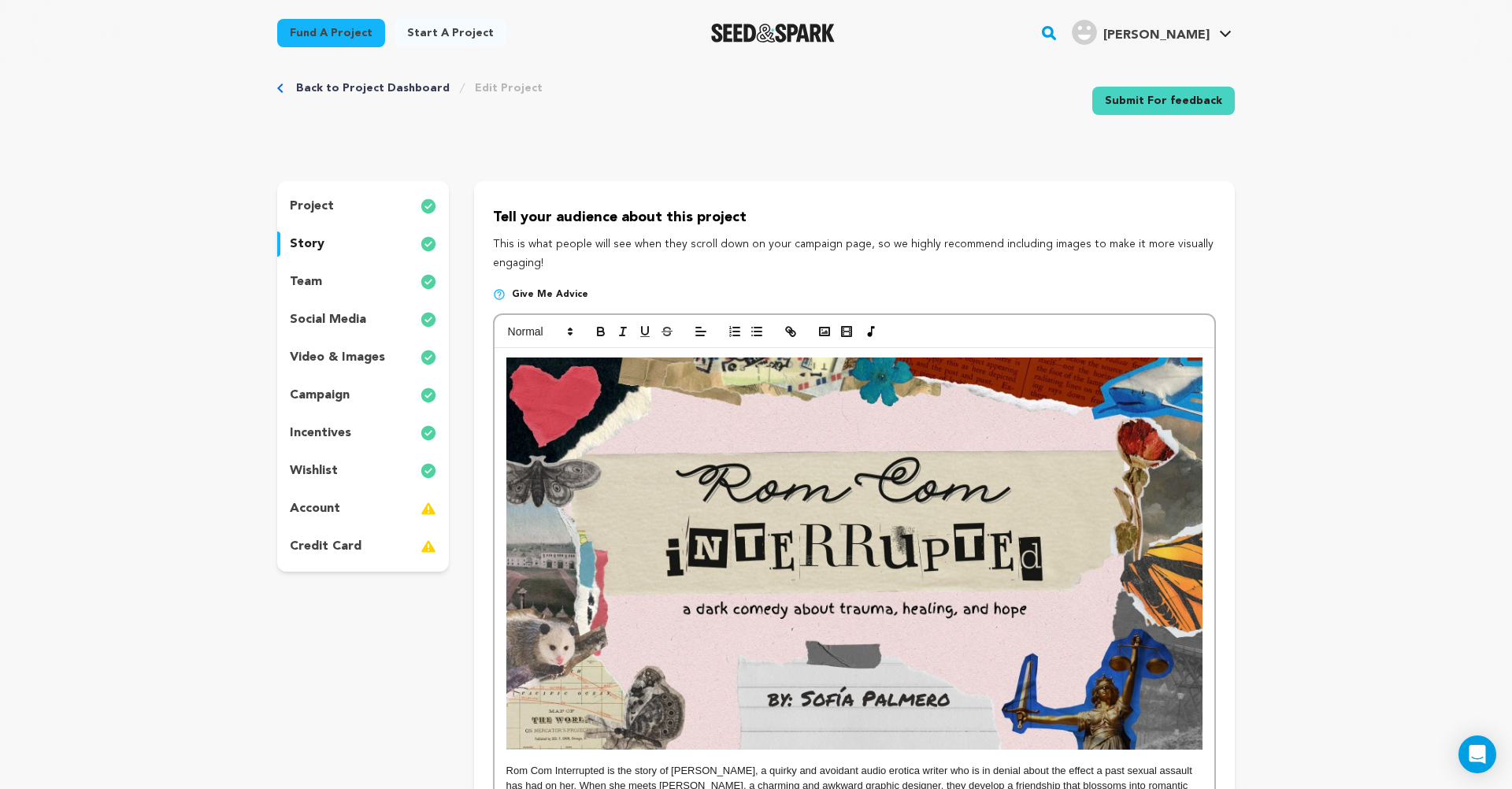 click on "project
story
team
social media
video & images
campaign
incentives
wishlist account" at bounding box center (363, 376) 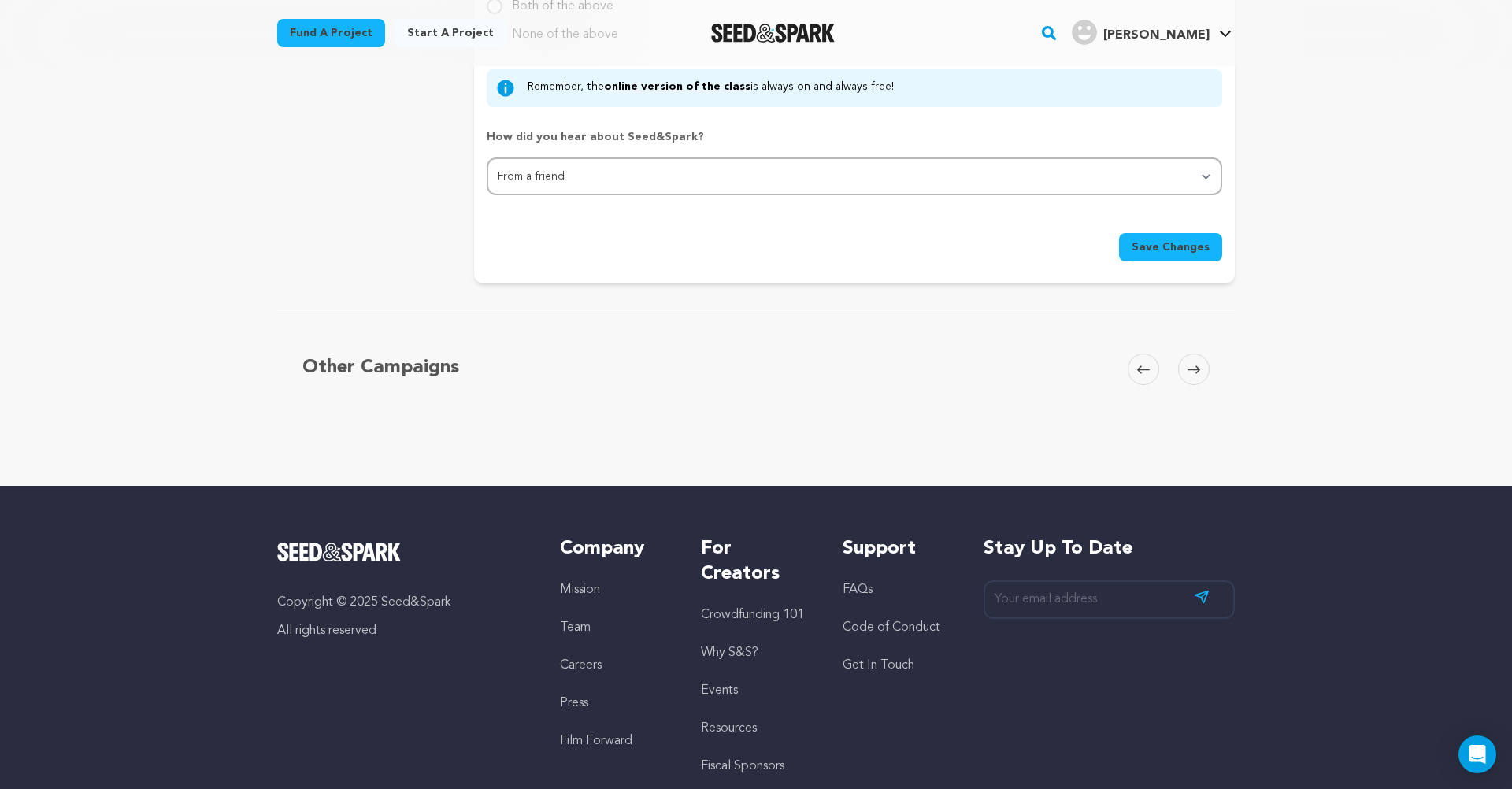 scroll, scrollTop: 1876, scrollLeft: 0, axis: vertical 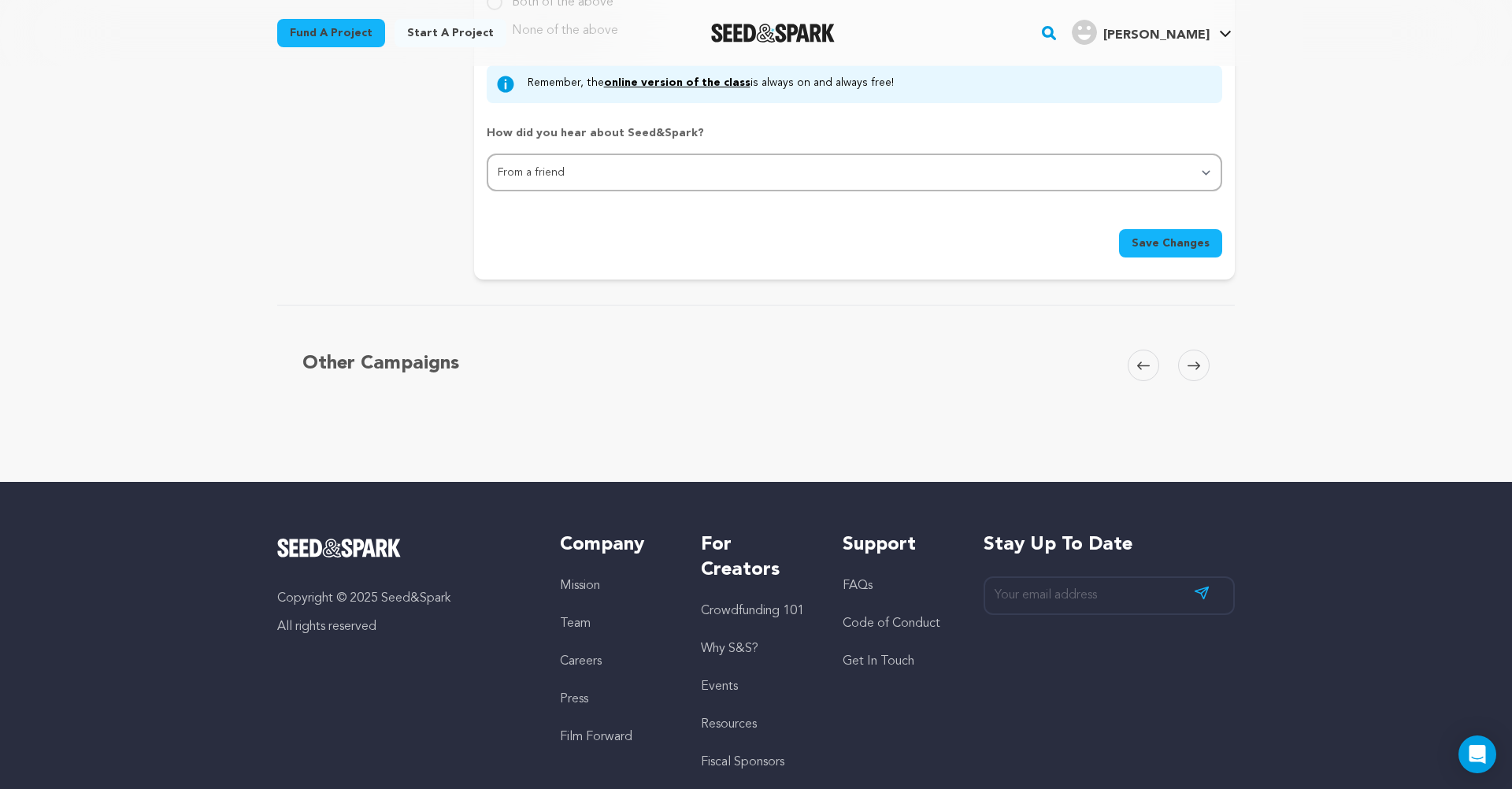 click on "Save Changes" at bounding box center [1170, 243] 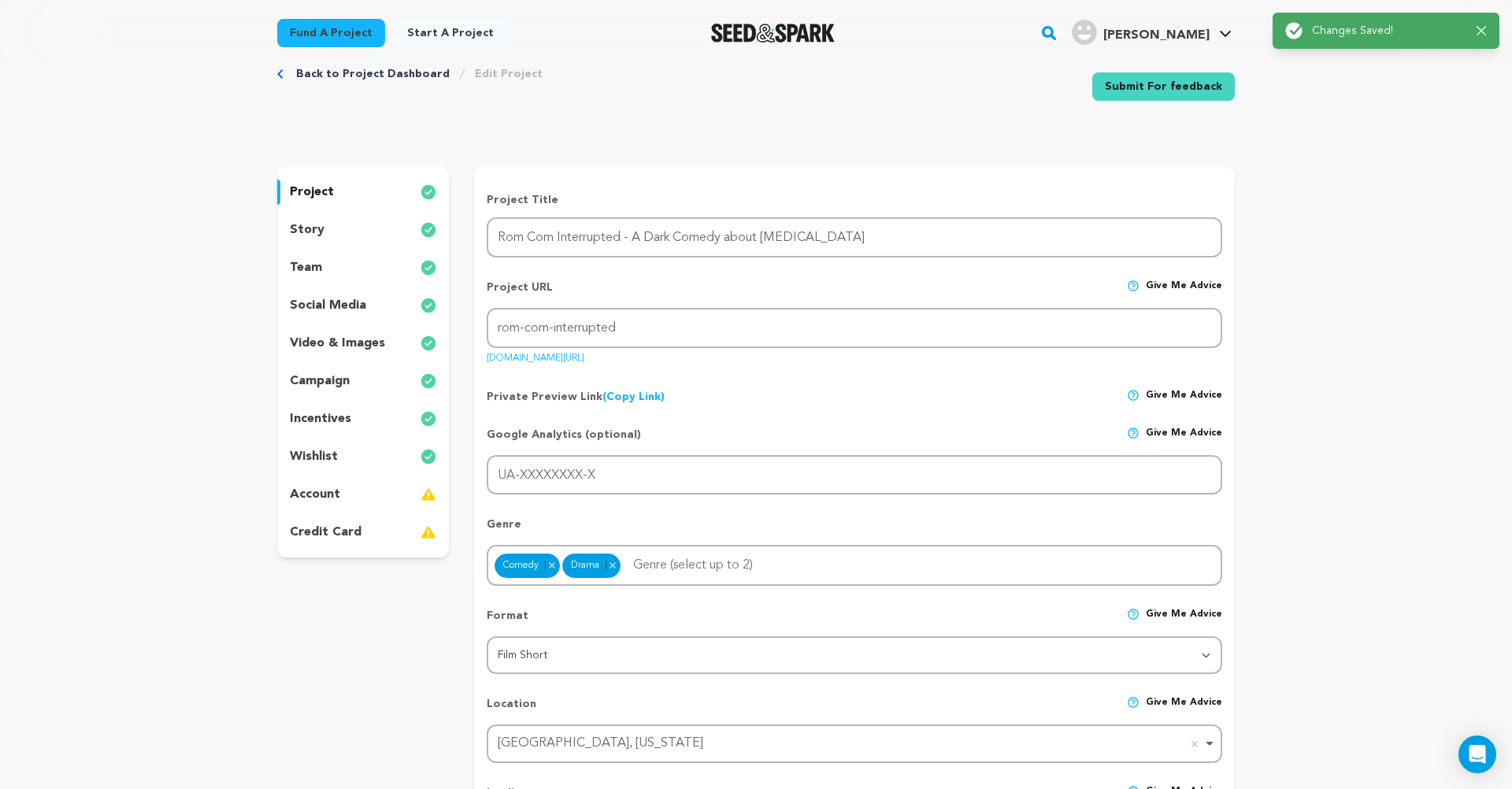 scroll, scrollTop: 0, scrollLeft: 0, axis: both 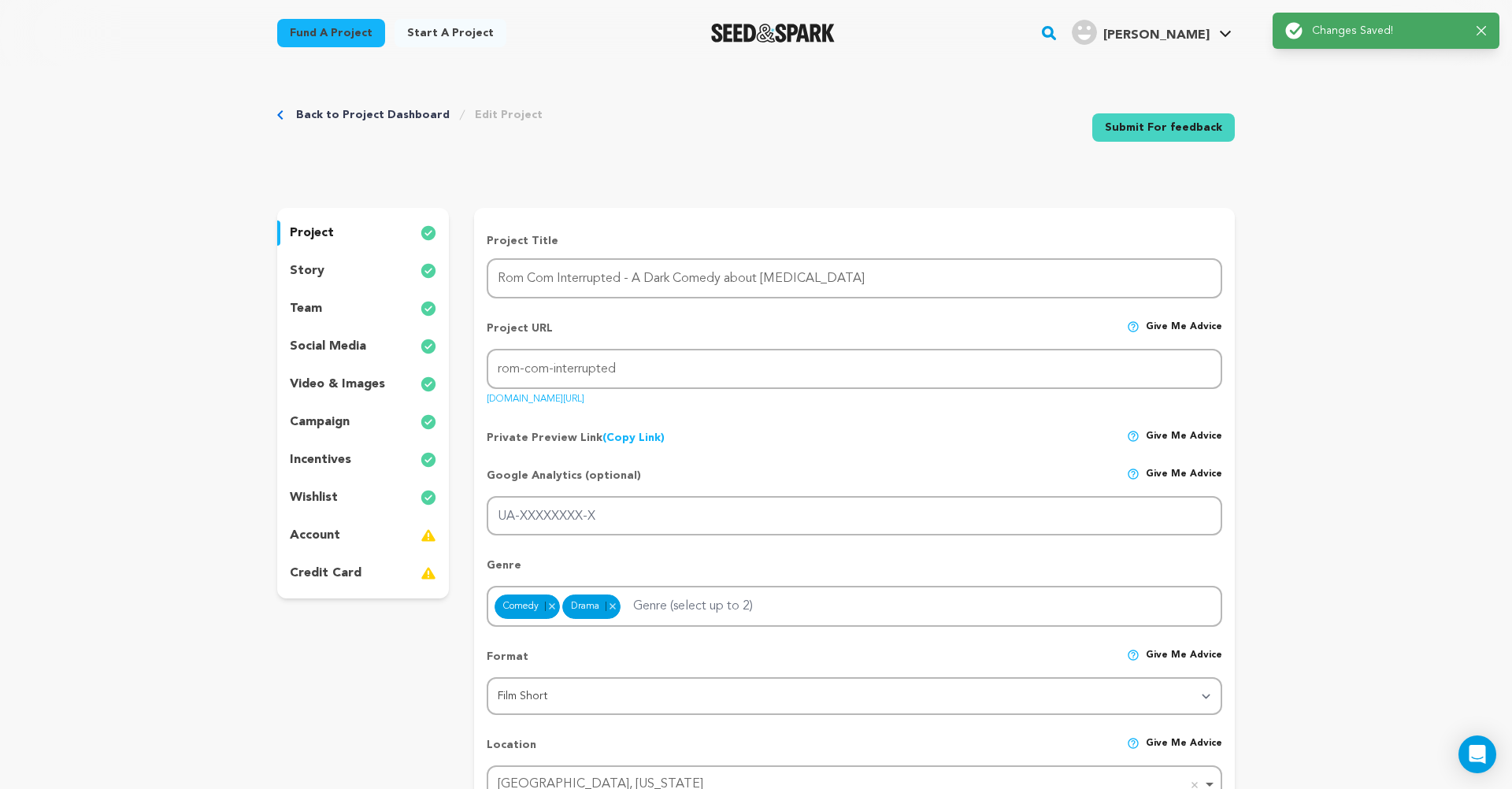 click on "story" at bounding box center (363, 271) 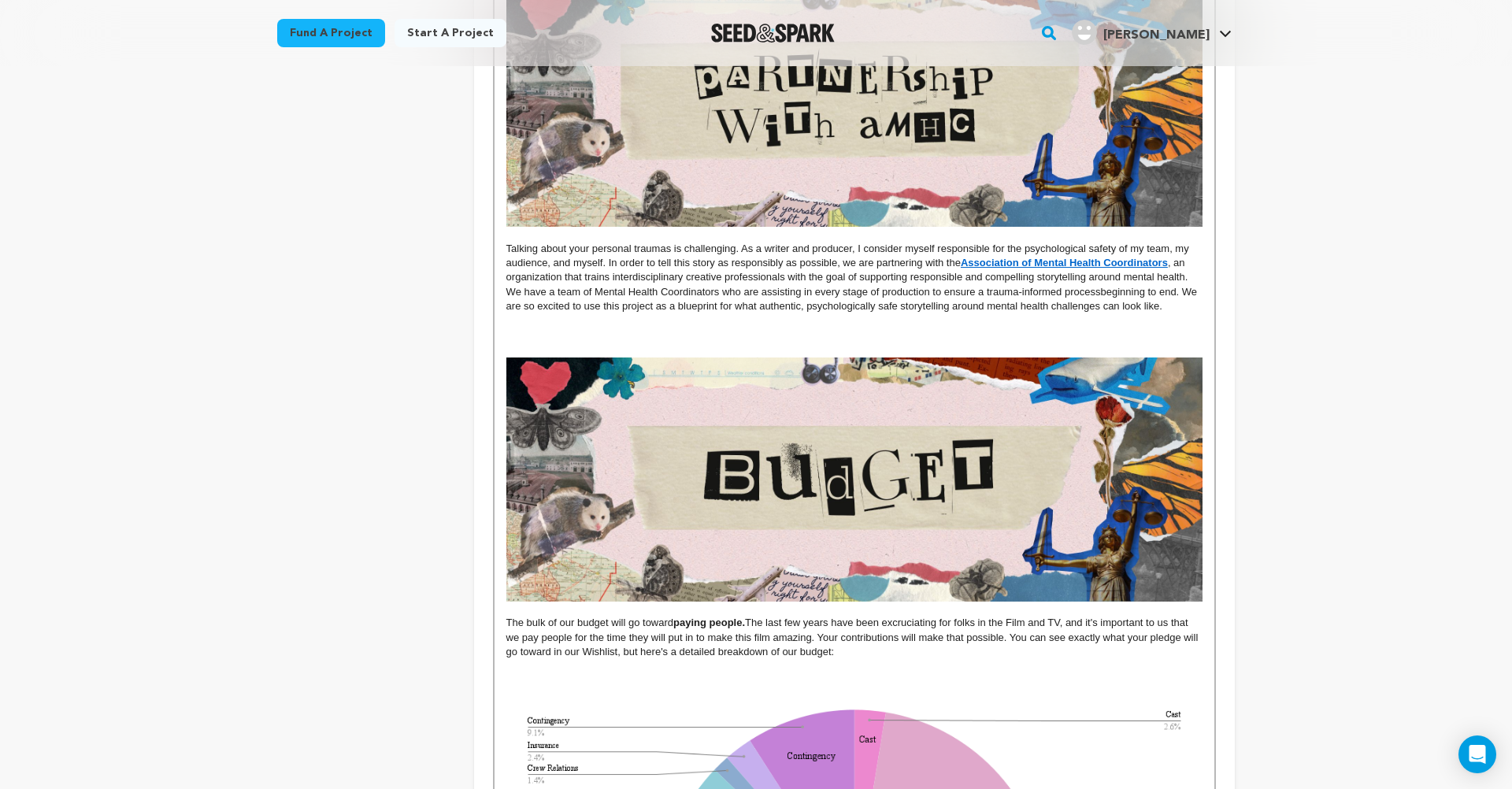 scroll, scrollTop: 2587, scrollLeft: 0, axis: vertical 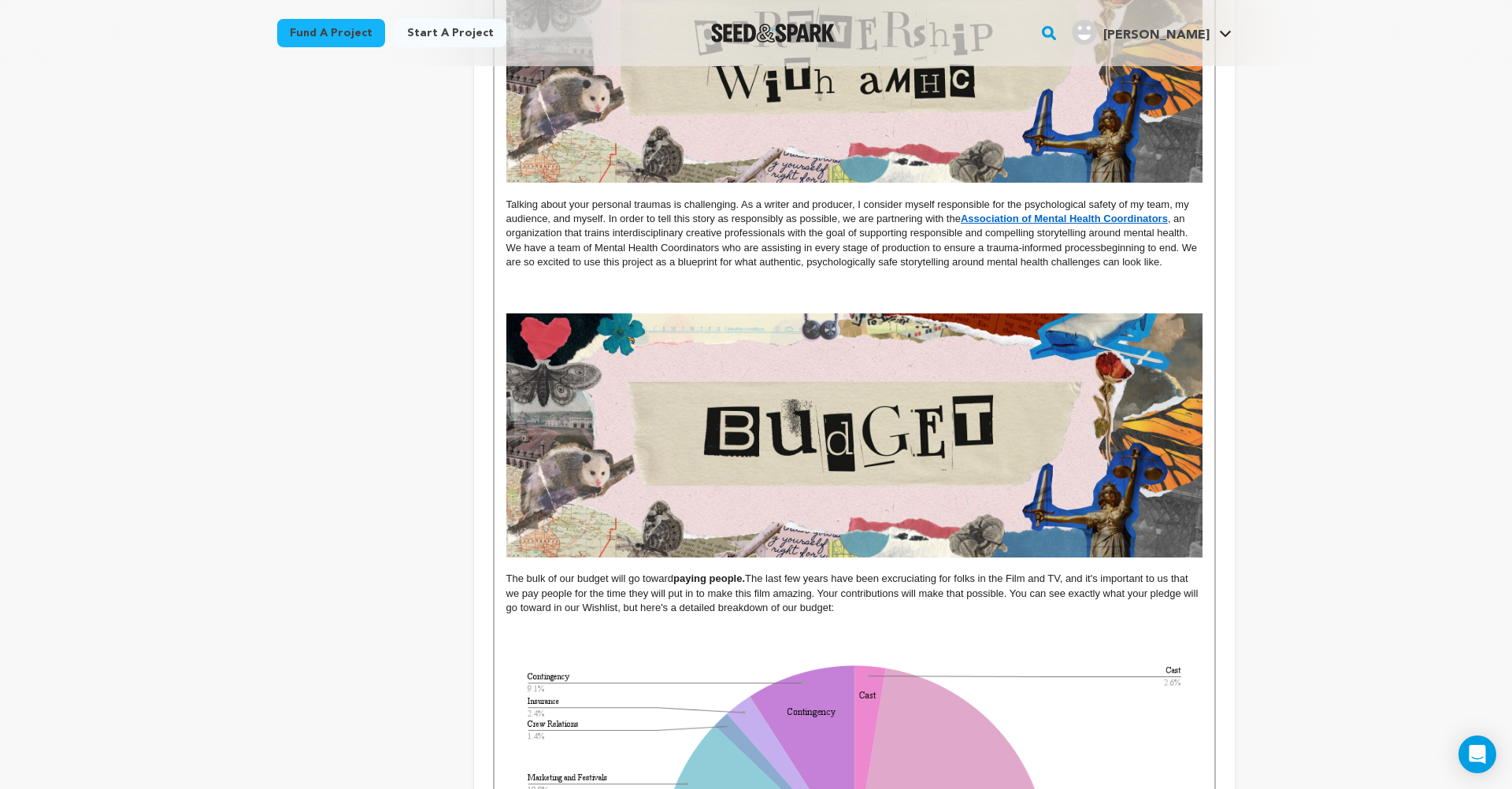 click at bounding box center (854, 306) 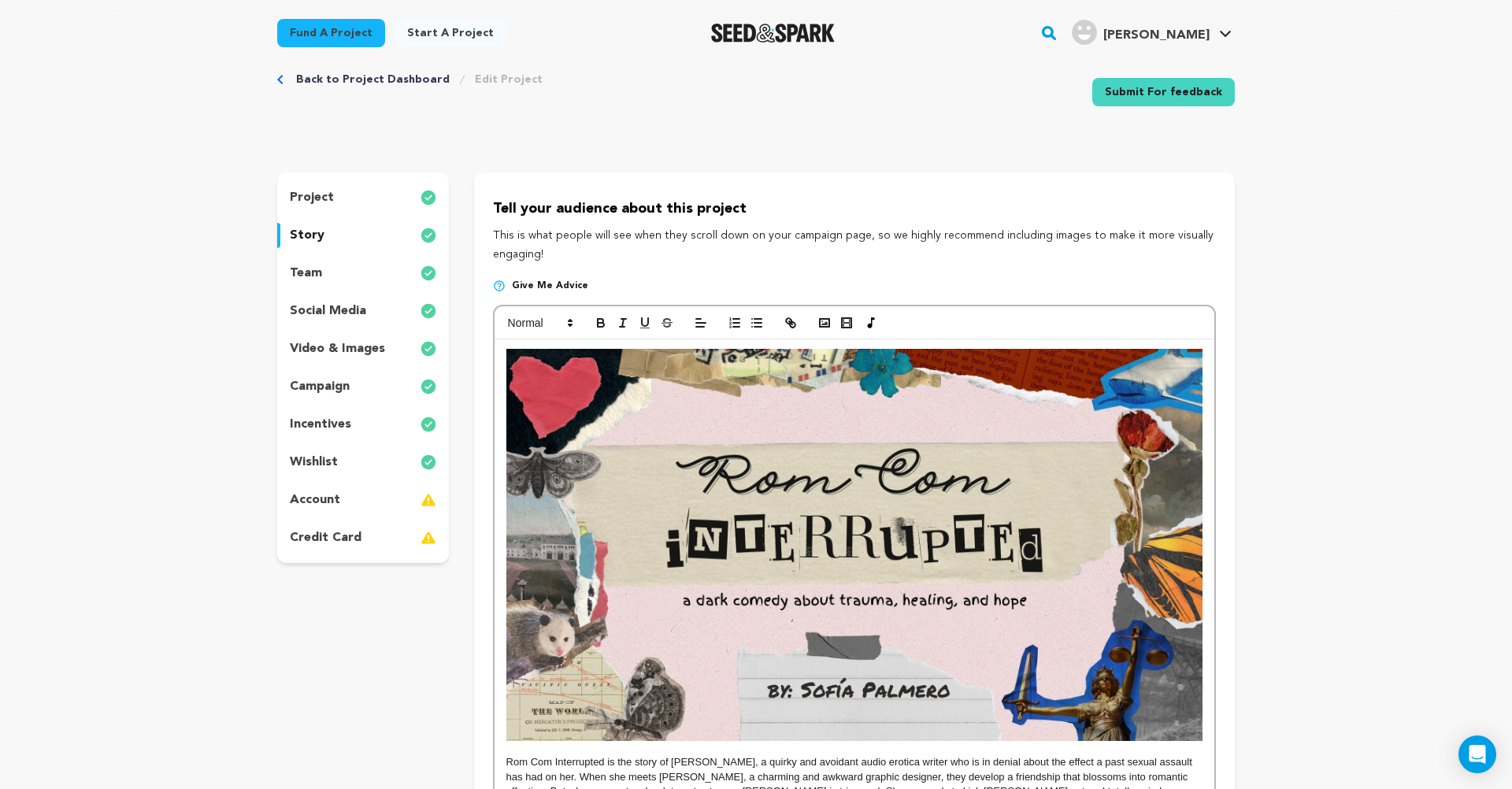 scroll, scrollTop: 0, scrollLeft: 0, axis: both 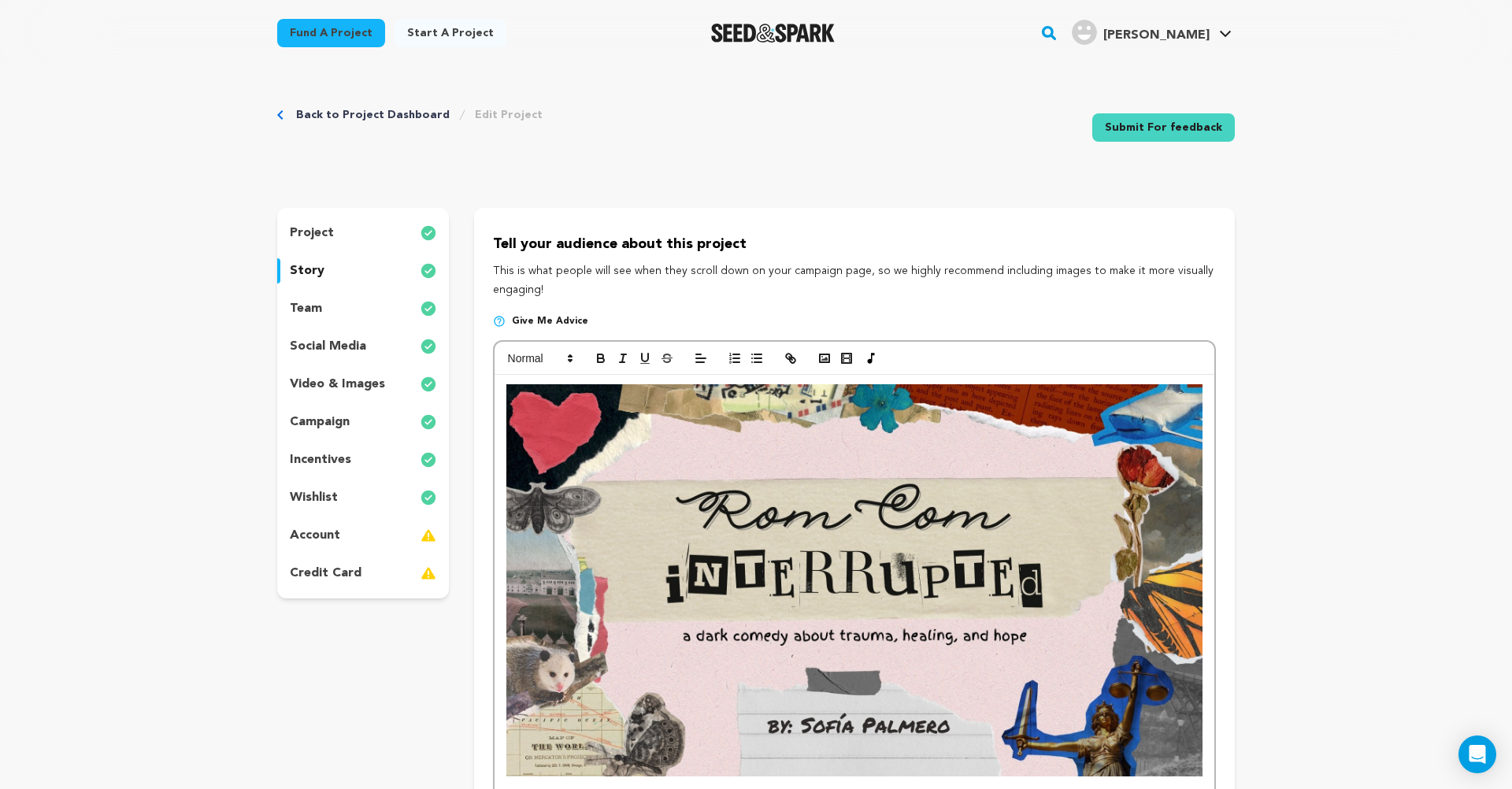 click on "team" at bounding box center (363, 309) 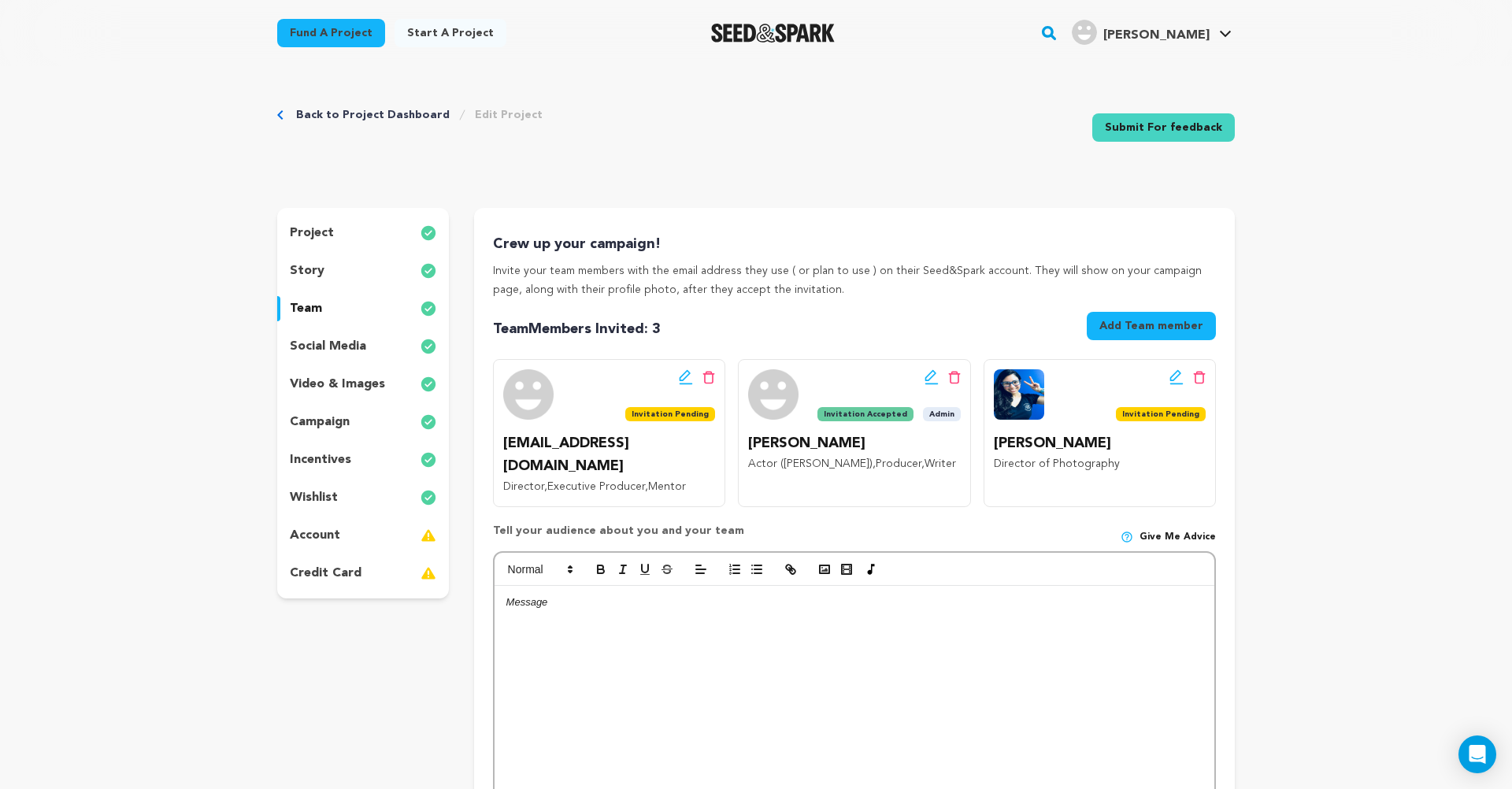 scroll, scrollTop: 124, scrollLeft: 0, axis: vertical 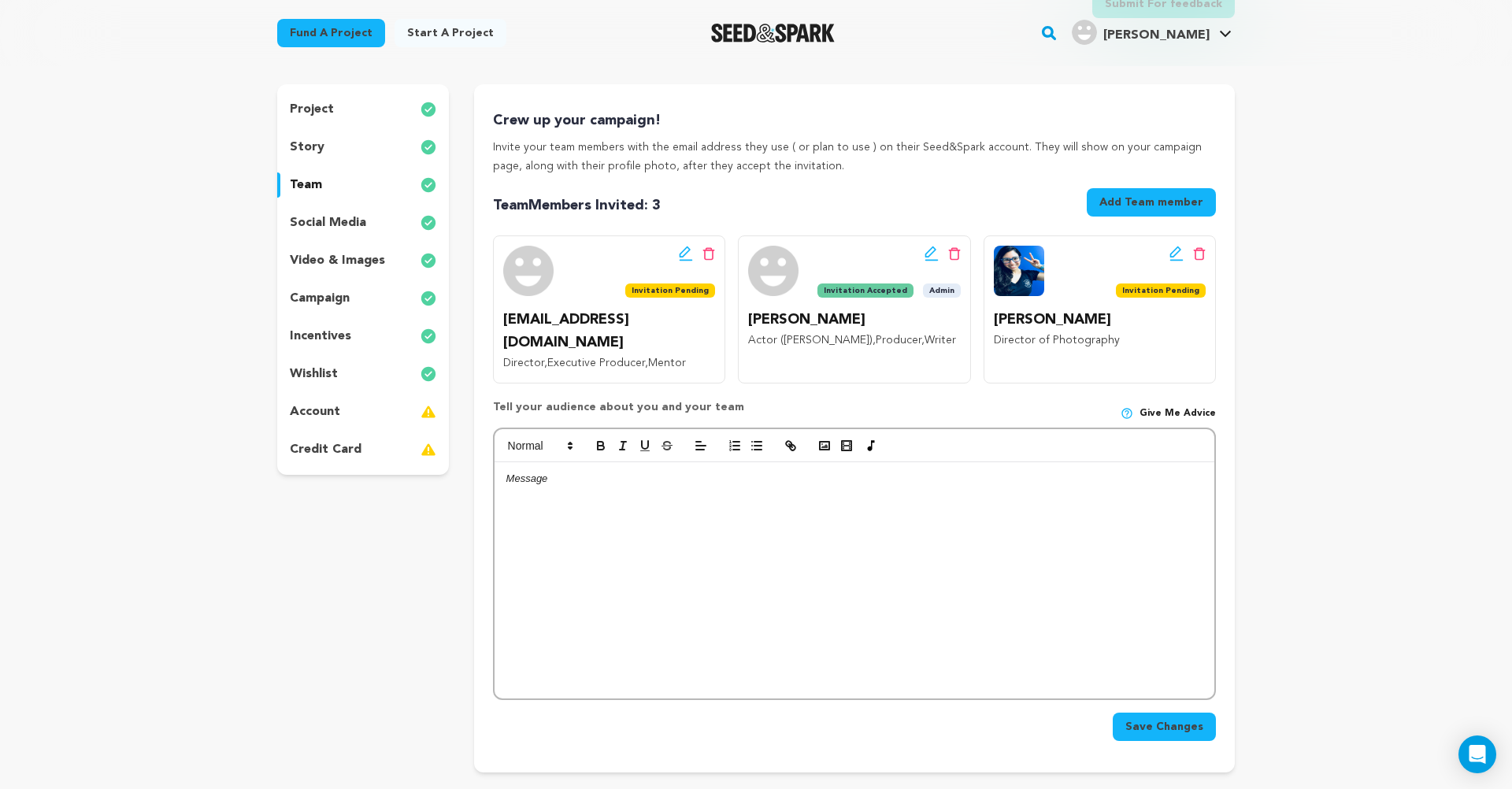 click at bounding box center [854, 580] 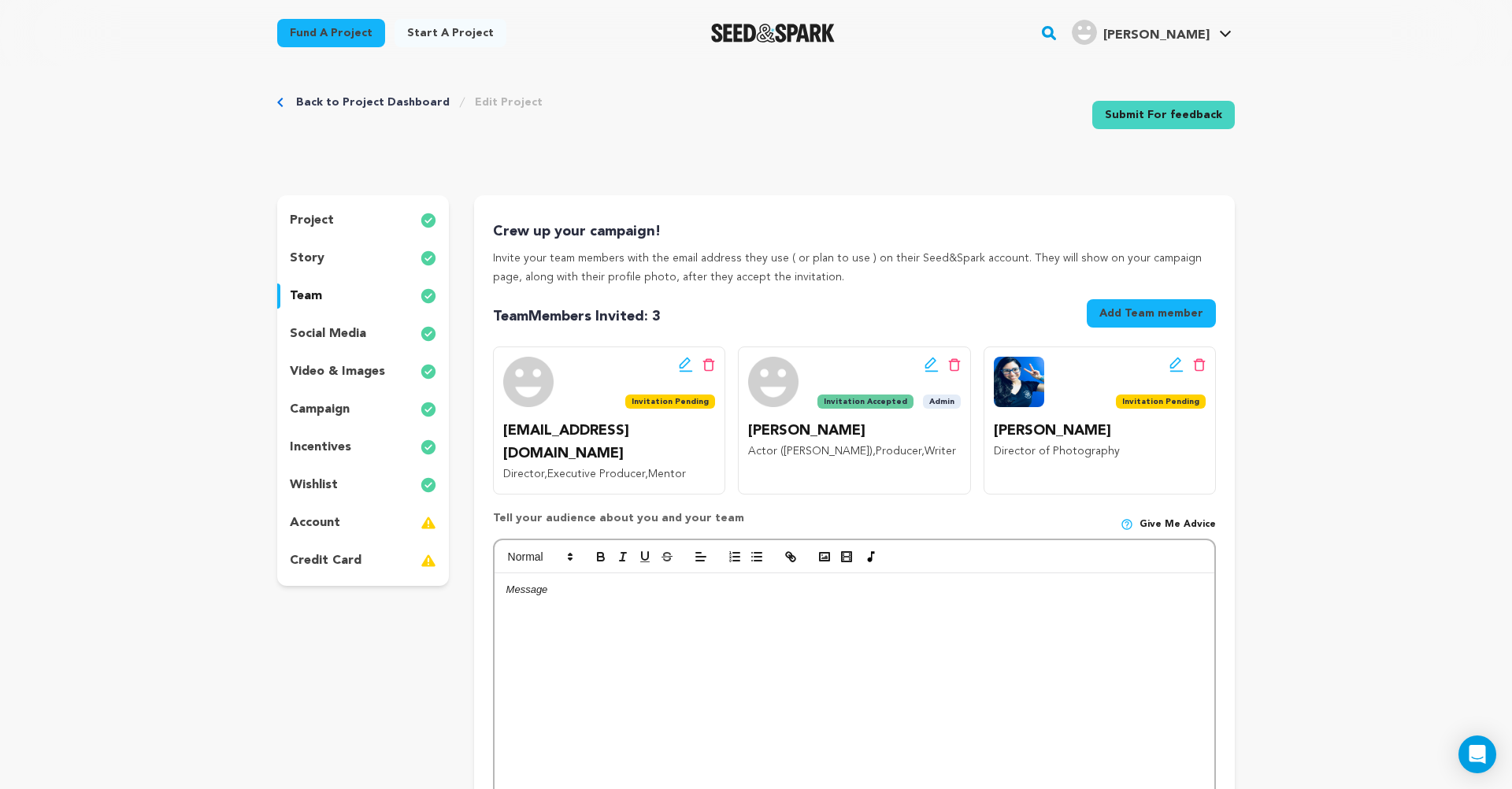 scroll, scrollTop: 0, scrollLeft: 0, axis: both 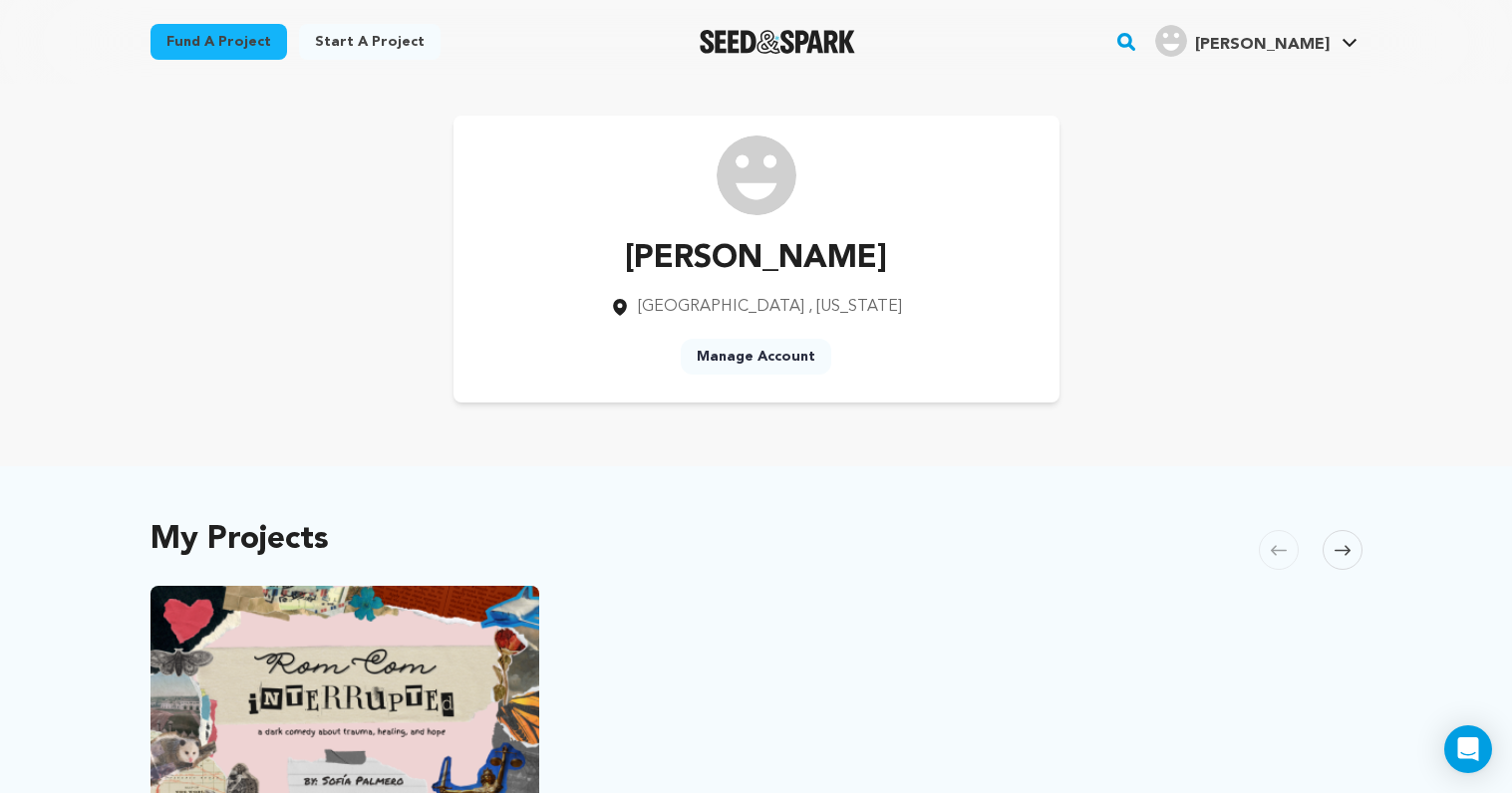 click at bounding box center [1343, 550] 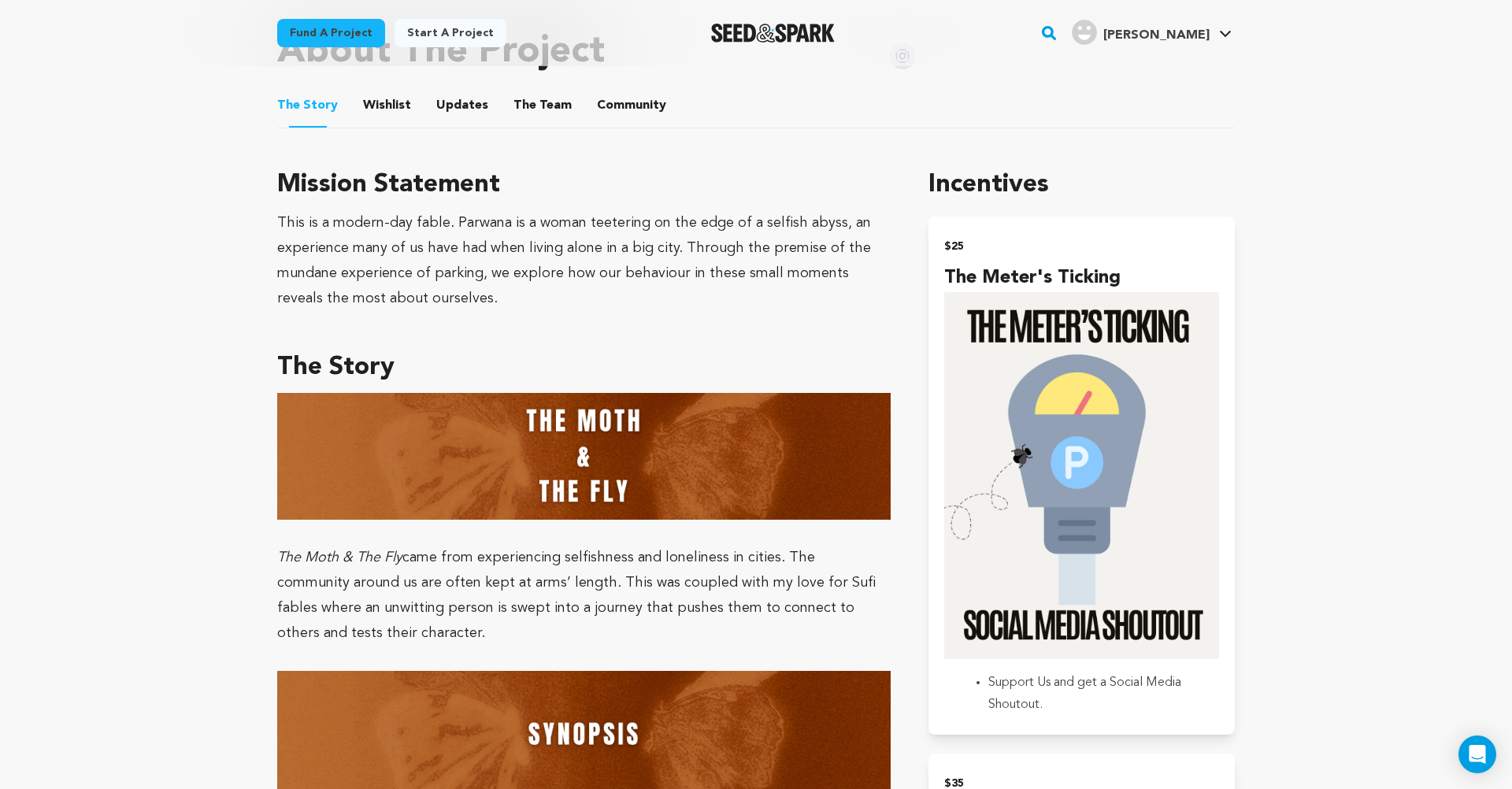 scroll, scrollTop: 0, scrollLeft: 0, axis: both 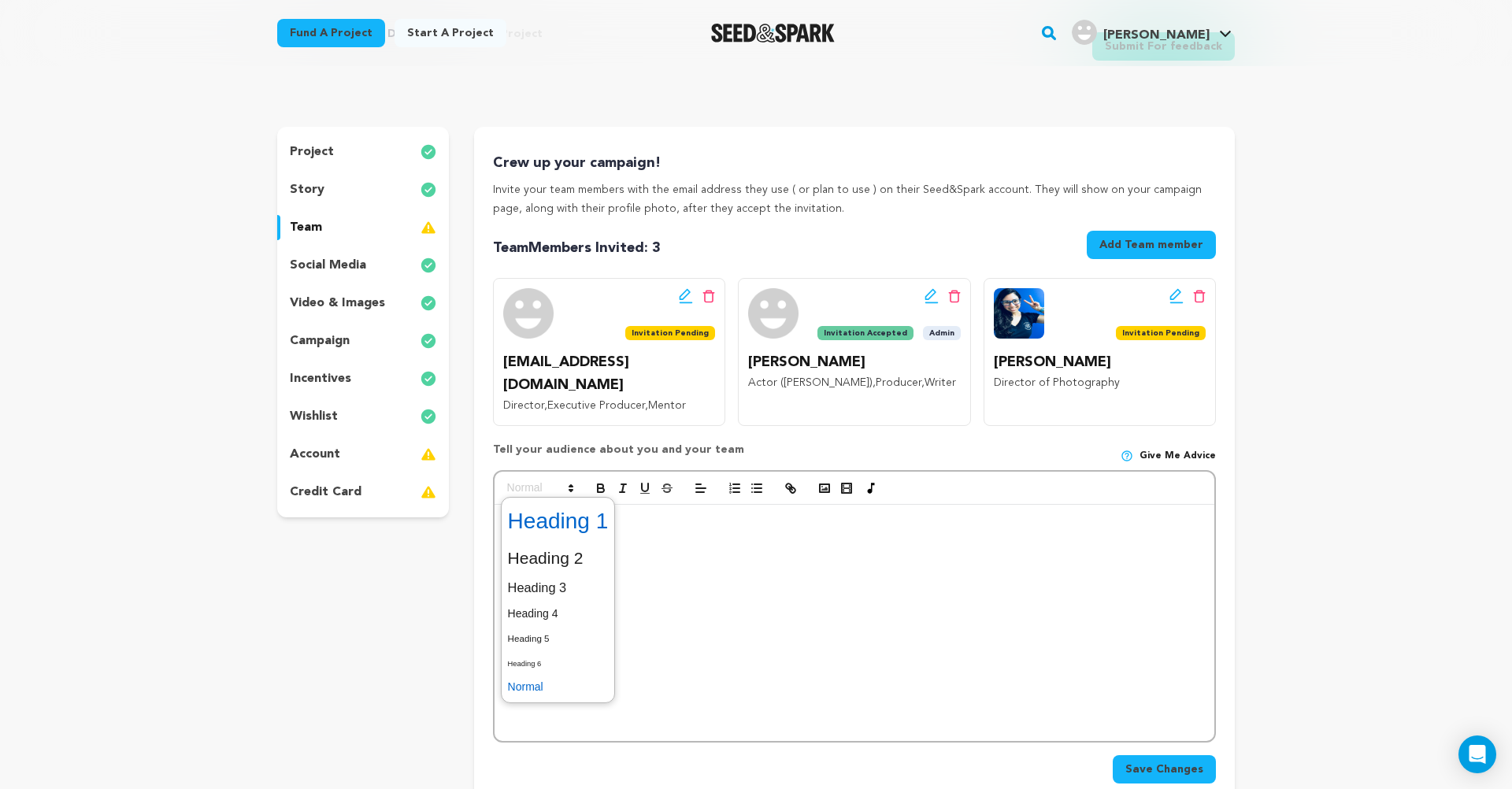 drag, startPoint x: 563, startPoint y: 472, endPoint x: 570, endPoint y: 494, distance: 23.086793 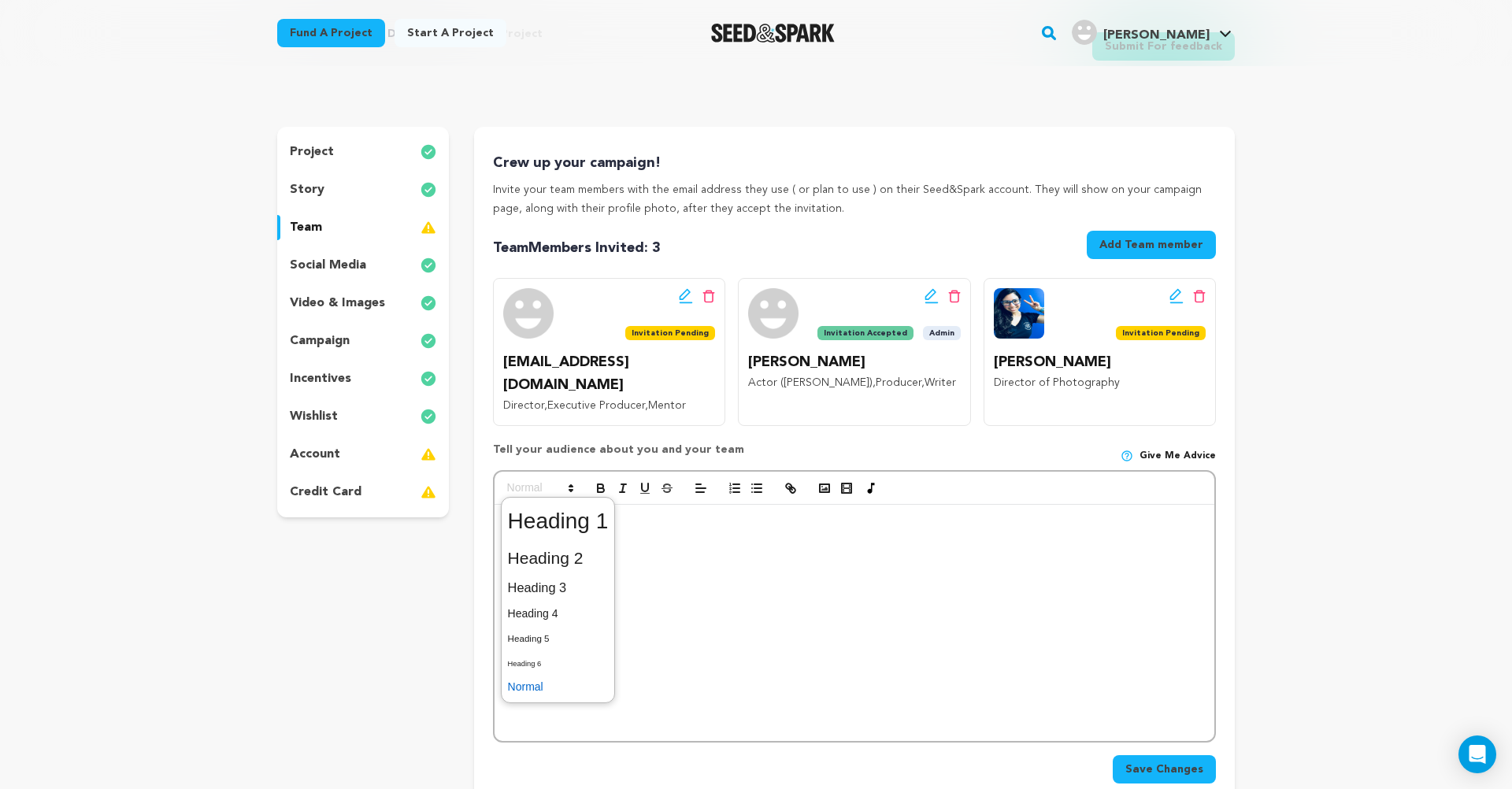 click at bounding box center (854, 623) 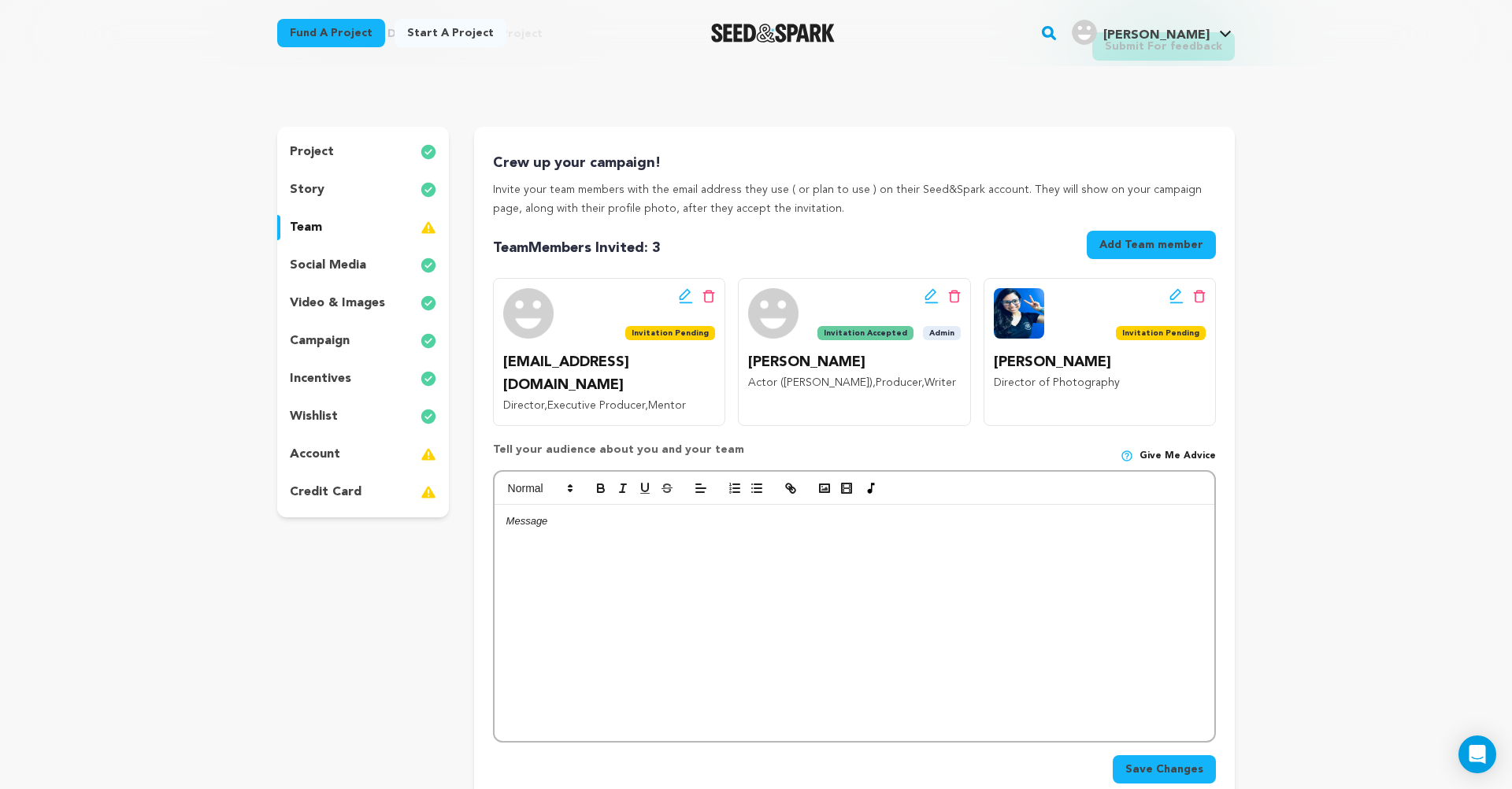 click at bounding box center (854, 623) 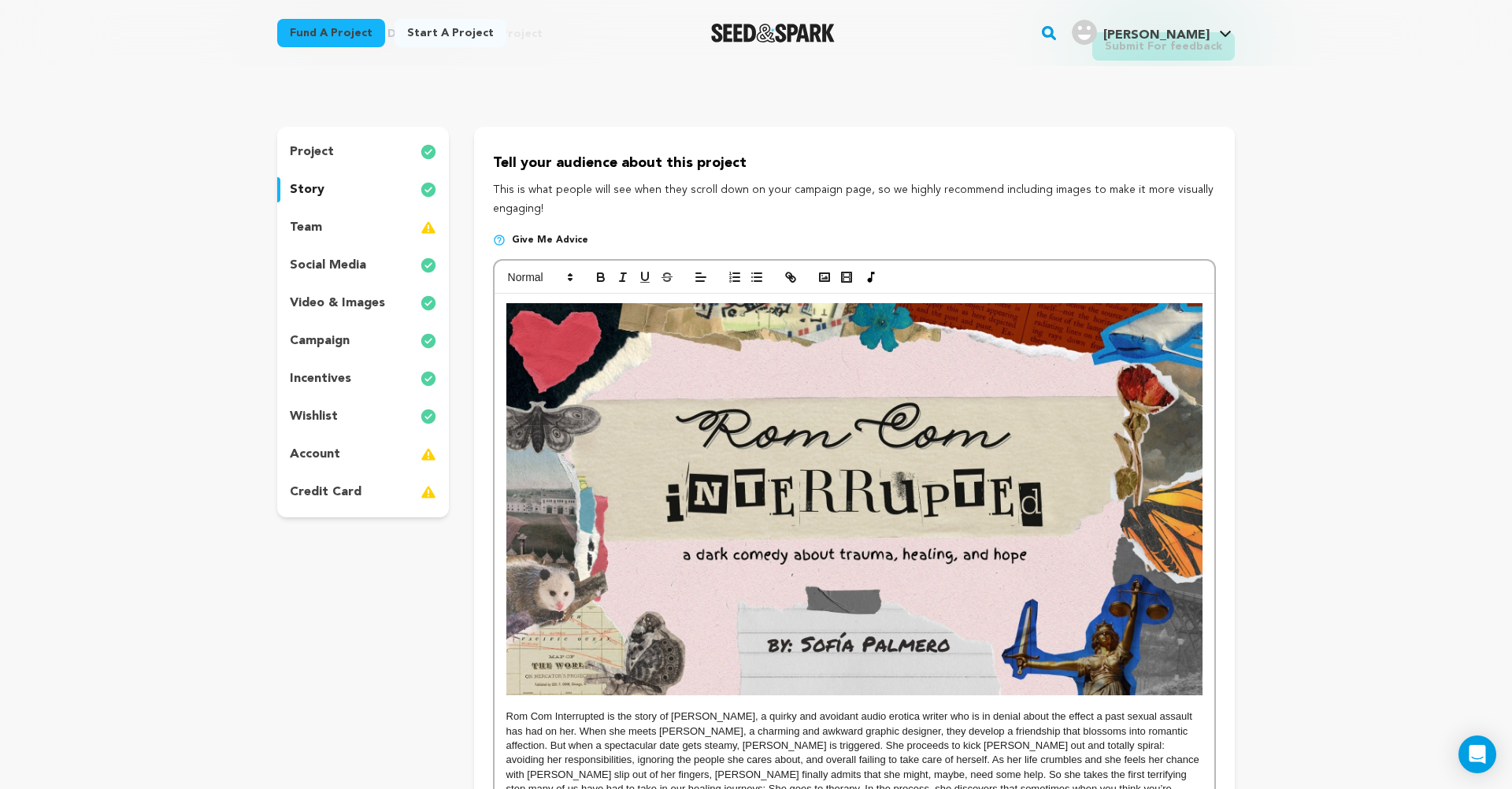 click on "team" at bounding box center [363, 228] 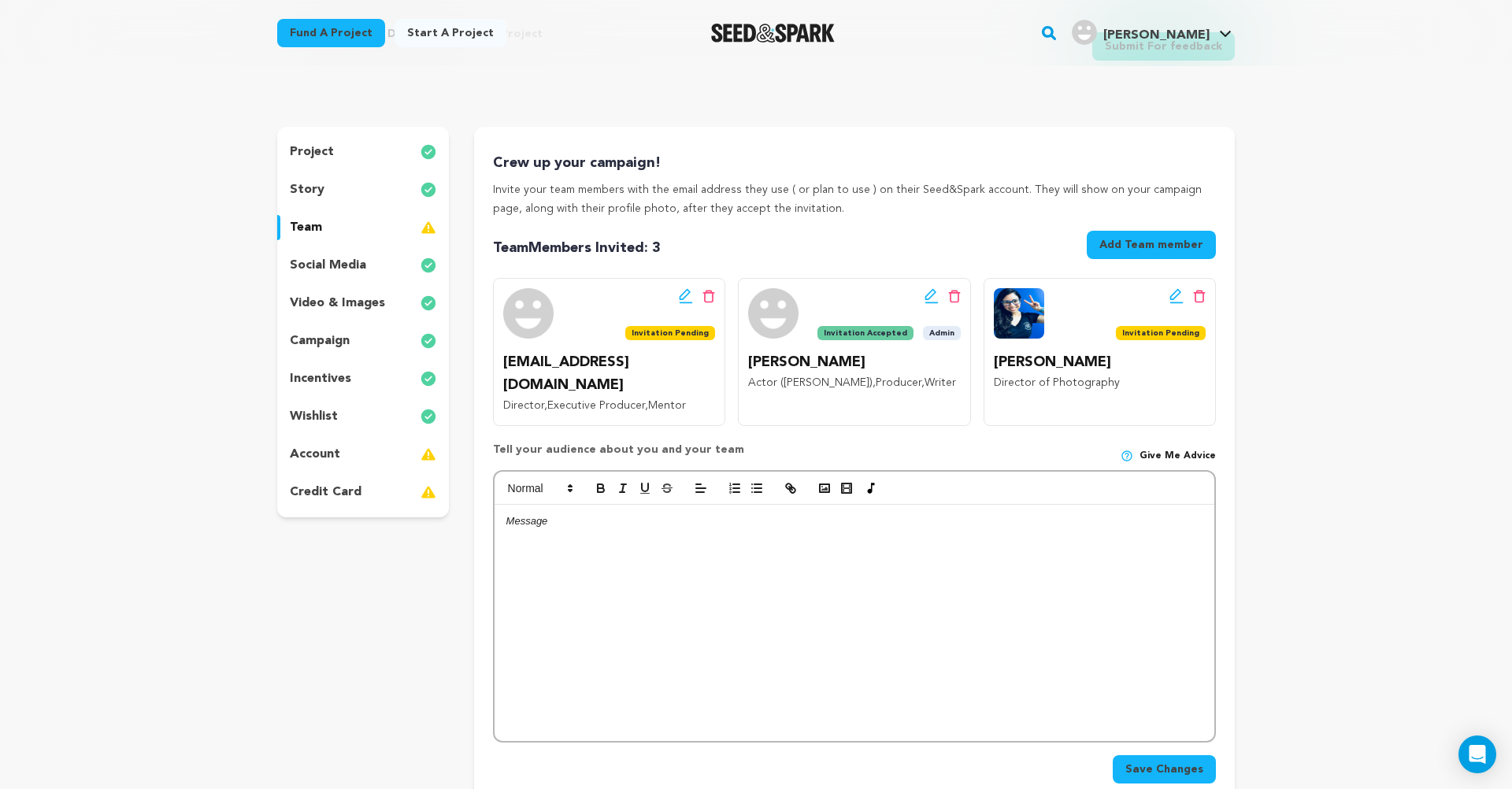 click at bounding box center [854, 623] 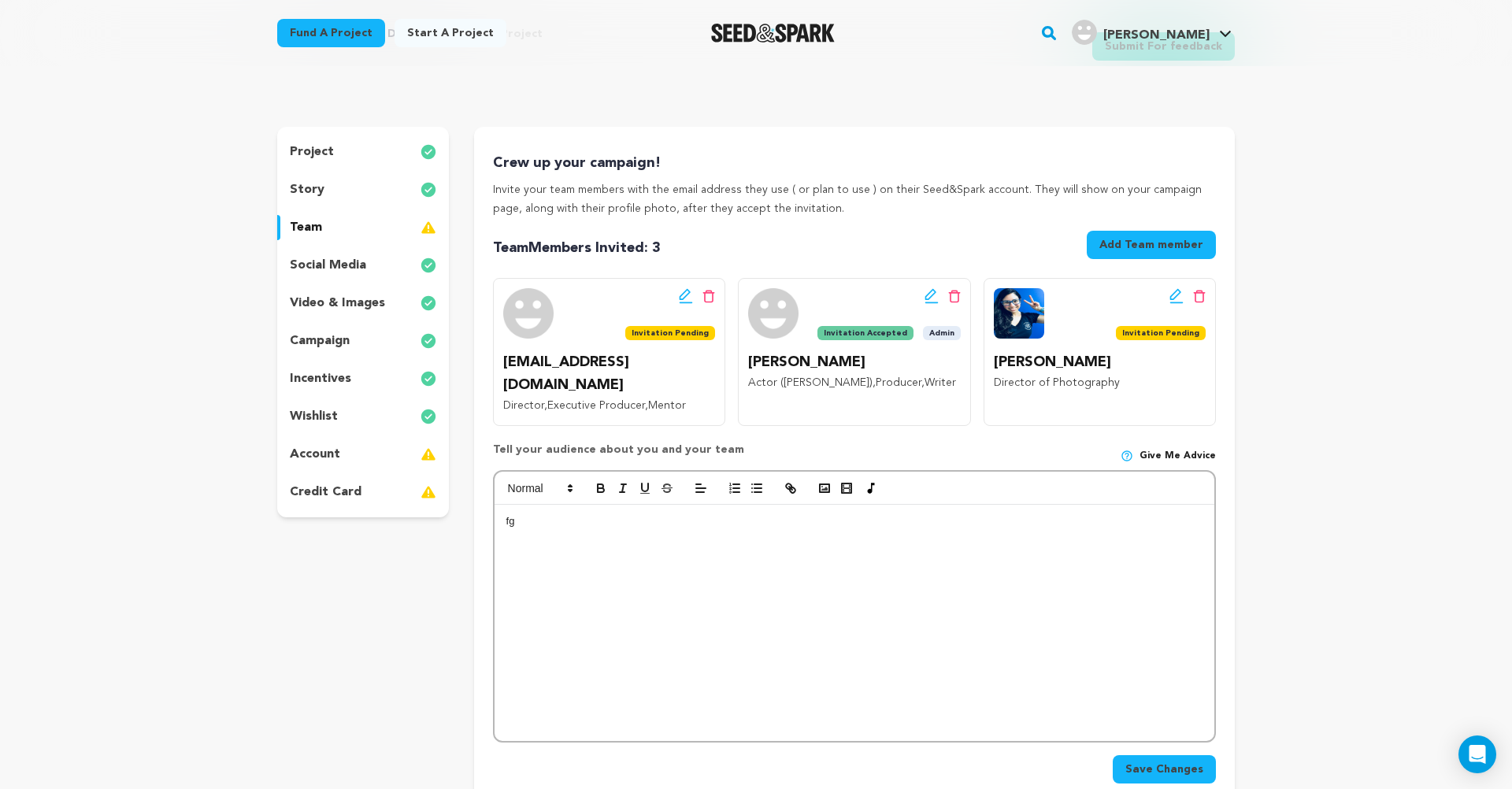 drag, startPoint x: 687, startPoint y: 724, endPoint x: 465, endPoint y: 550, distance: 282.0638 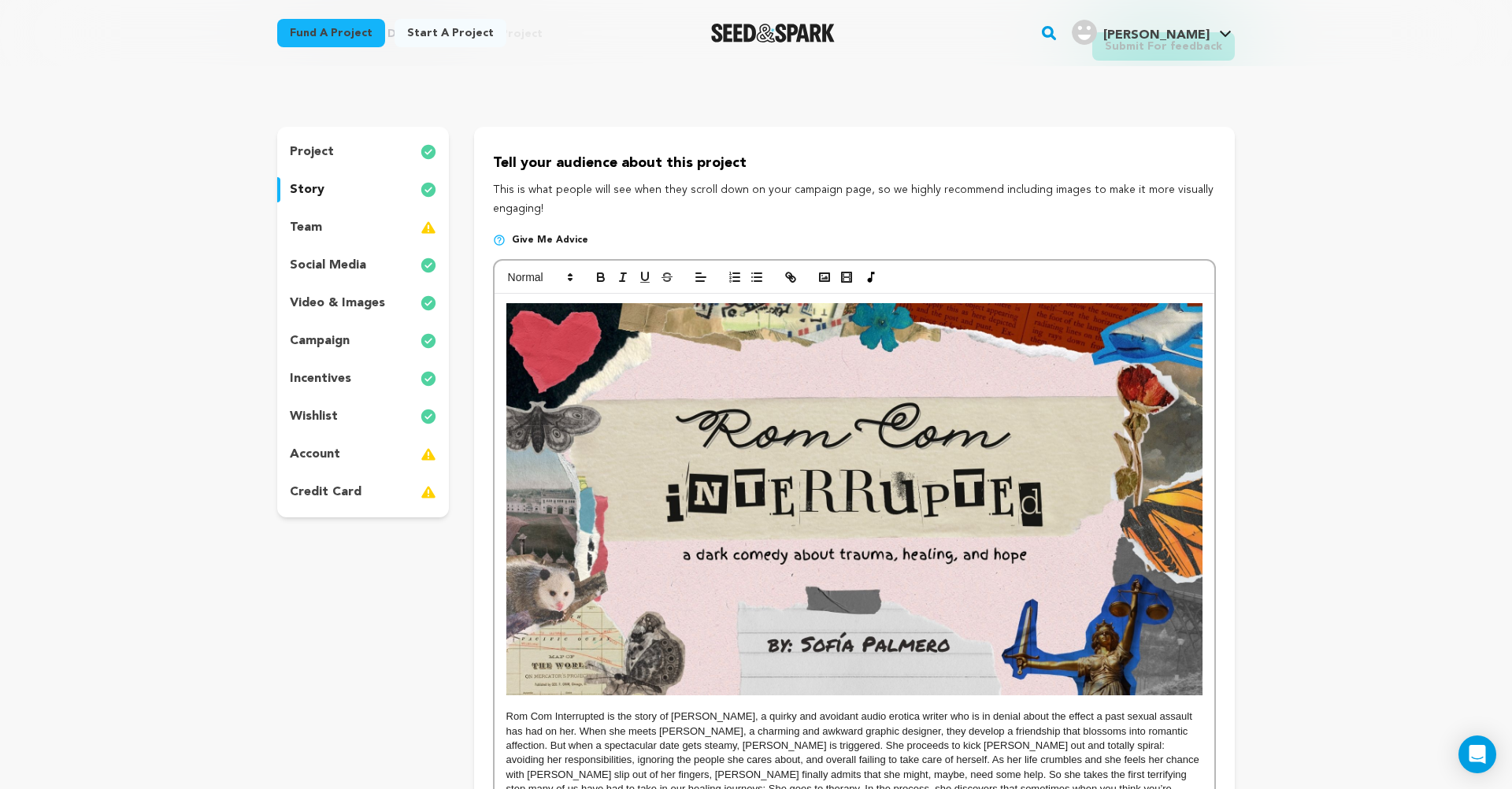 click on "team" at bounding box center [363, 228] 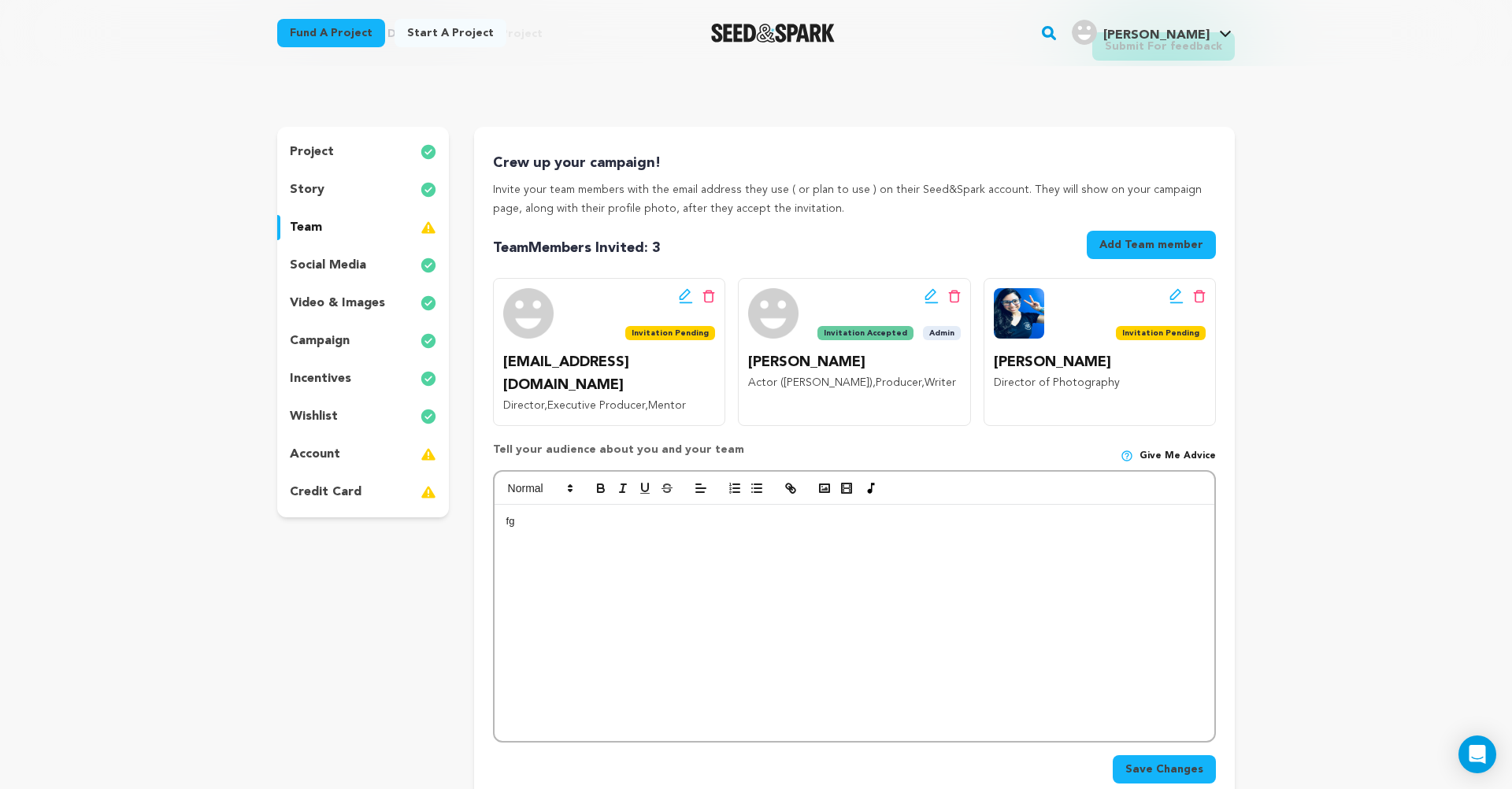 click on "fg" at bounding box center (854, 623) 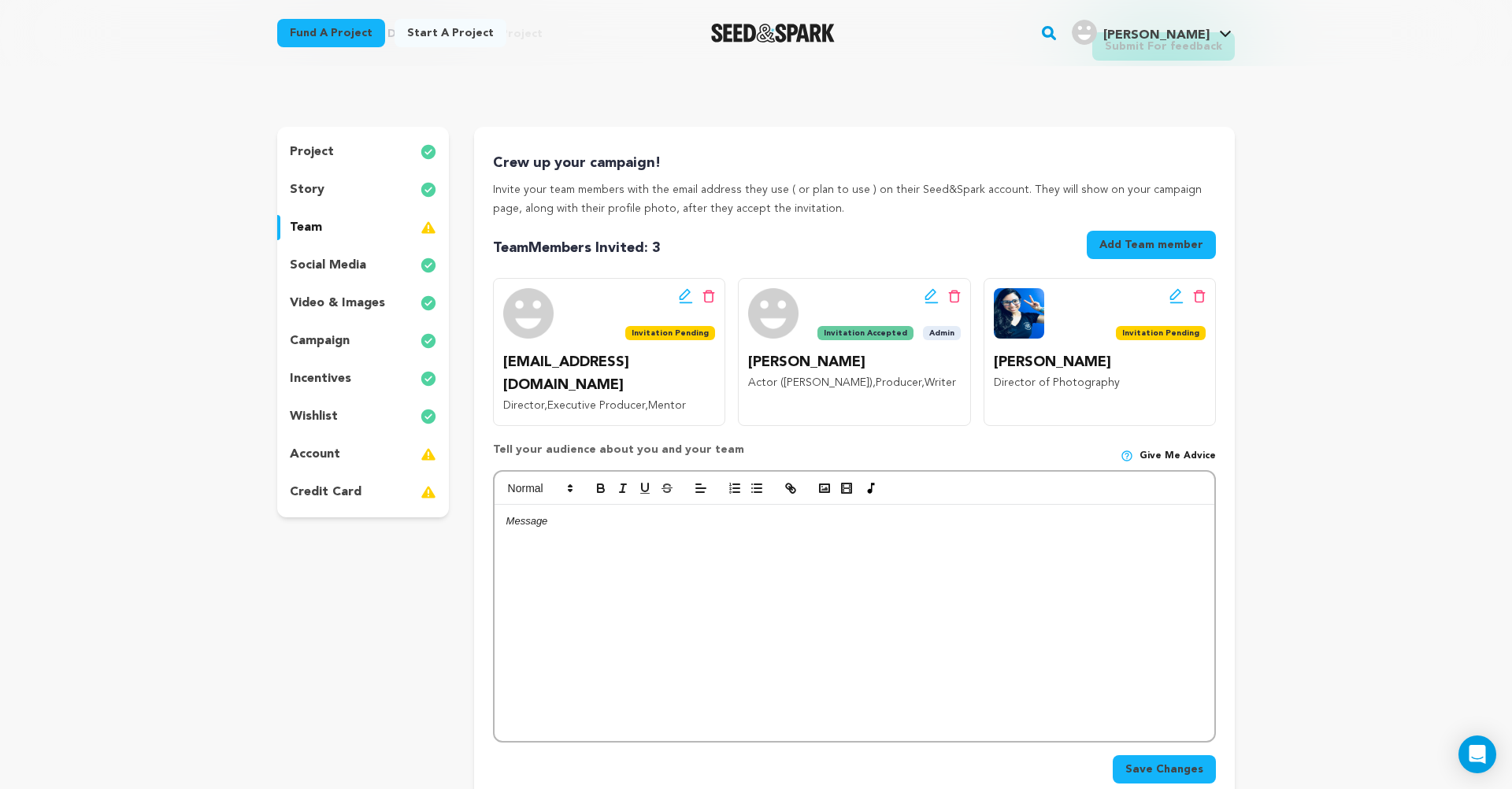 click at bounding box center (1019, 313) 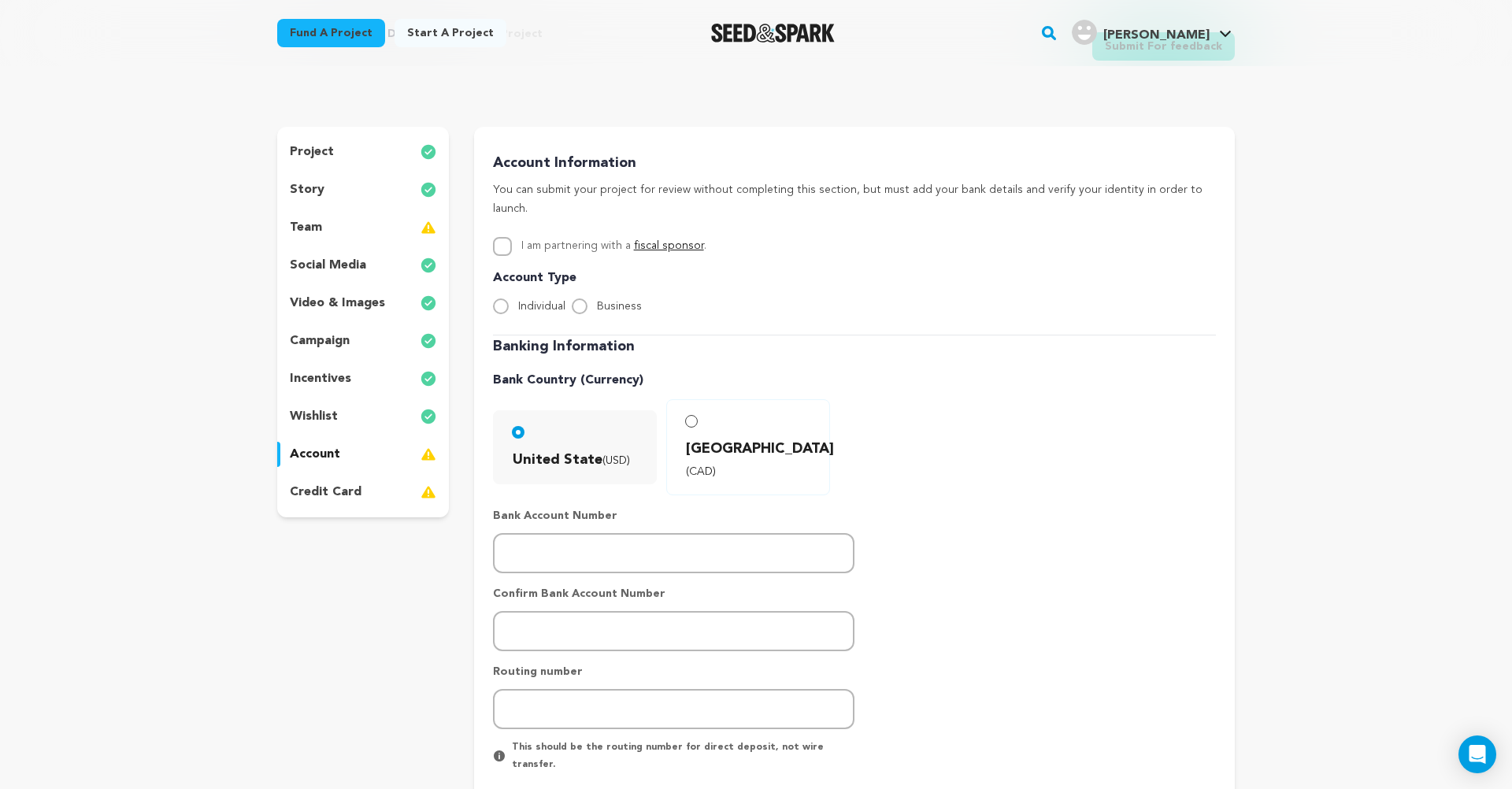 click on "credit card" at bounding box center [325, 492] 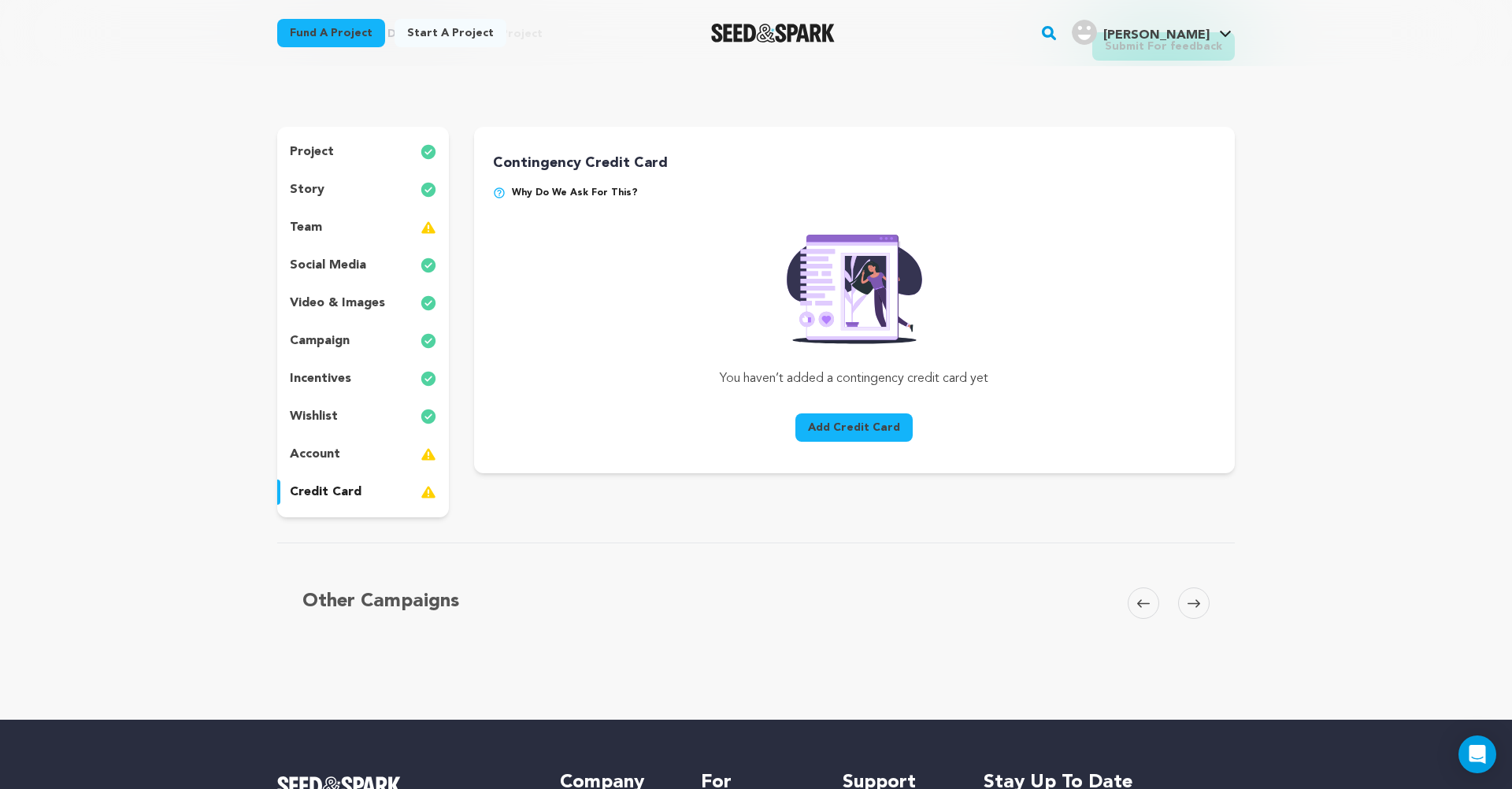 click on "account" at bounding box center (363, 454) 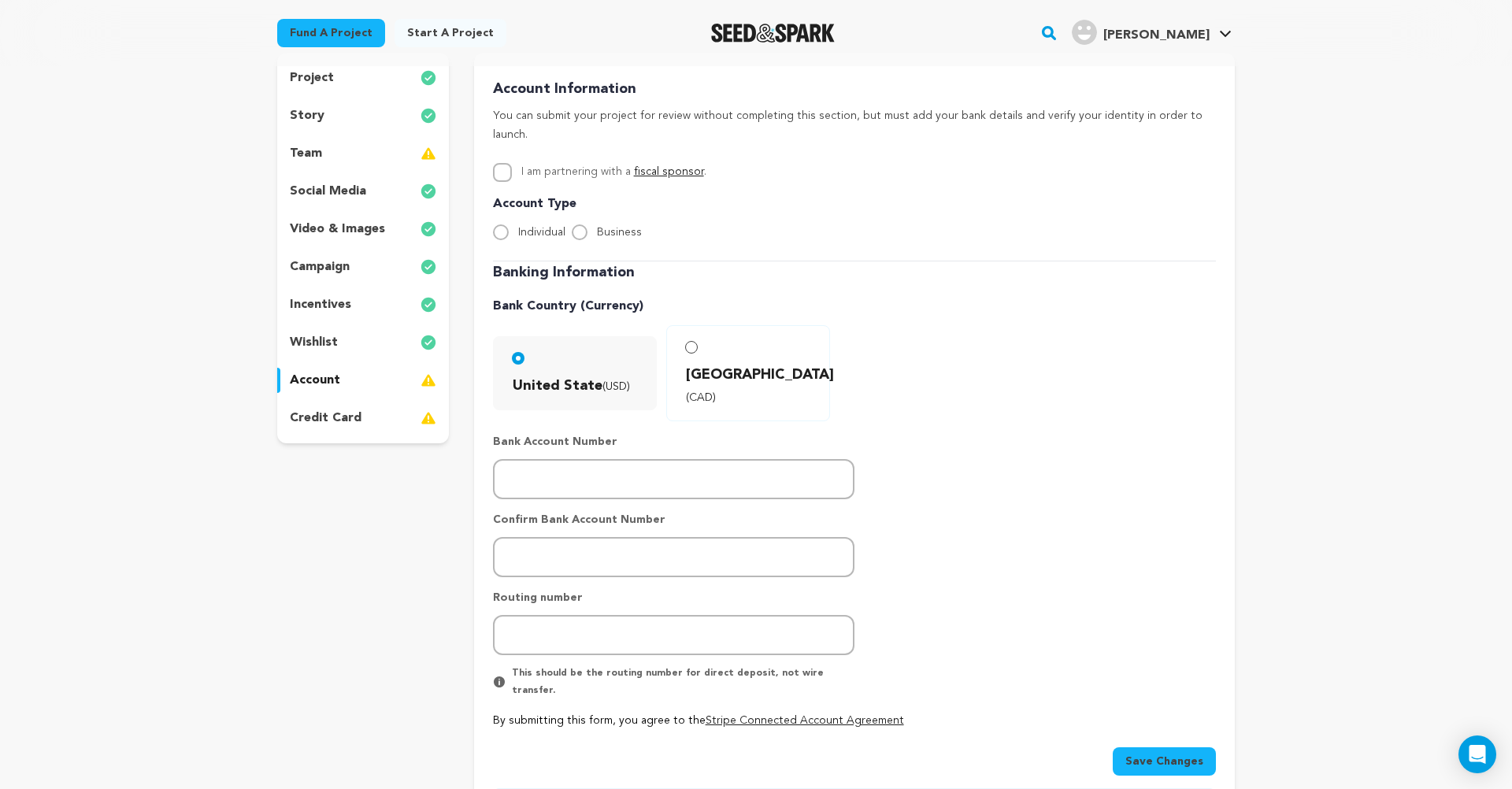 scroll, scrollTop: 154, scrollLeft: 0, axis: vertical 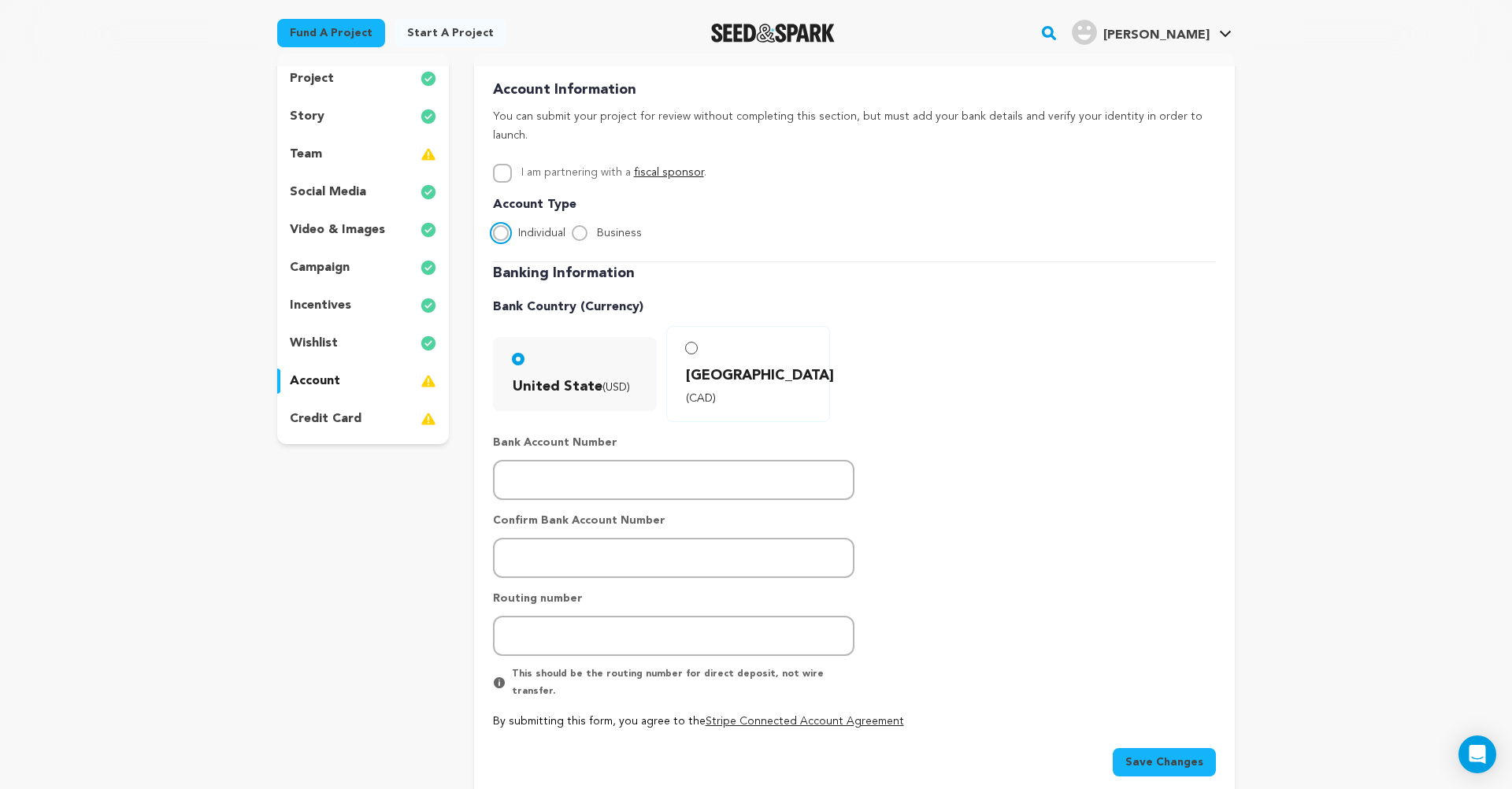 click on "Individual" at bounding box center (501, 233) 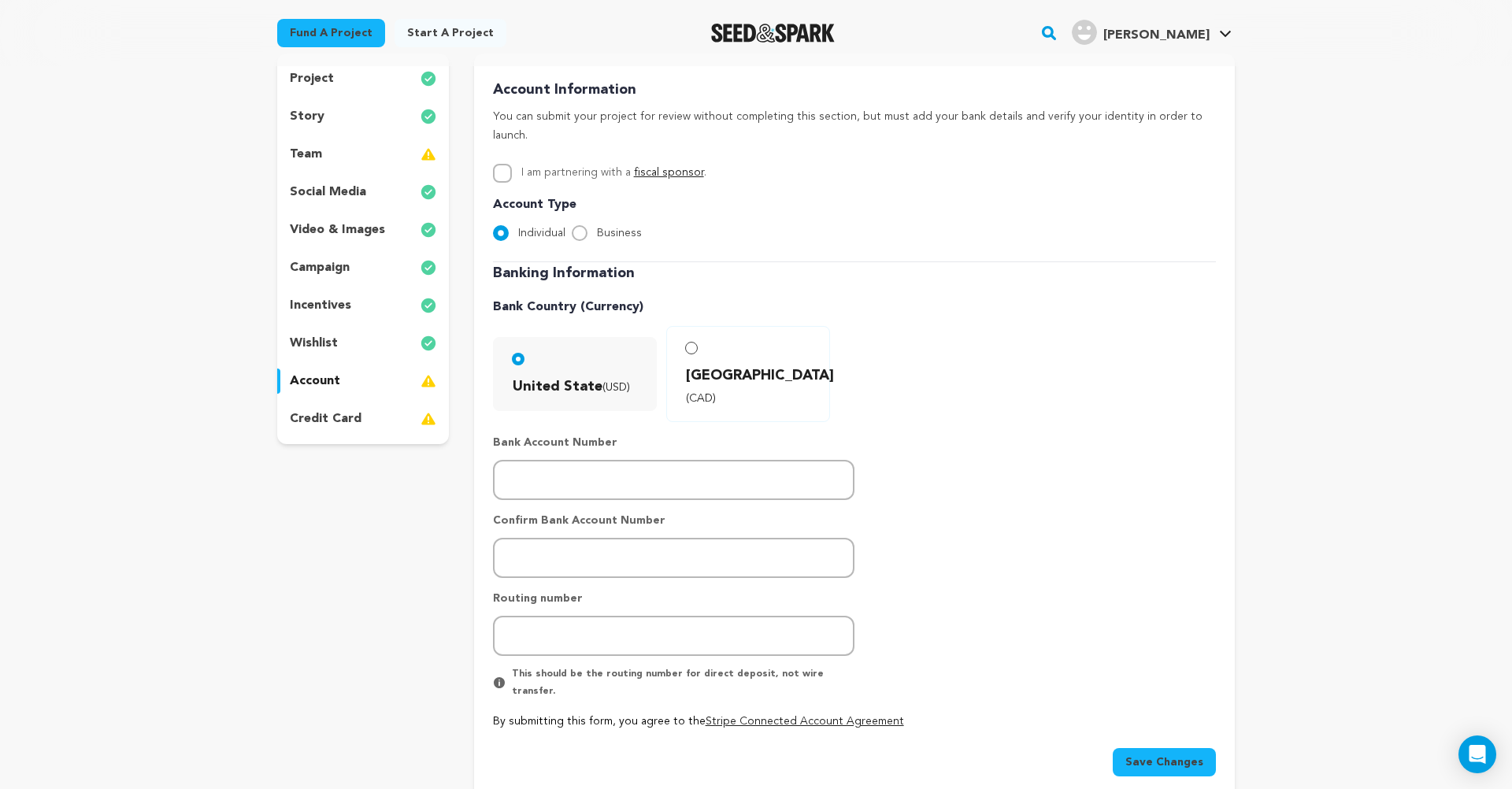 click on "United State
(USD)
Canada
(CAD)" at bounding box center [854, 374] 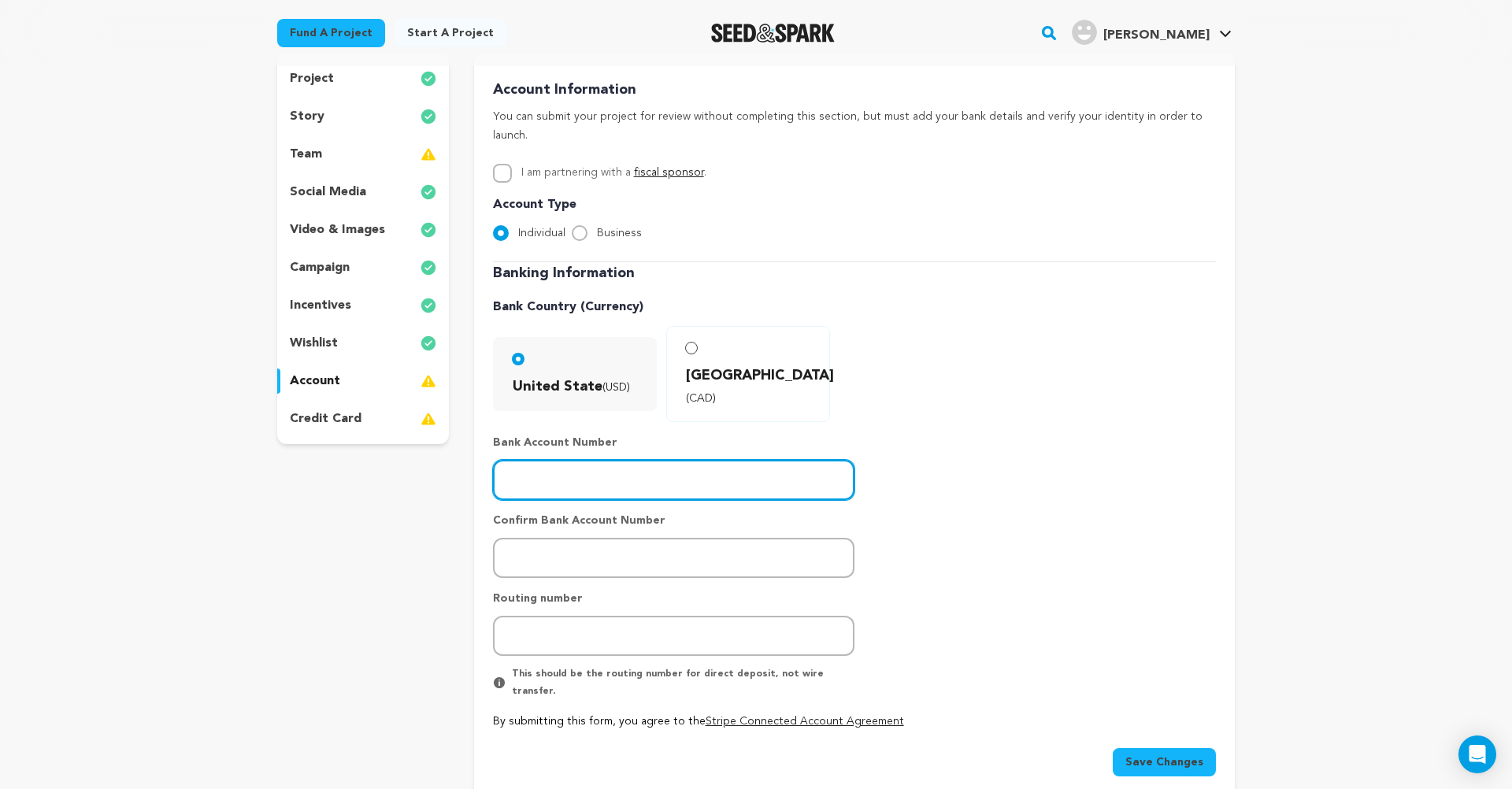 click at bounding box center (673, 480) 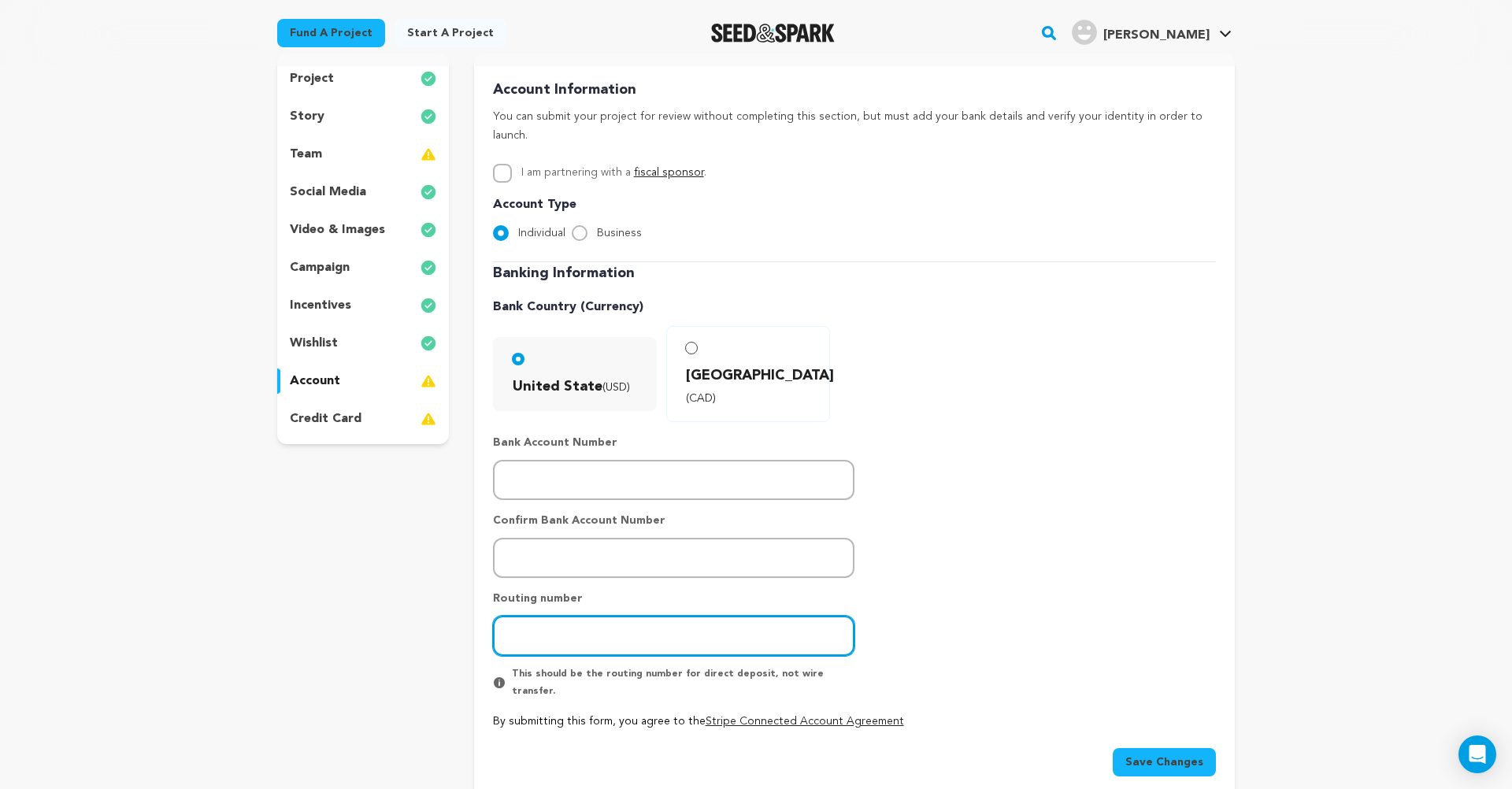 click at bounding box center (673, 635) 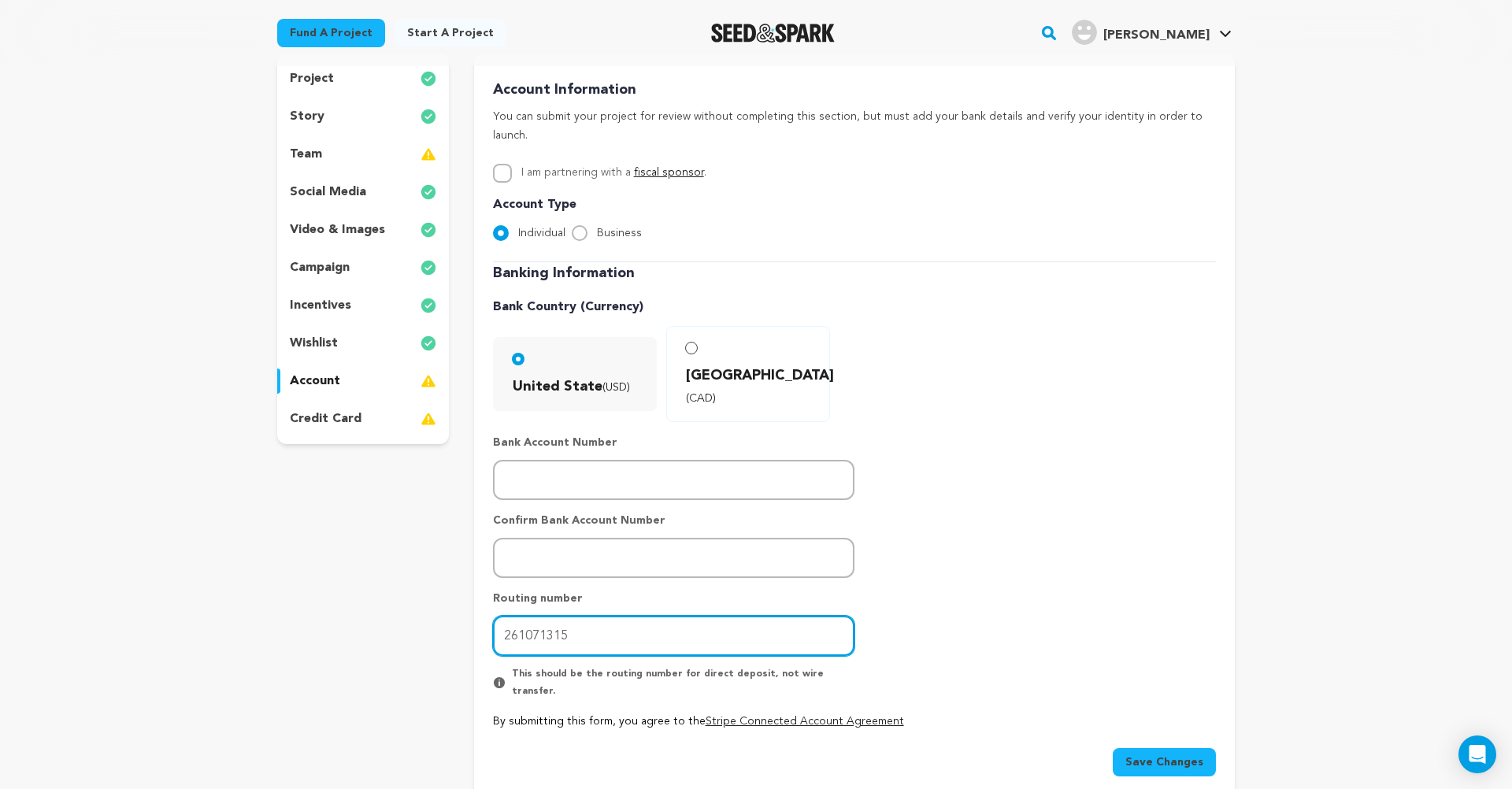 type on "261071315" 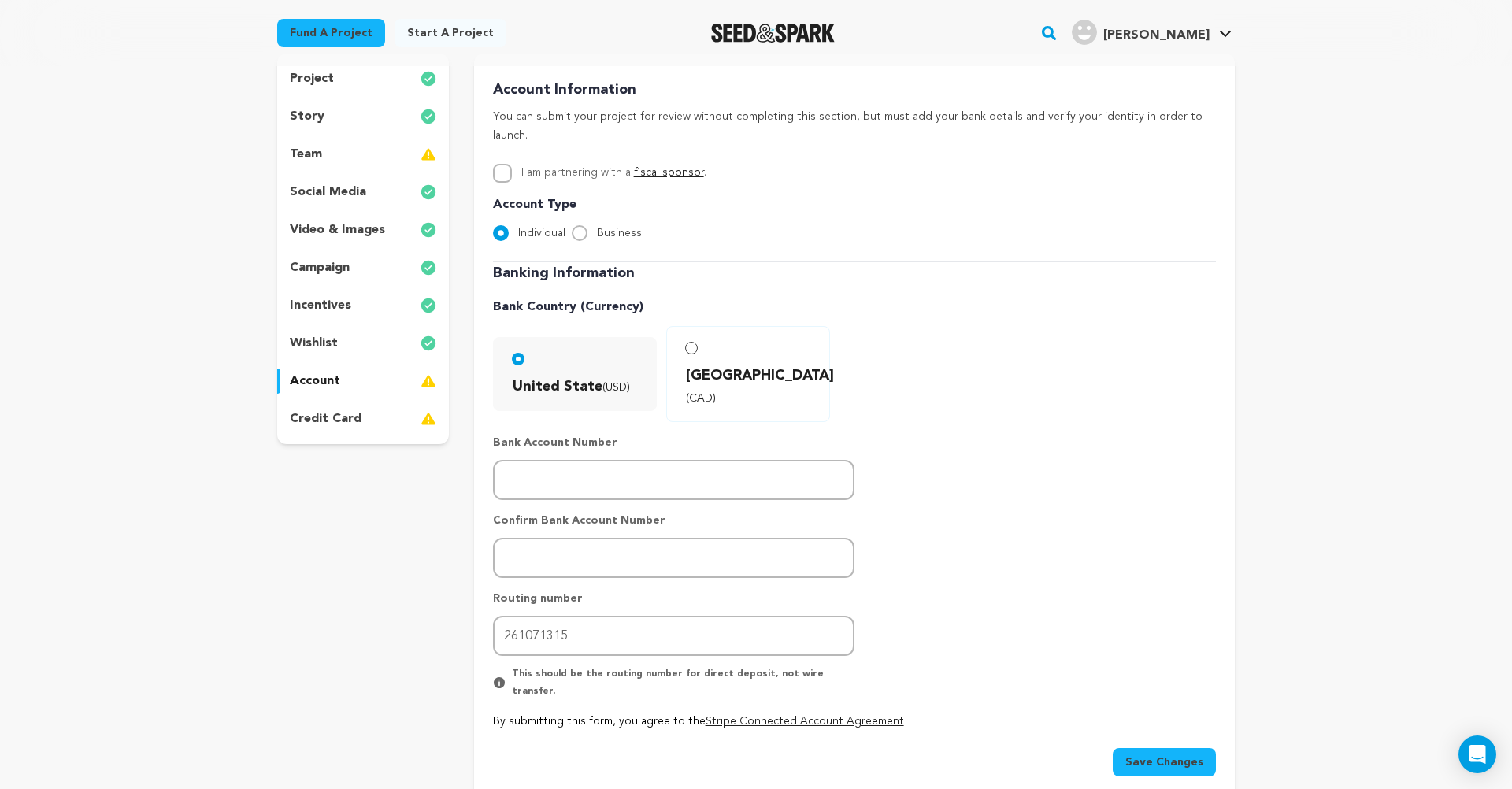 click on "Banking Information
Bank Country (Currency)
United State
(USD)
Canada
(CAD)" at bounding box center [854, 495] 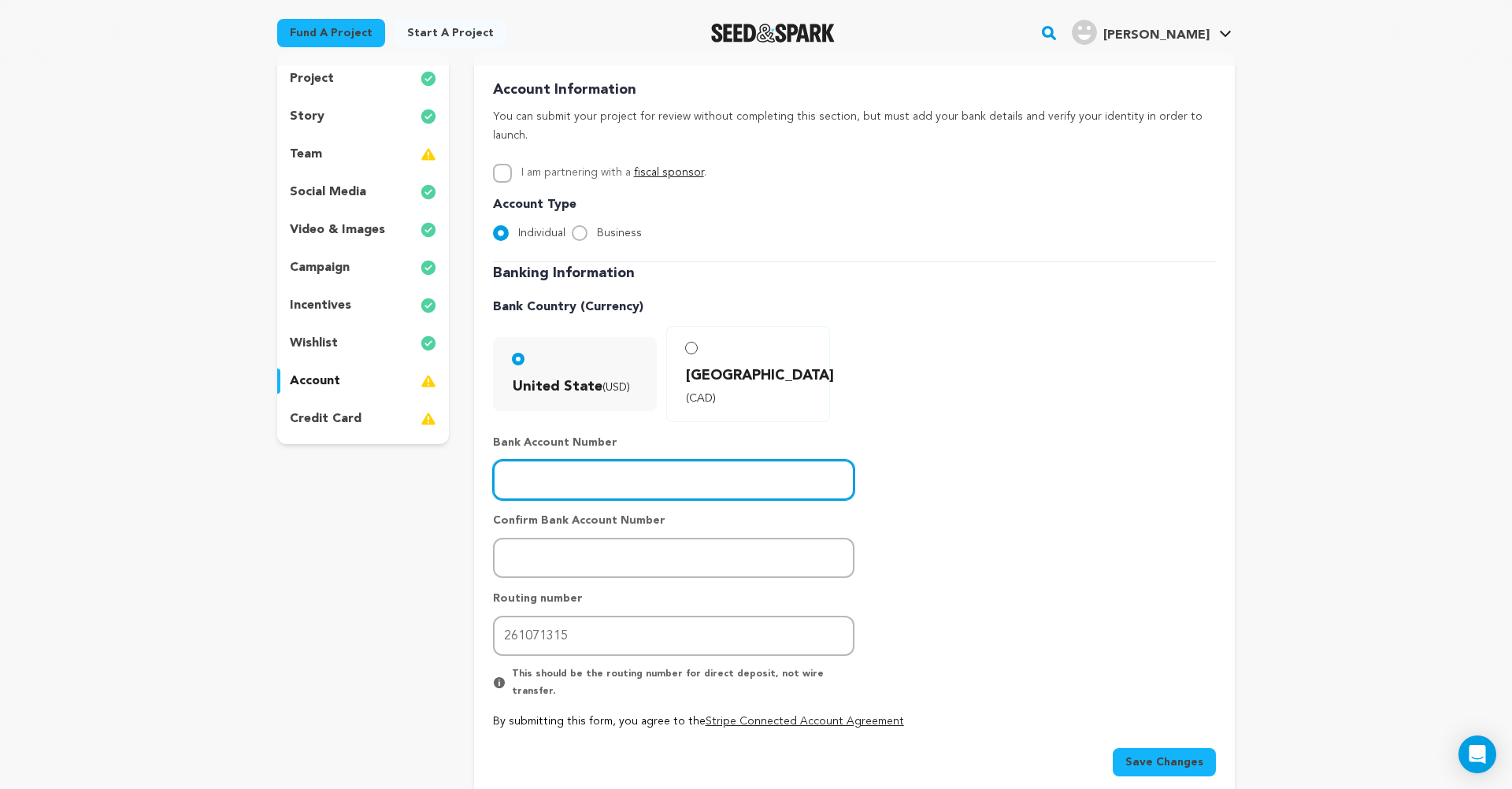 click at bounding box center (673, 480) 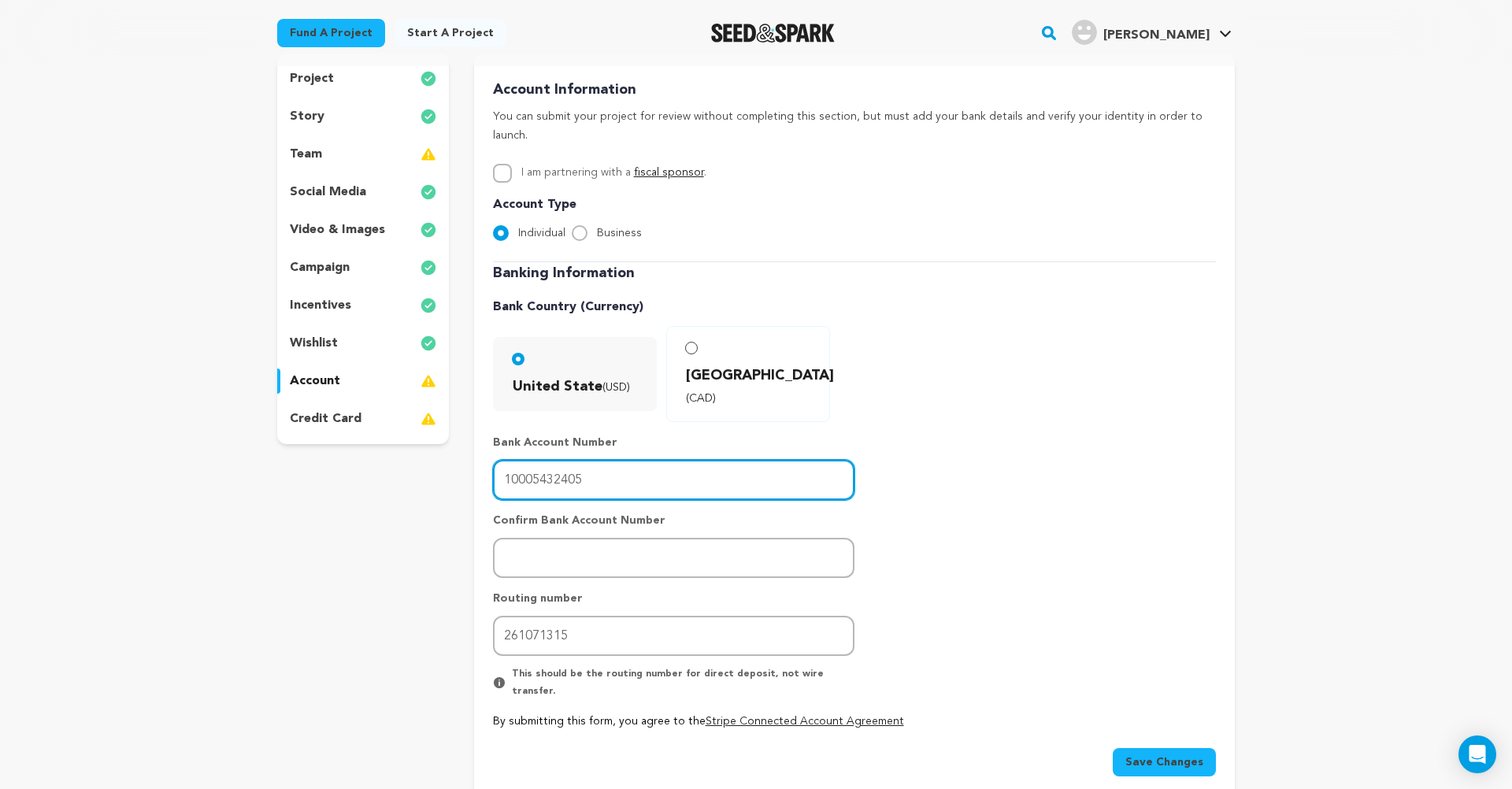 type on "10005432405" 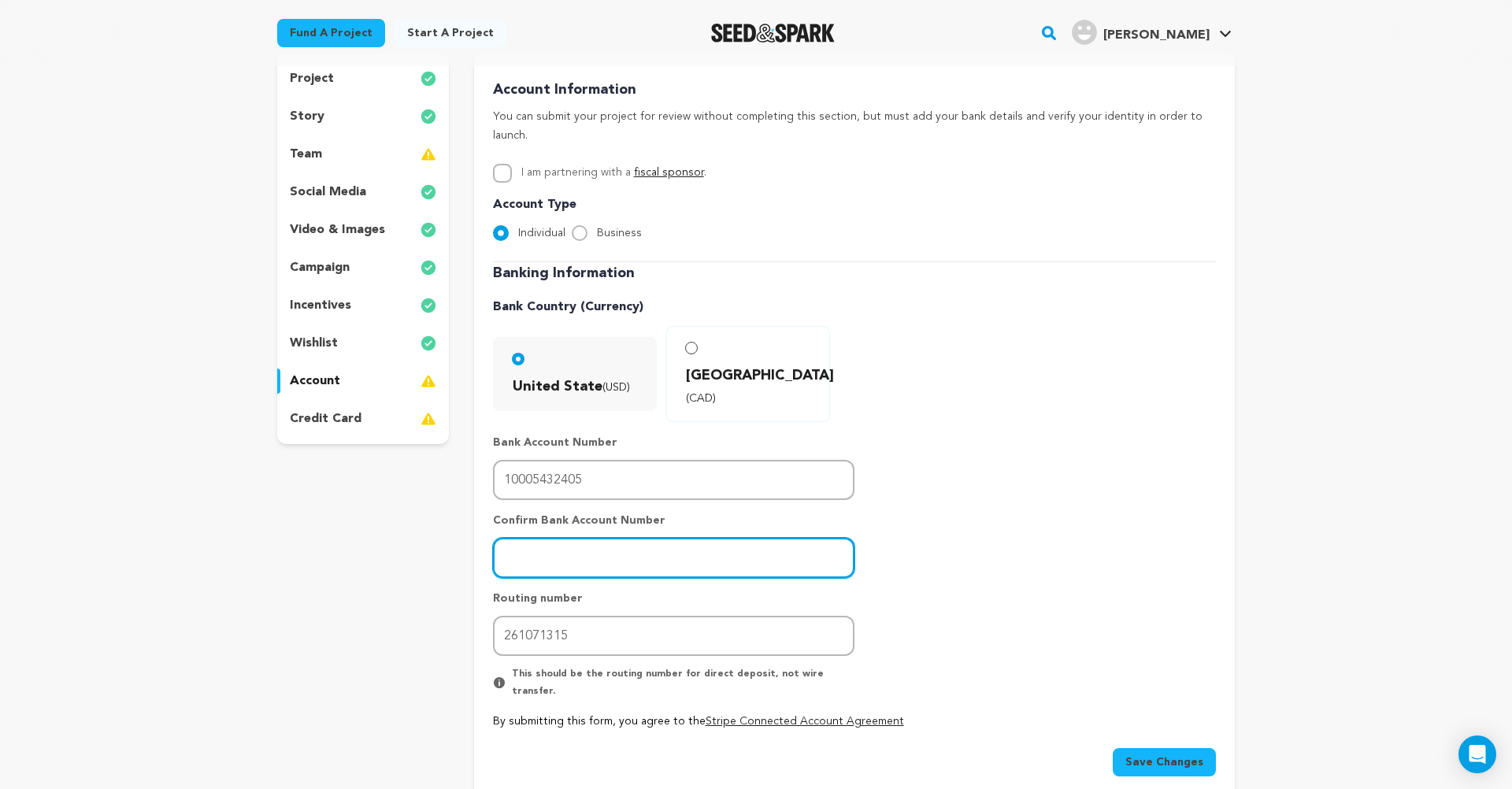 click at bounding box center (673, 557) 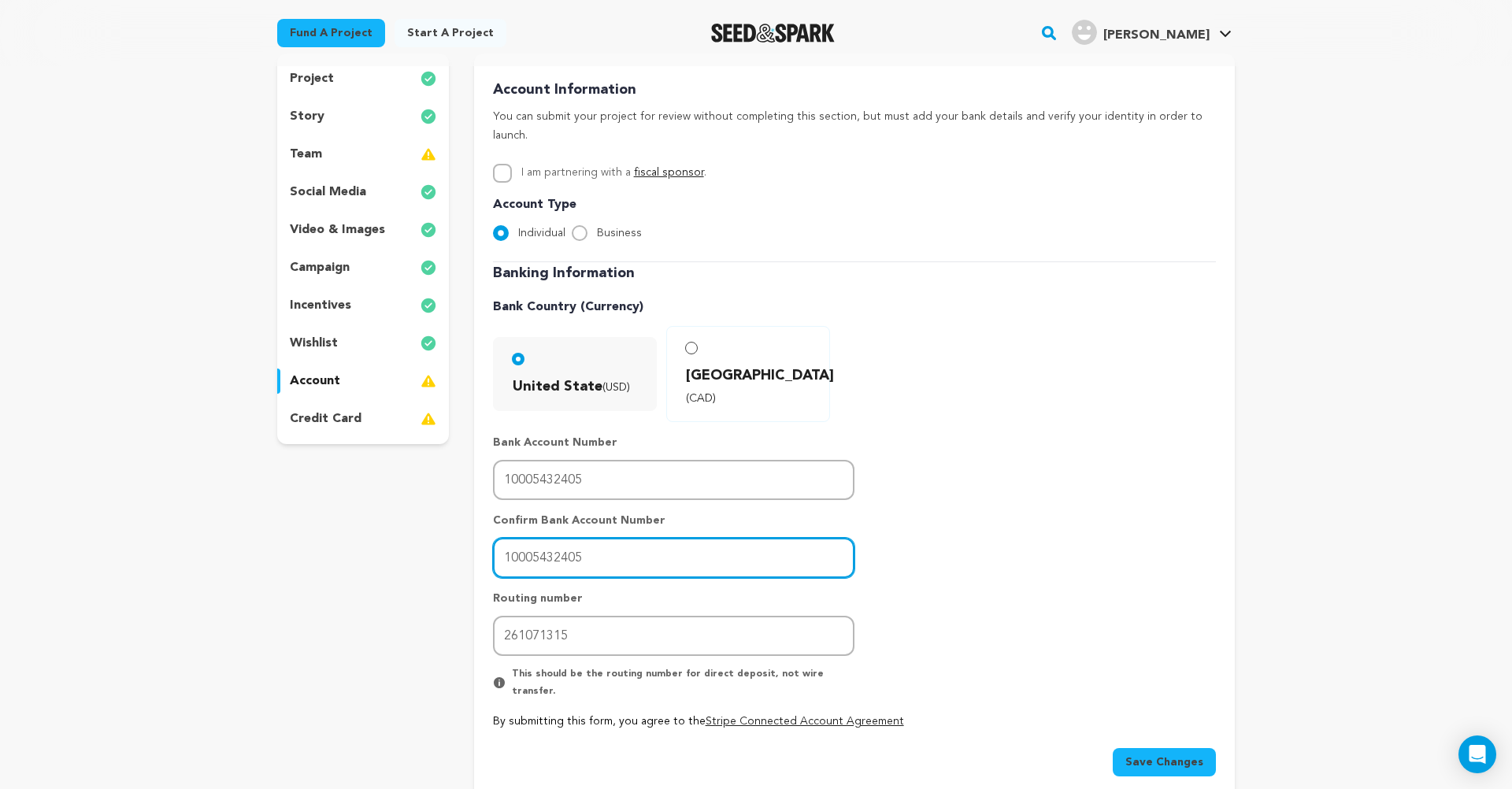 type on "10005432405" 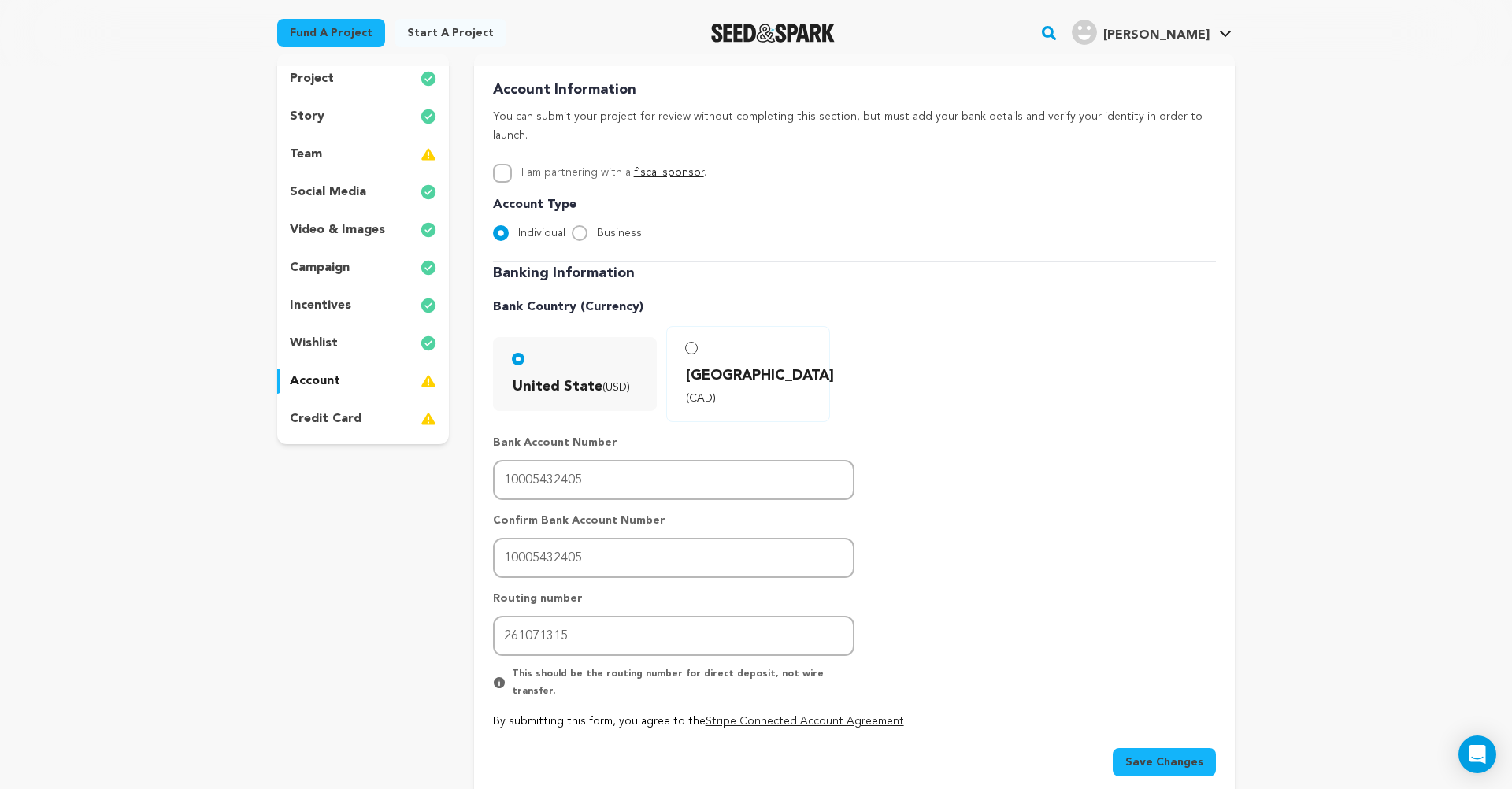 click on "Save Changes" at bounding box center [1164, 762] 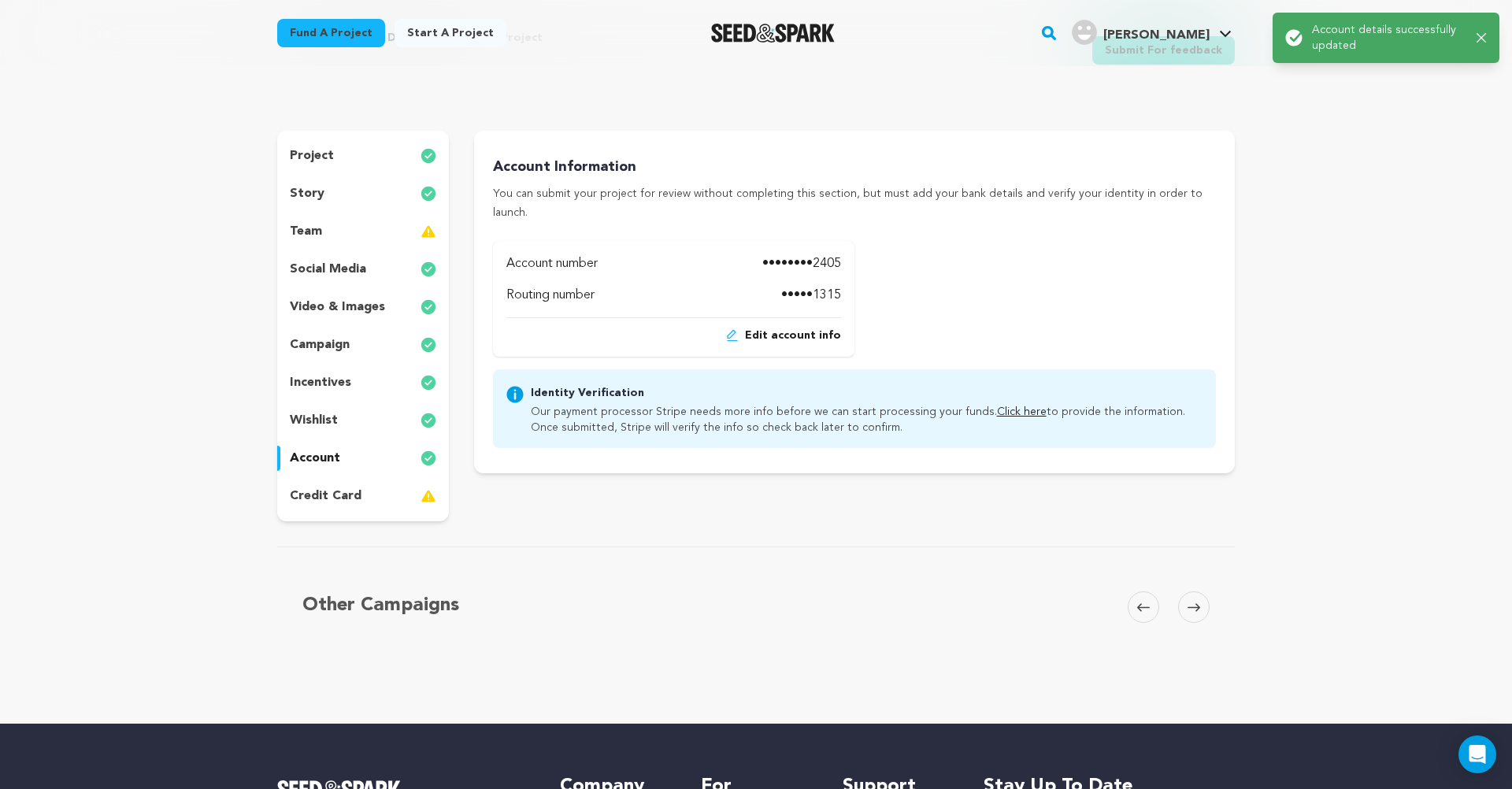 scroll, scrollTop: 0, scrollLeft: 0, axis: both 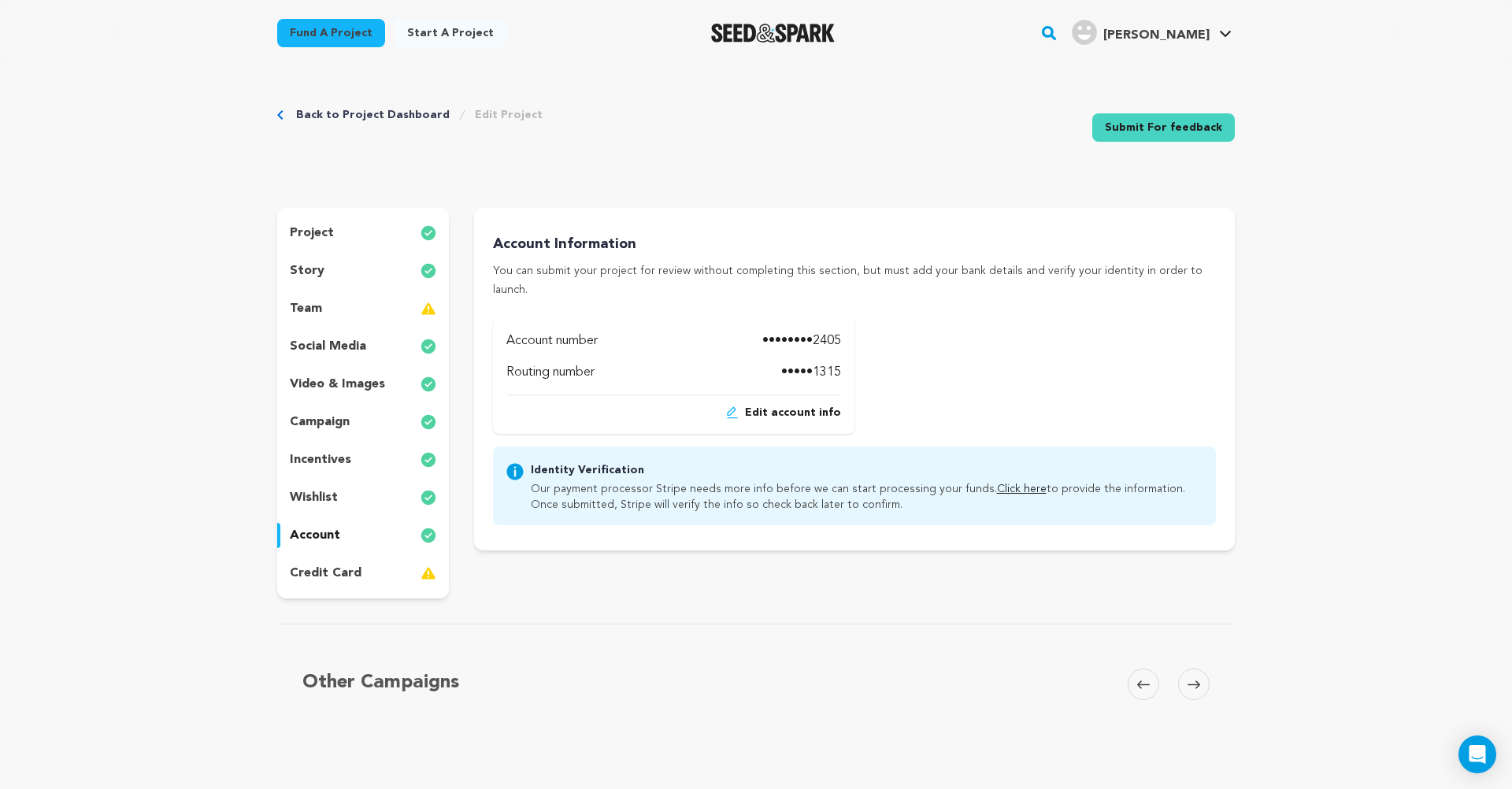 click on "project" at bounding box center [363, 233] 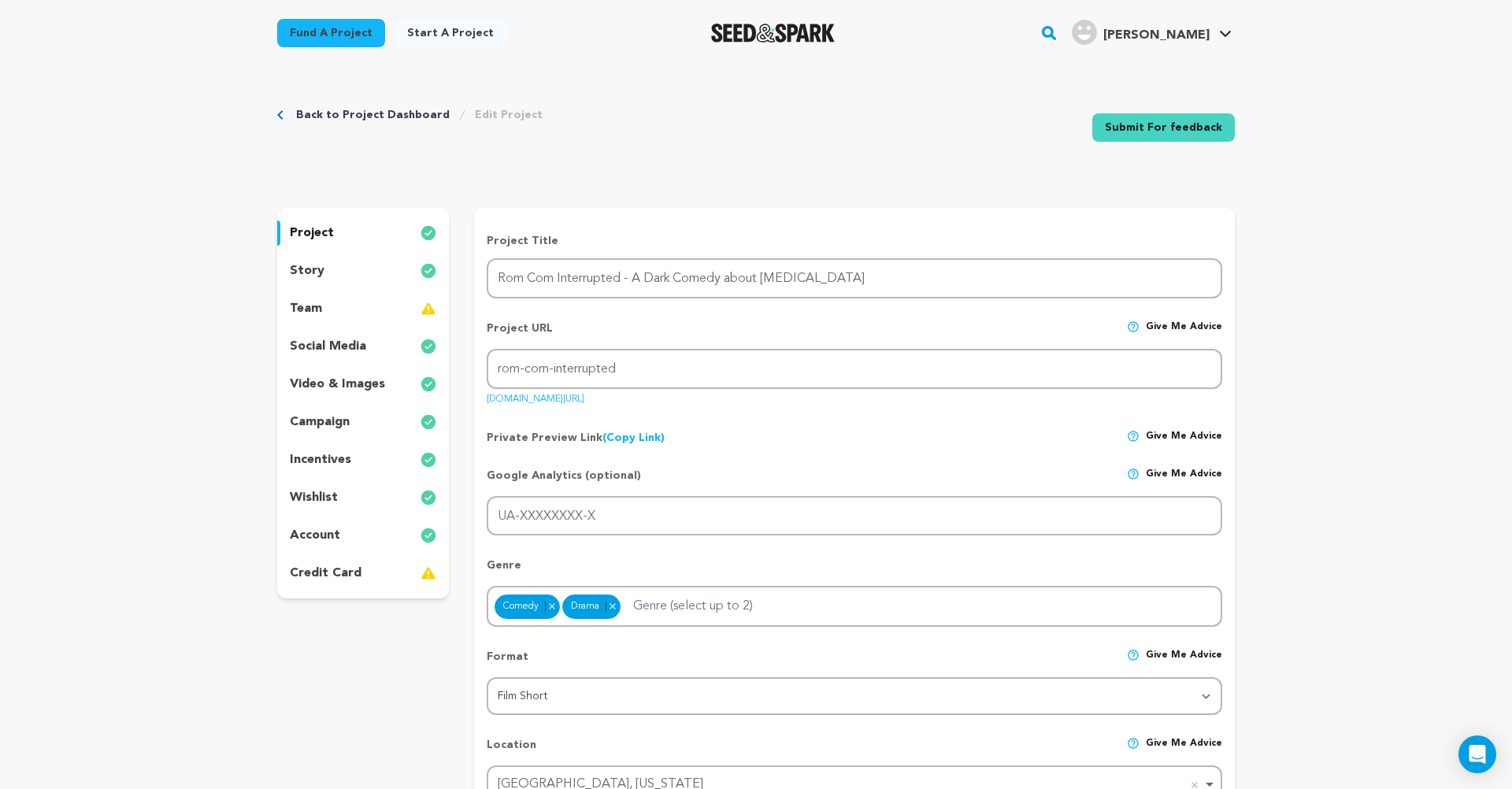 click on "(Copy Link)
Copy private preview link" at bounding box center [633, 438] 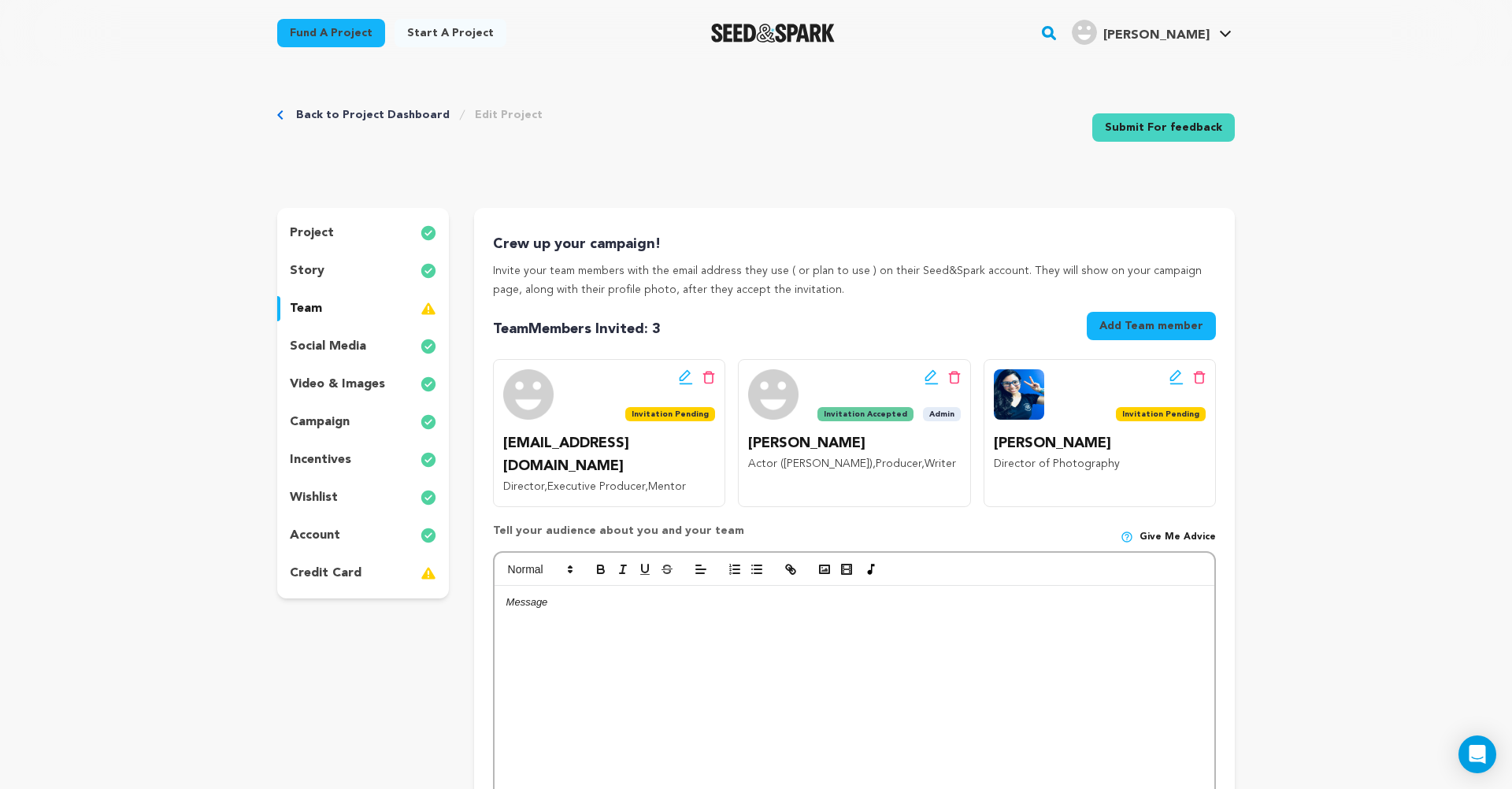 click on "credit card" at bounding box center [363, 573] 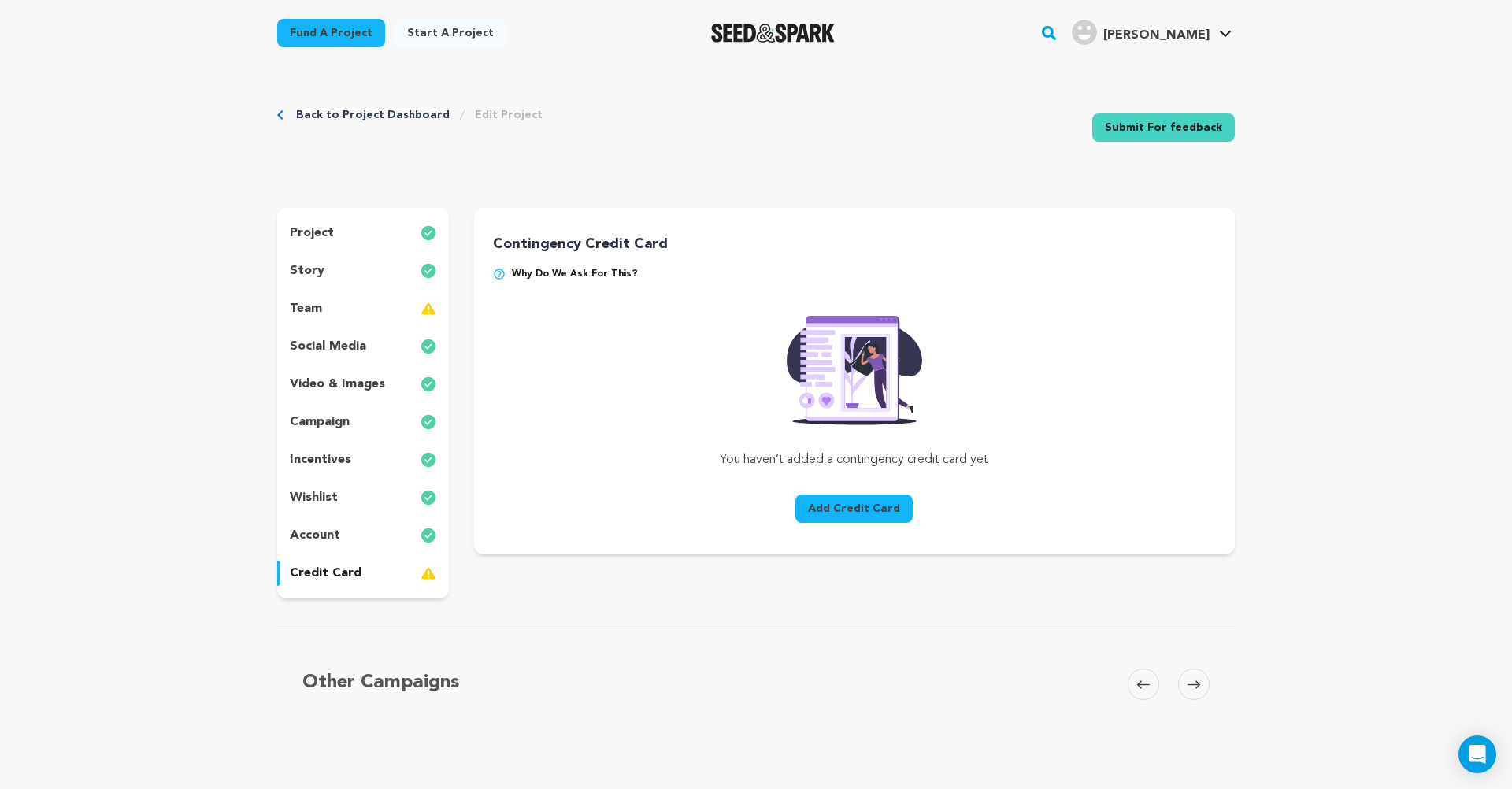 click on "story" at bounding box center [363, 271] 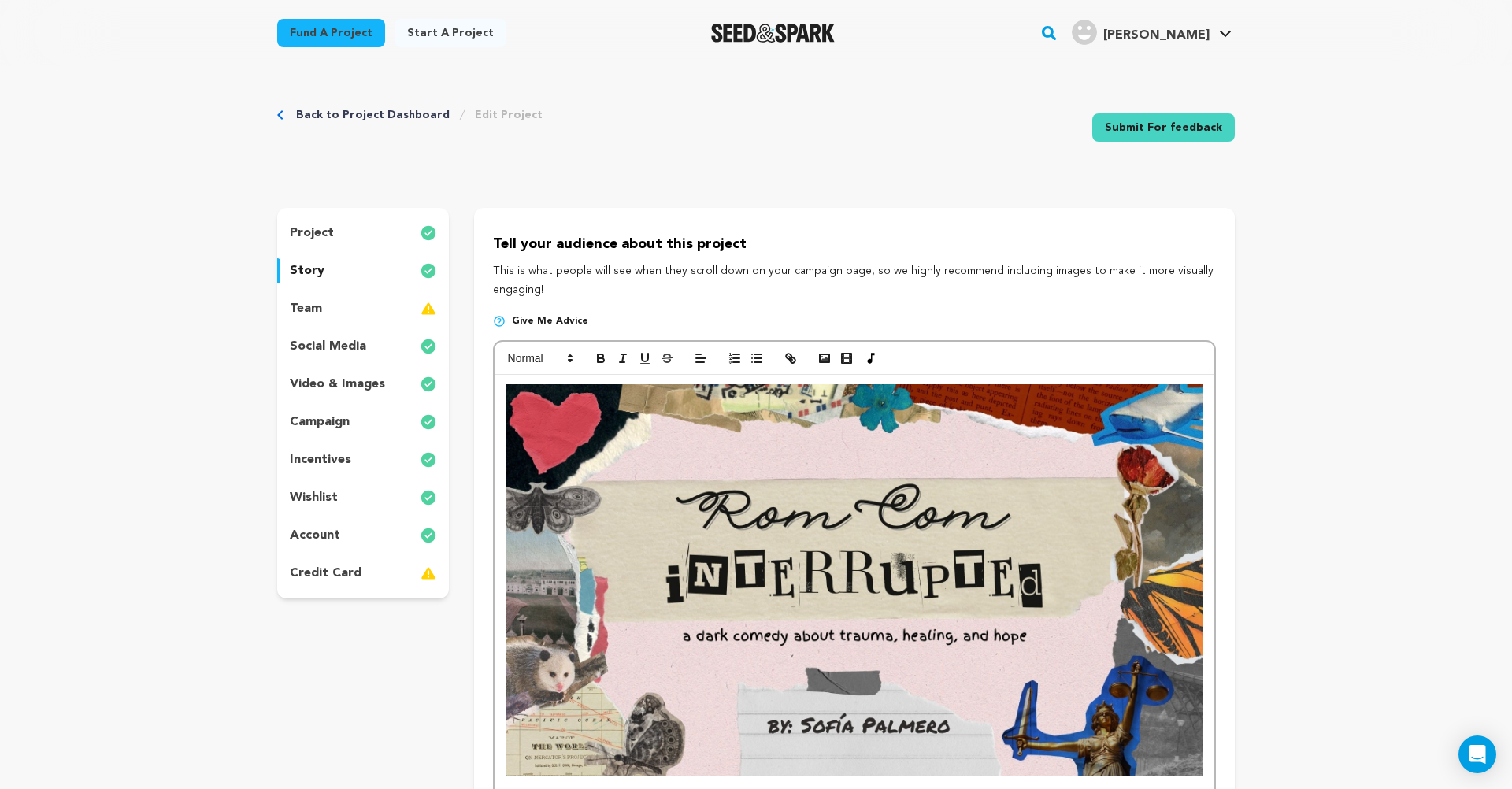 click on "project" at bounding box center (363, 233) 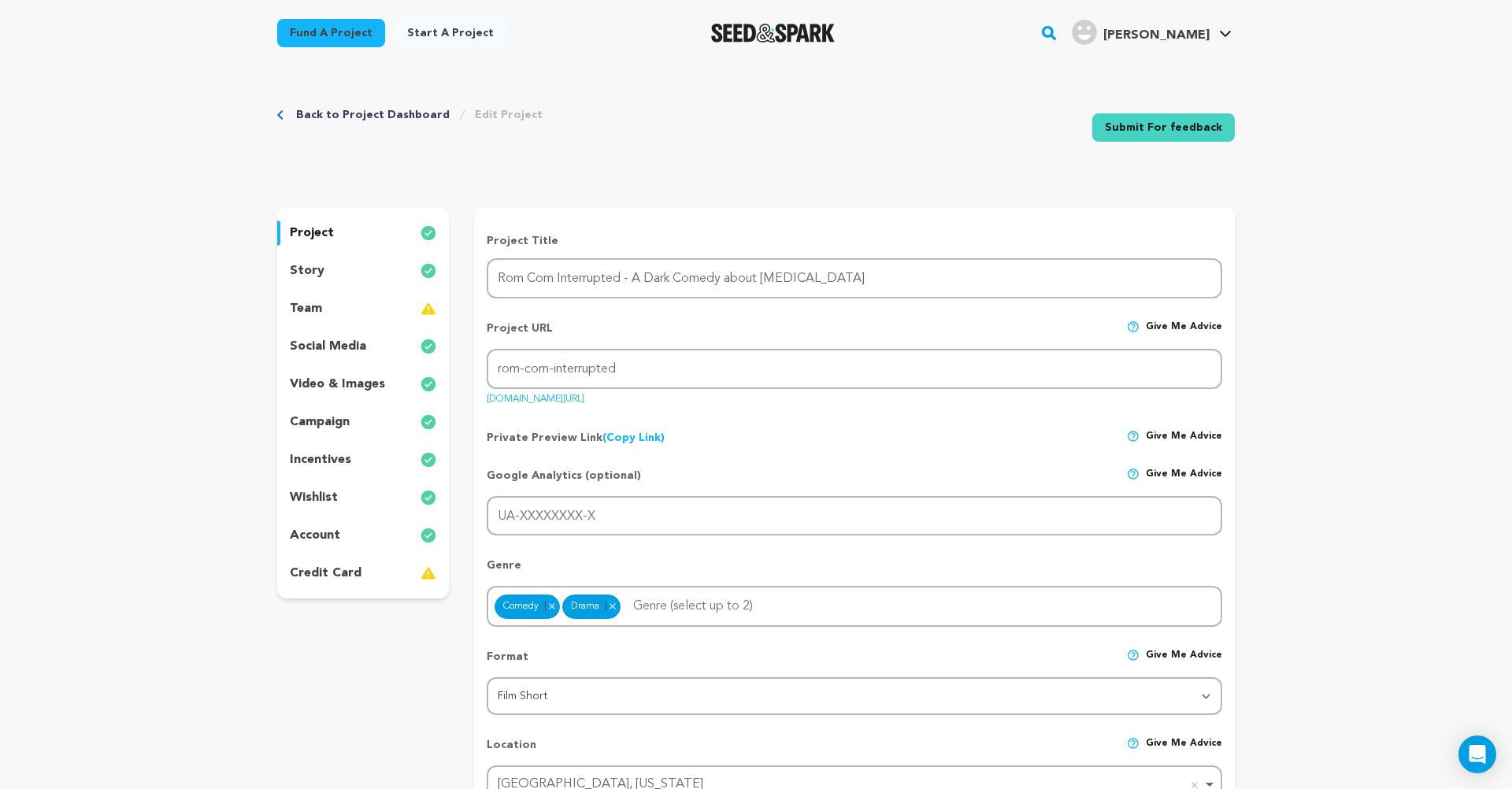 click on "story" at bounding box center [363, 271] 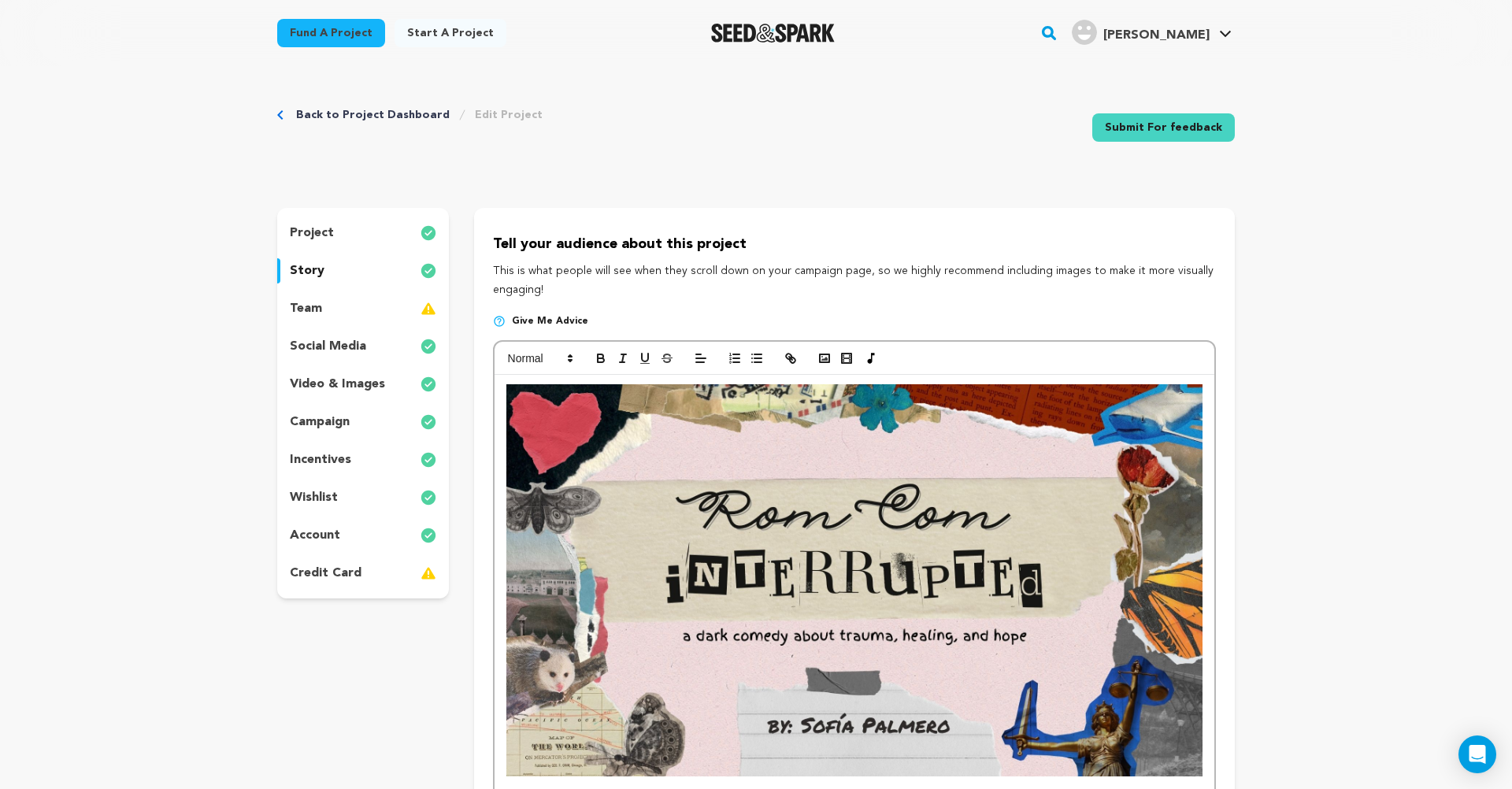 click on "team" at bounding box center (363, 309) 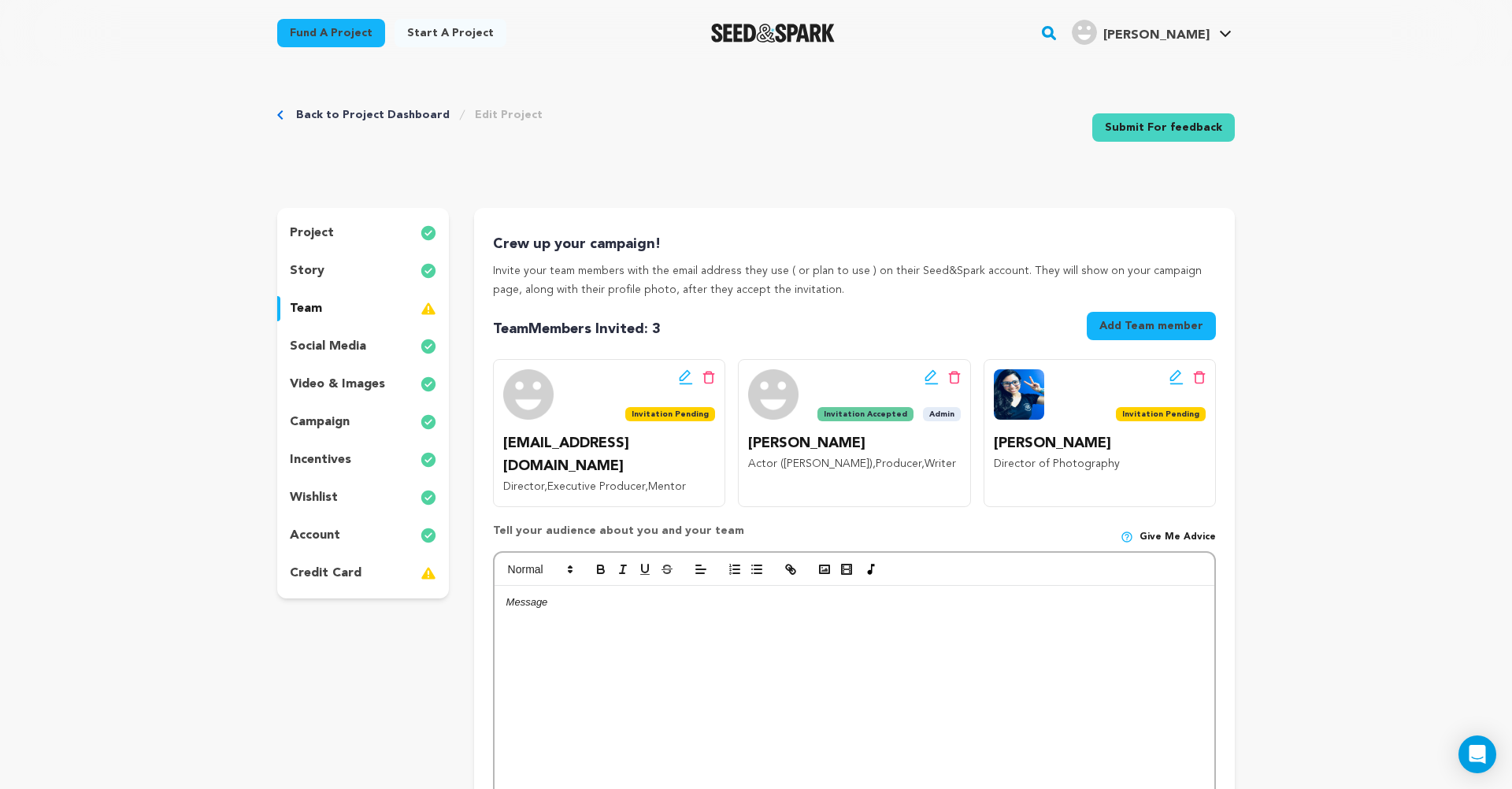click on "project
story
team
social media
video & images
campaign
incentives
wishlist account" at bounding box center [363, 403] 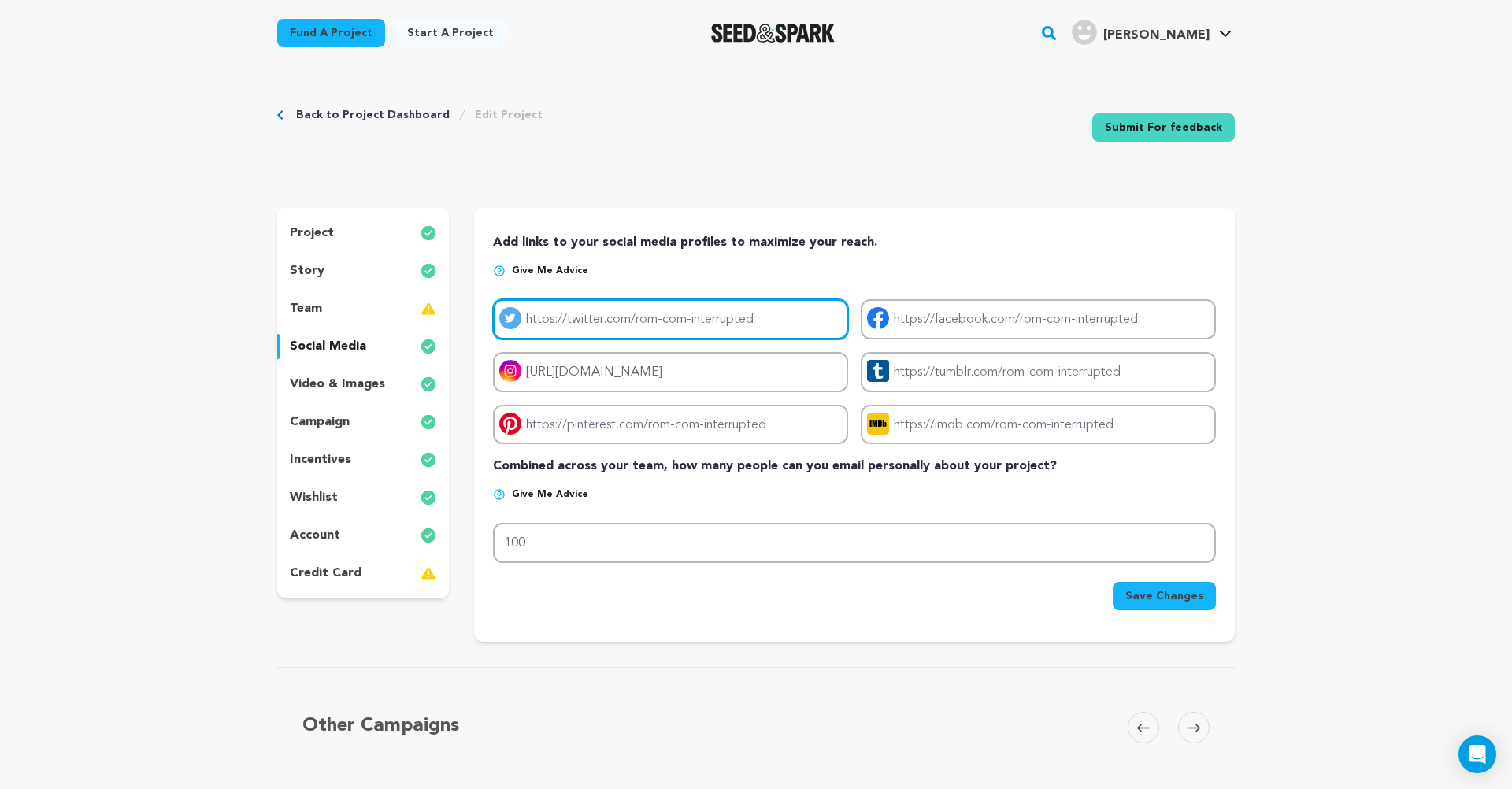 click on "Project twitter link" at bounding box center [670, 319] 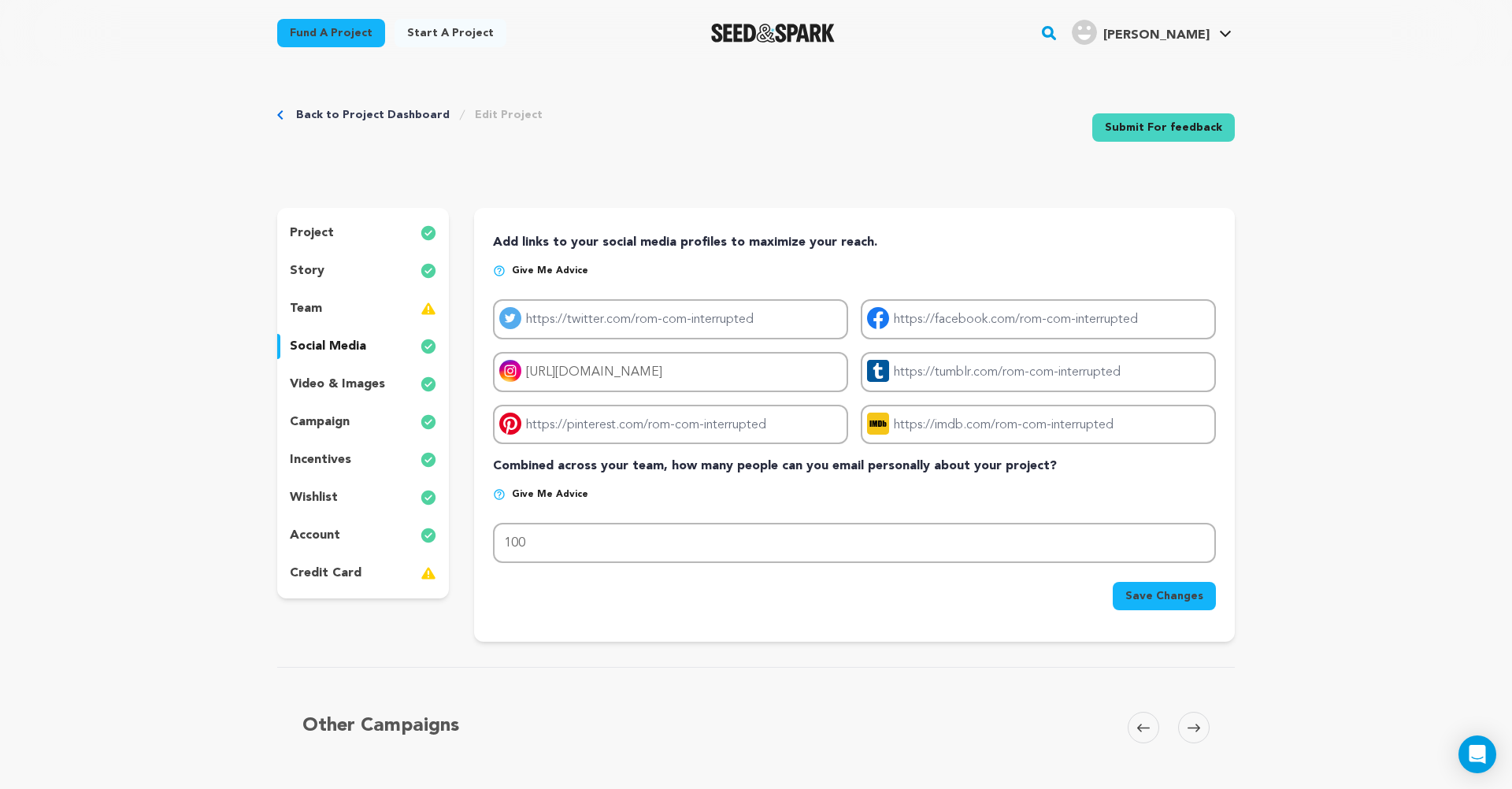 click on "video & images" at bounding box center [337, 384] 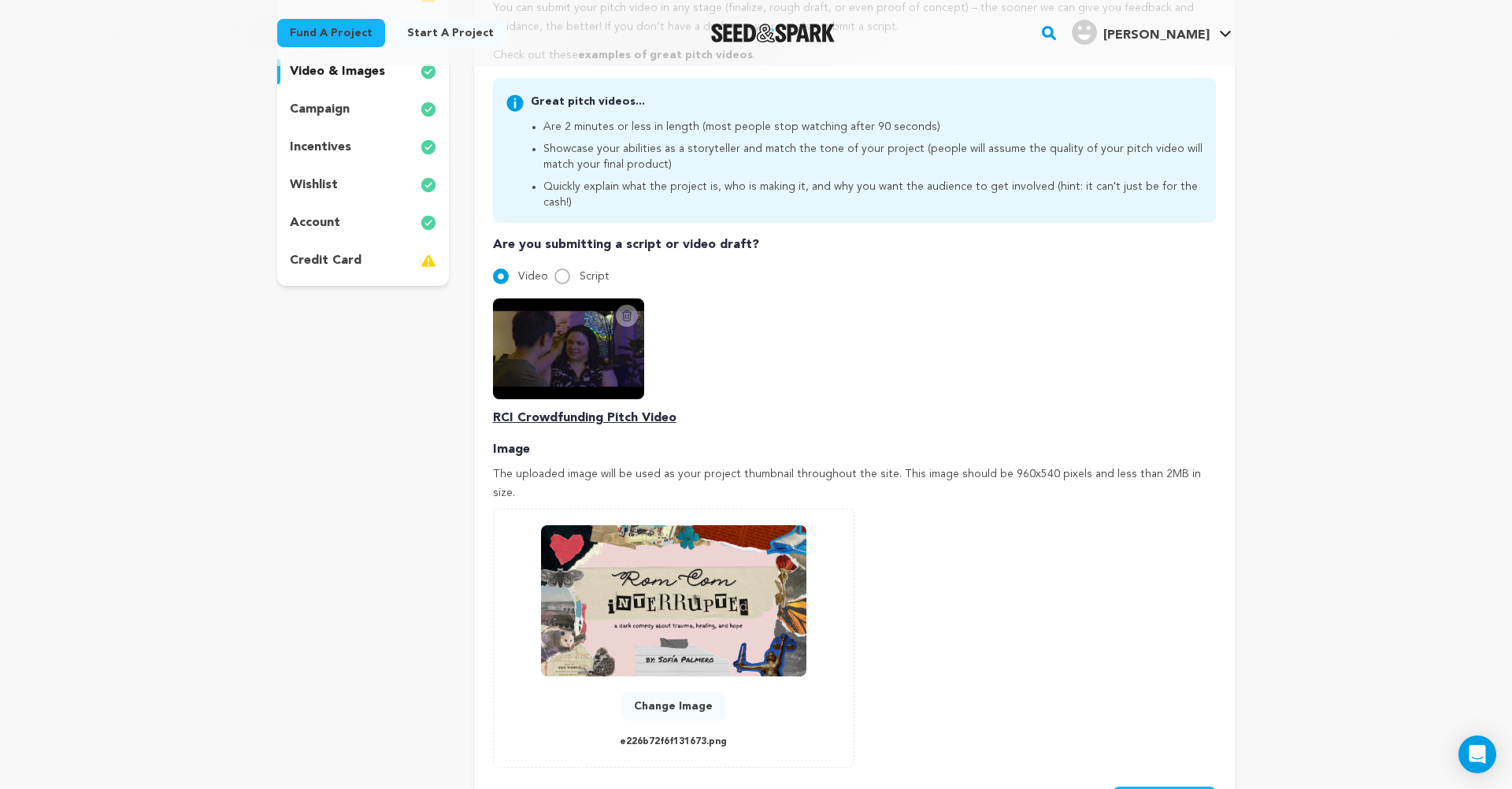 scroll, scrollTop: 176, scrollLeft: 0, axis: vertical 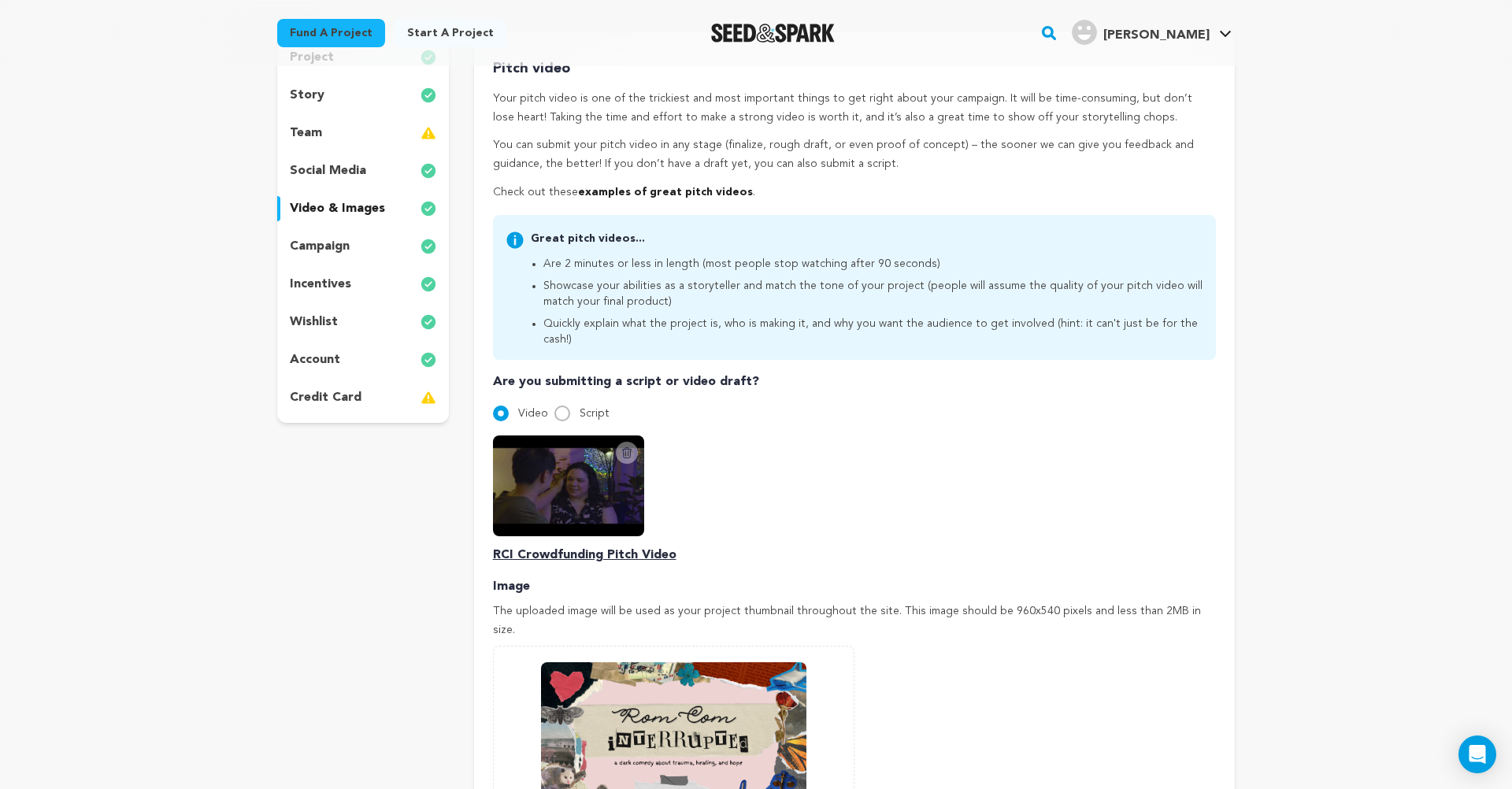 click on "campaign" at bounding box center (363, 246) 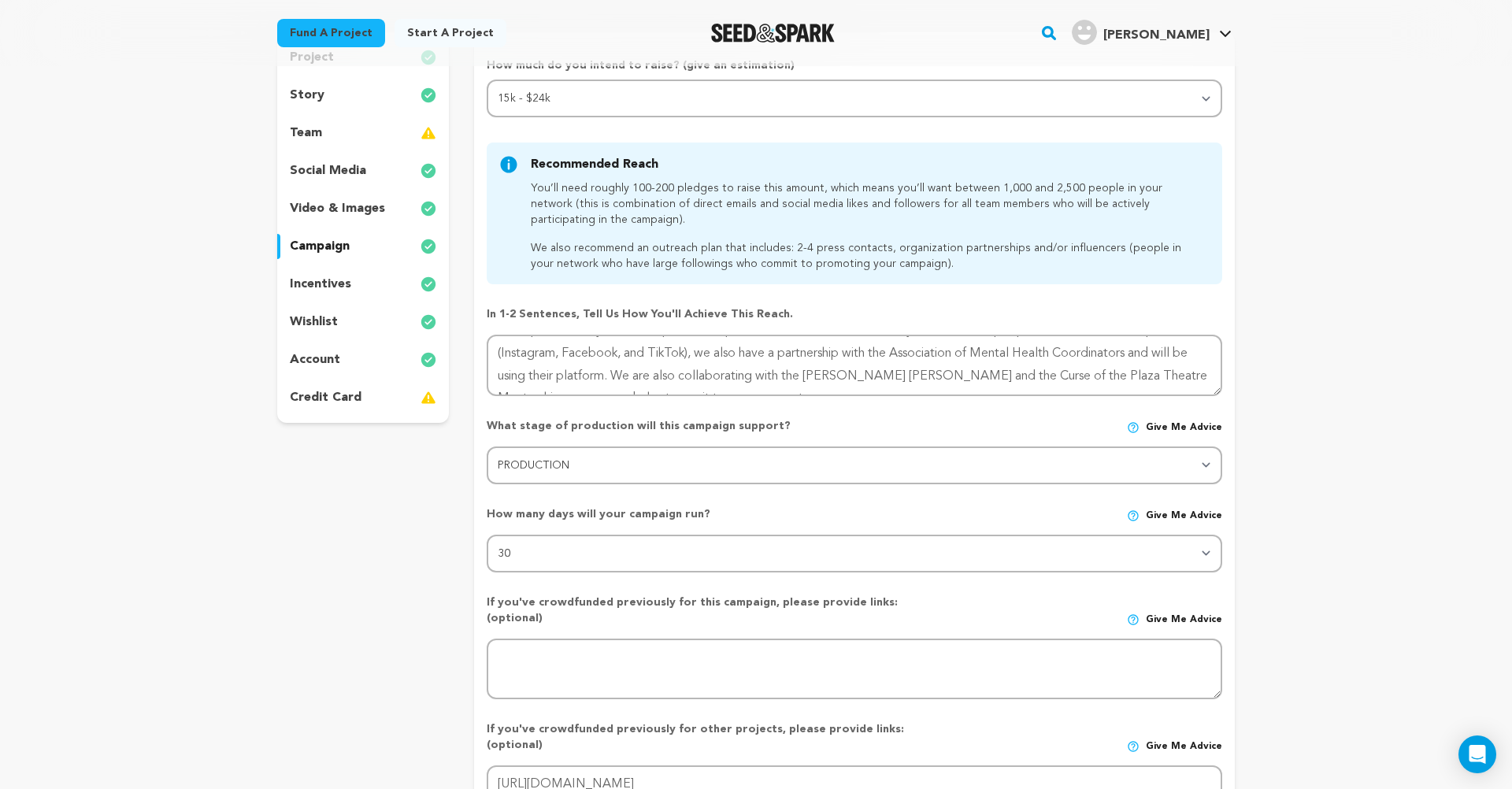scroll, scrollTop: 45, scrollLeft: 0, axis: vertical 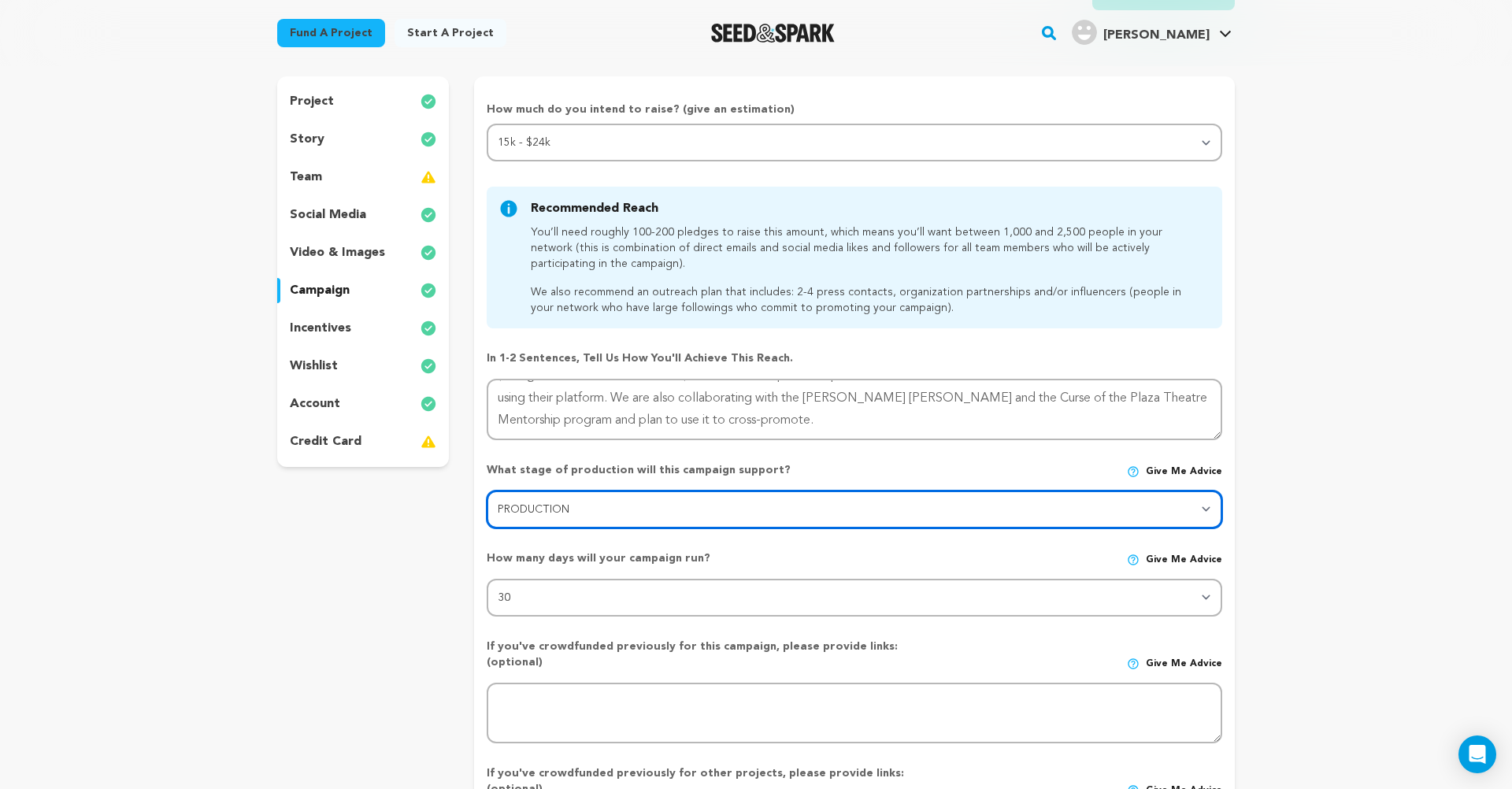 click on "Stage
DEVELOPMENT
PRODUCTION
POST-PRODUCTION
DISTRIBUTION
PRE-PRODUCTION
ENHANCEMENT
PRODUCTION PHASE 2
FESTIVALS
PR/MARKETING
TOUR
IMPACT CAMPAIGN" at bounding box center (854, 509) 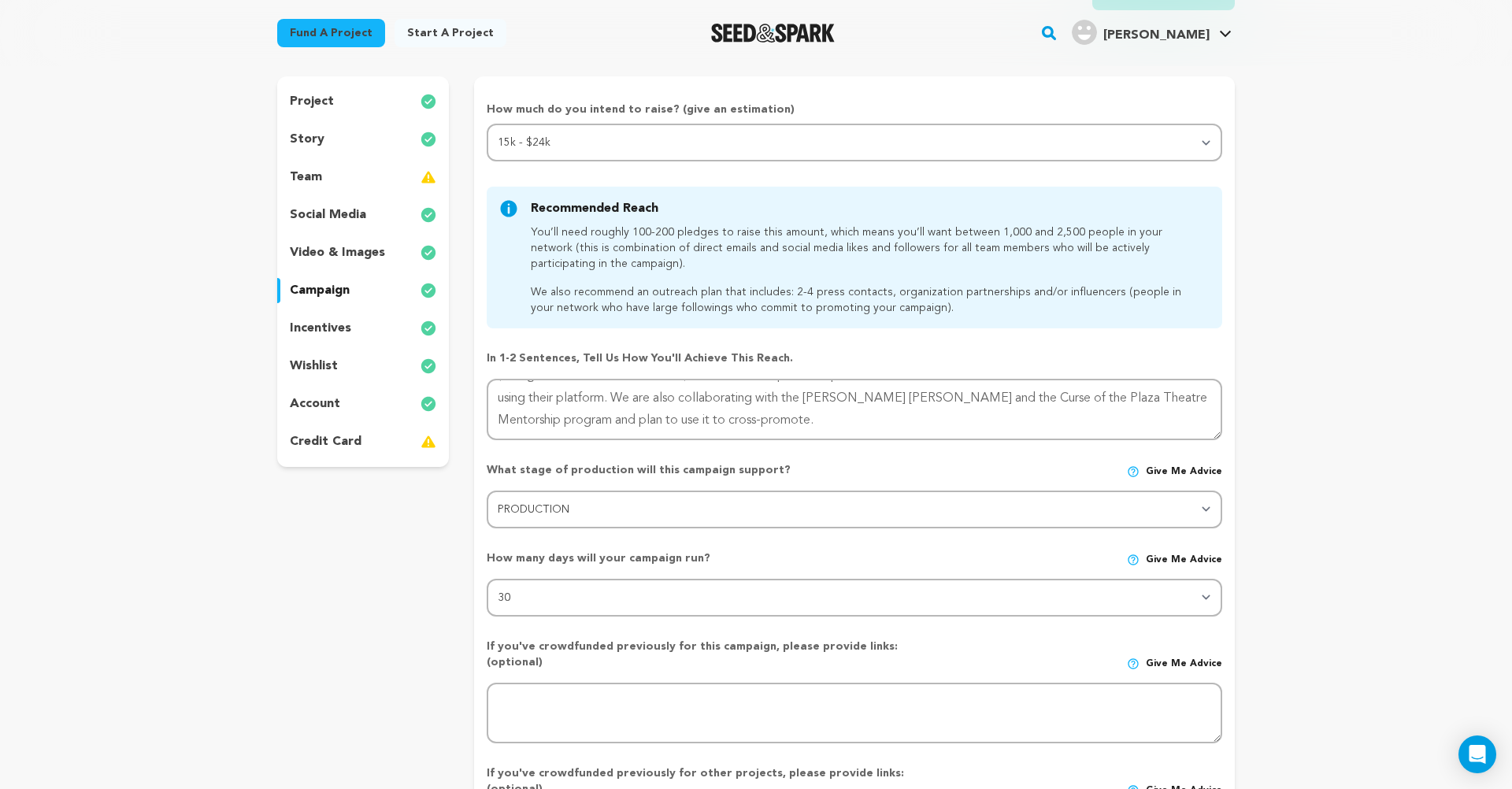 click on "incentives" at bounding box center [363, 328] 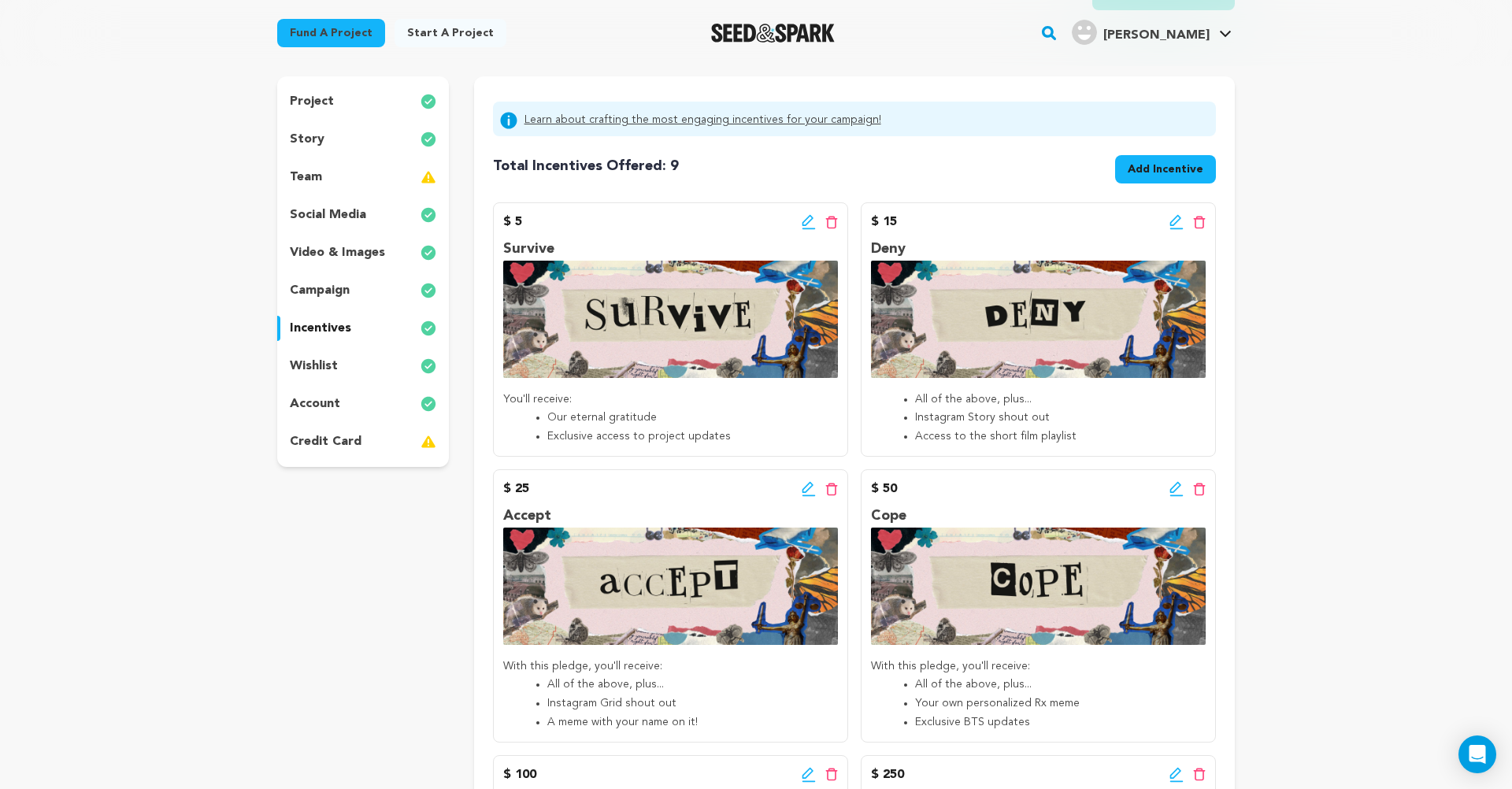 click on "campaign" at bounding box center [320, 291] 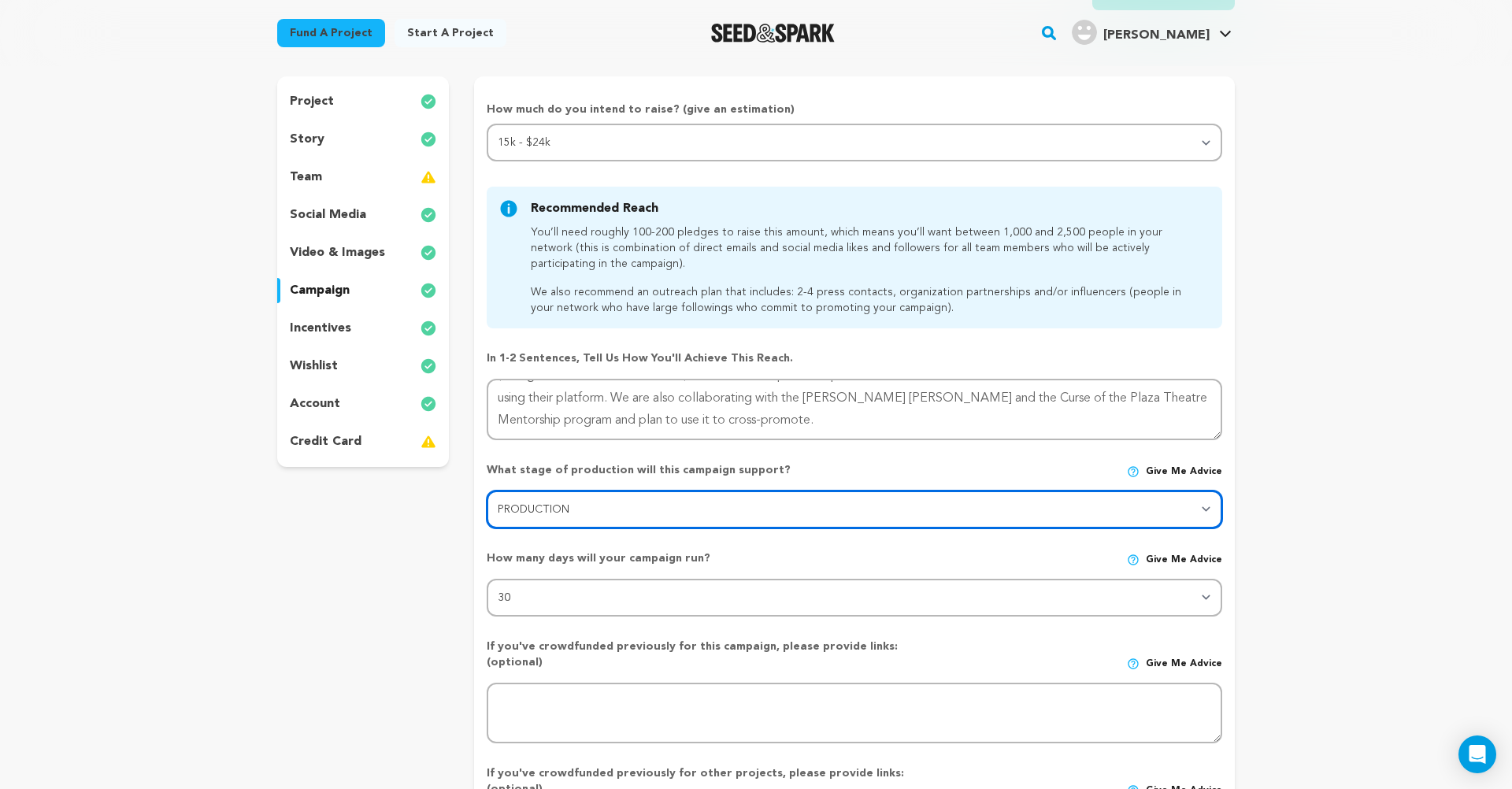 click on "Stage
DEVELOPMENT
PRODUCTION
POST-PRODUCTION
DISTRIBUTION
PRE-PRODUCTION
ENHANCEMENT
PRODUCTION PHASE 2
FESTIVALS
PR/MARKETING
TOUR
IMPACT CAMPAIGN" at bounding box center [854, 509] 